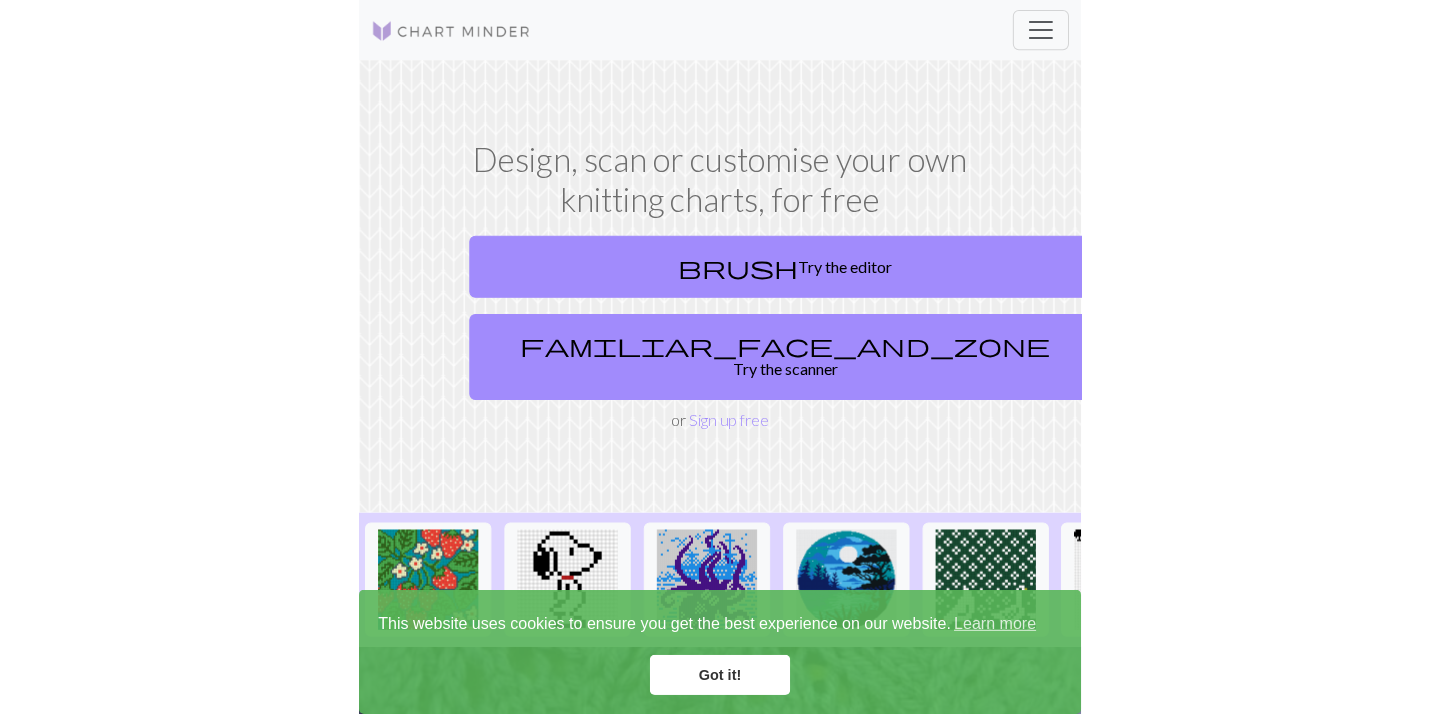 scroll, scrollTop: 0, scrollLeft: 0, axis: both 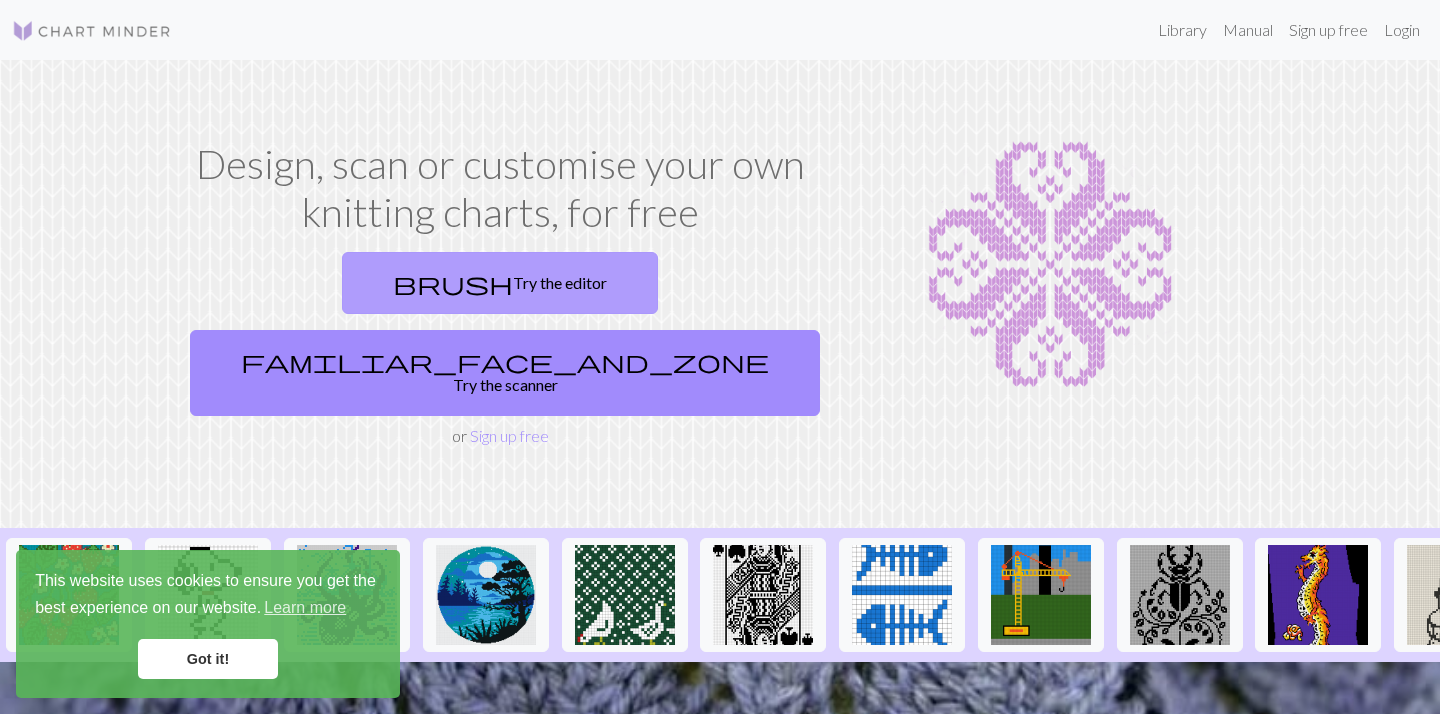 click on "brush  Try the editor" at bounding box center (500, 283) 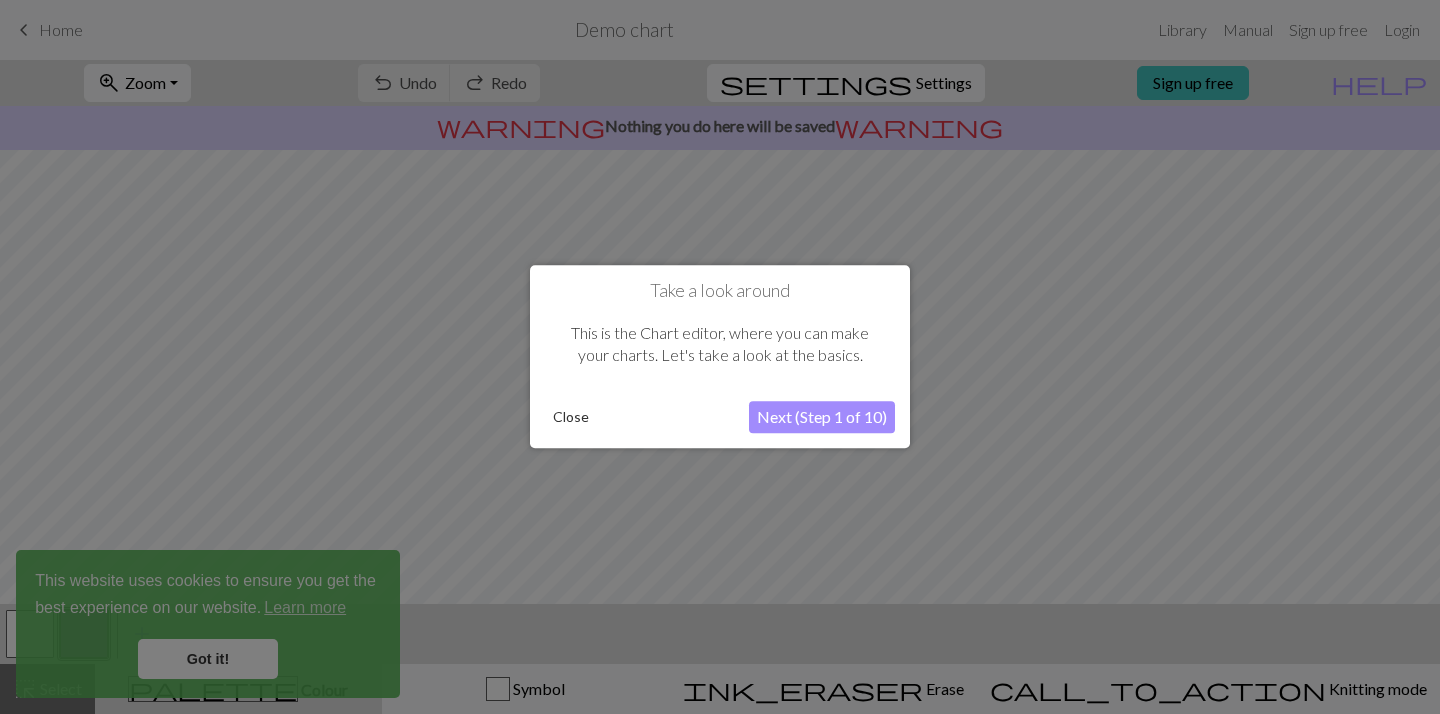 click on "Close" at bounding box center [571, 418] 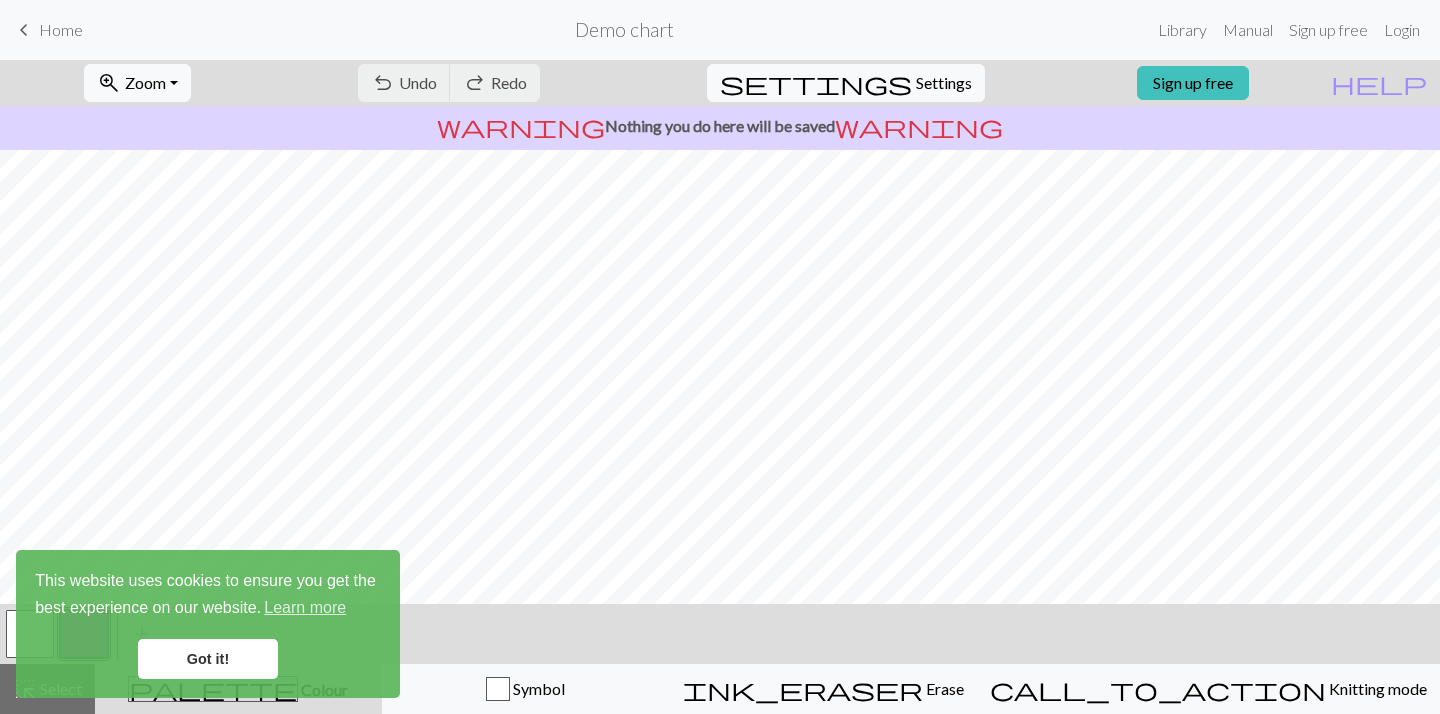 scroll, scrollTop: 0, scrollLeft: 0, axis: both 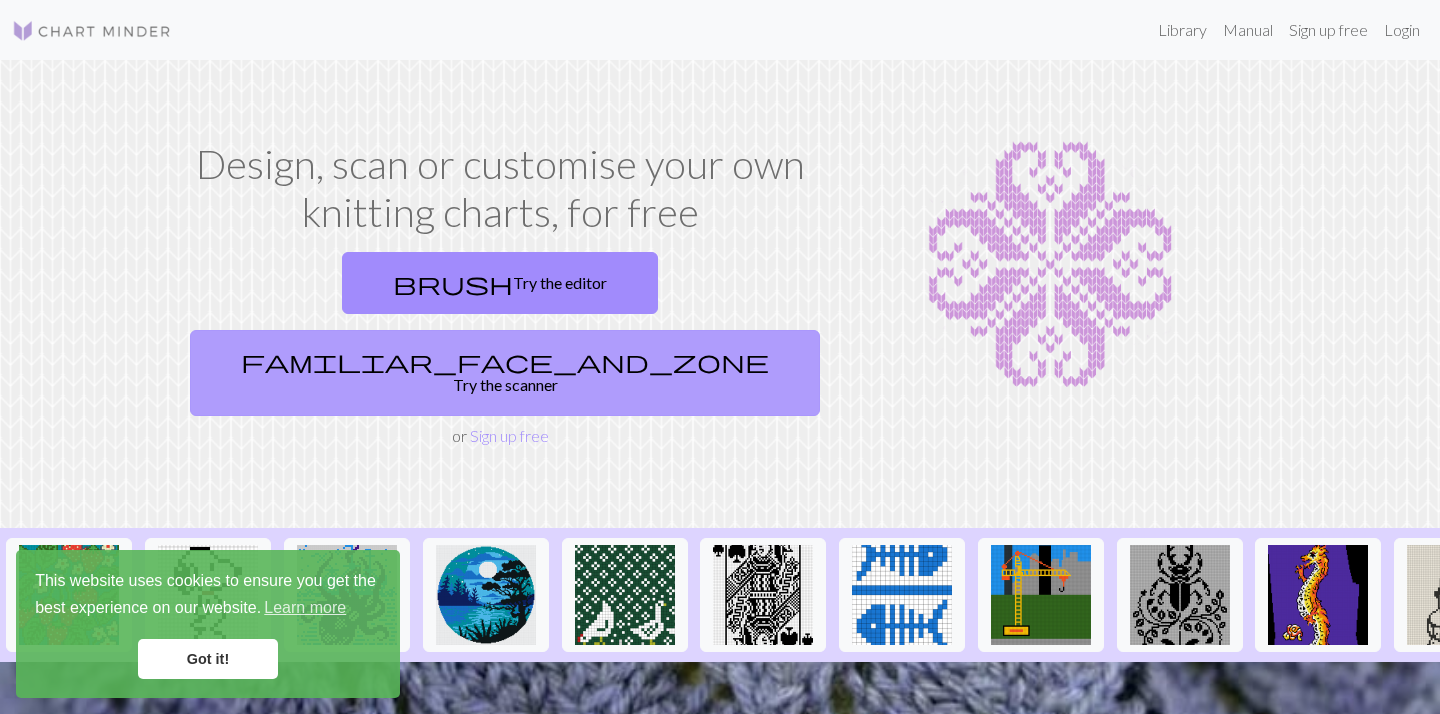 click on "familiar_face_and_zone  Try the scanner" at bounding box center [505, 373] 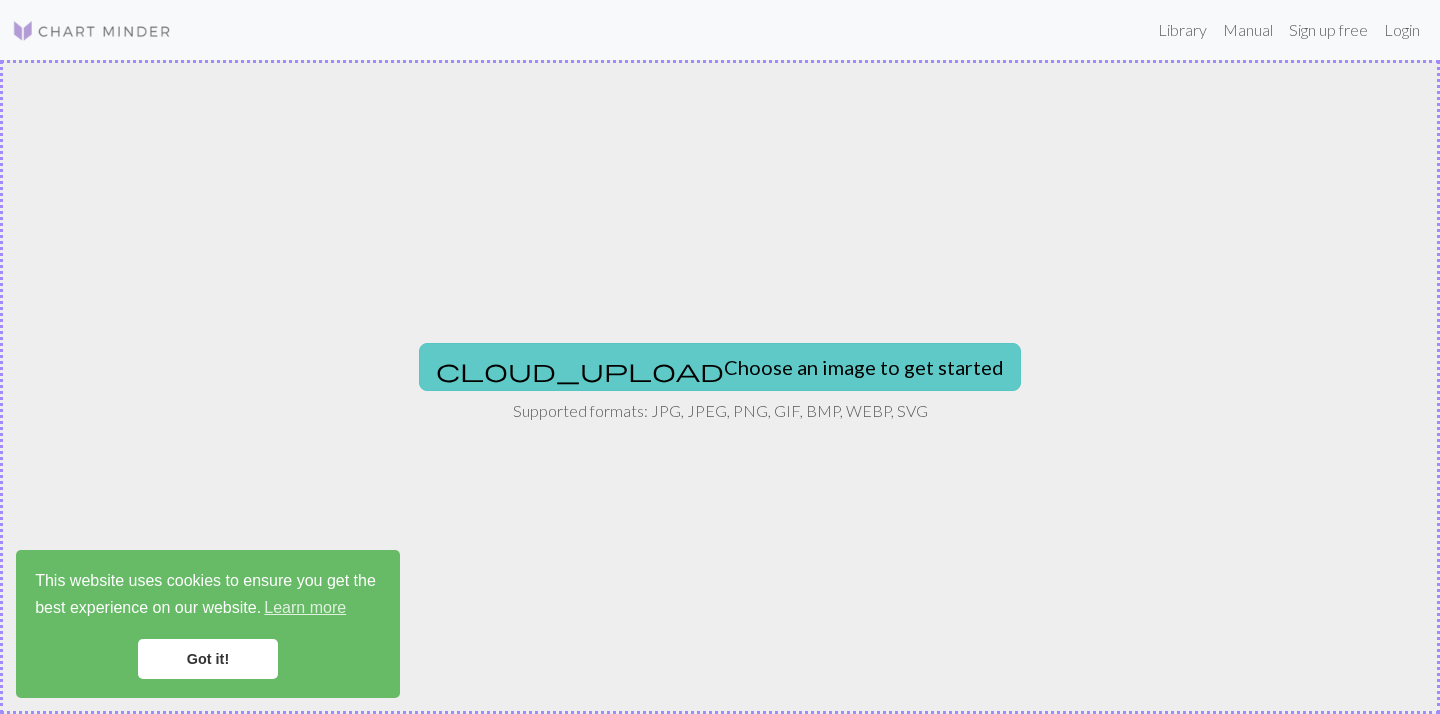 click on "cloud_upload  Choose an image to get started" at bounding box center (720, 367) 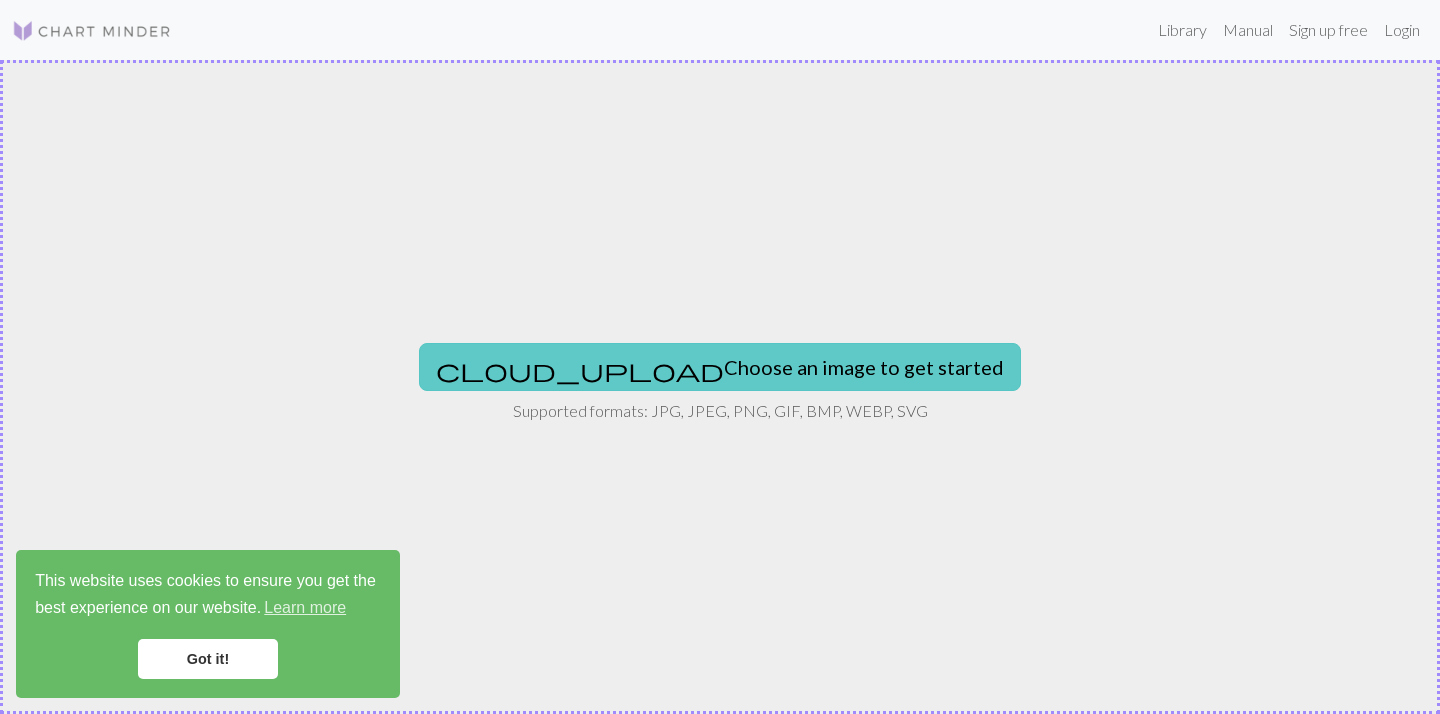 click on "cloud_upload  Choose an image to get started" at bounding box center (720, 367) 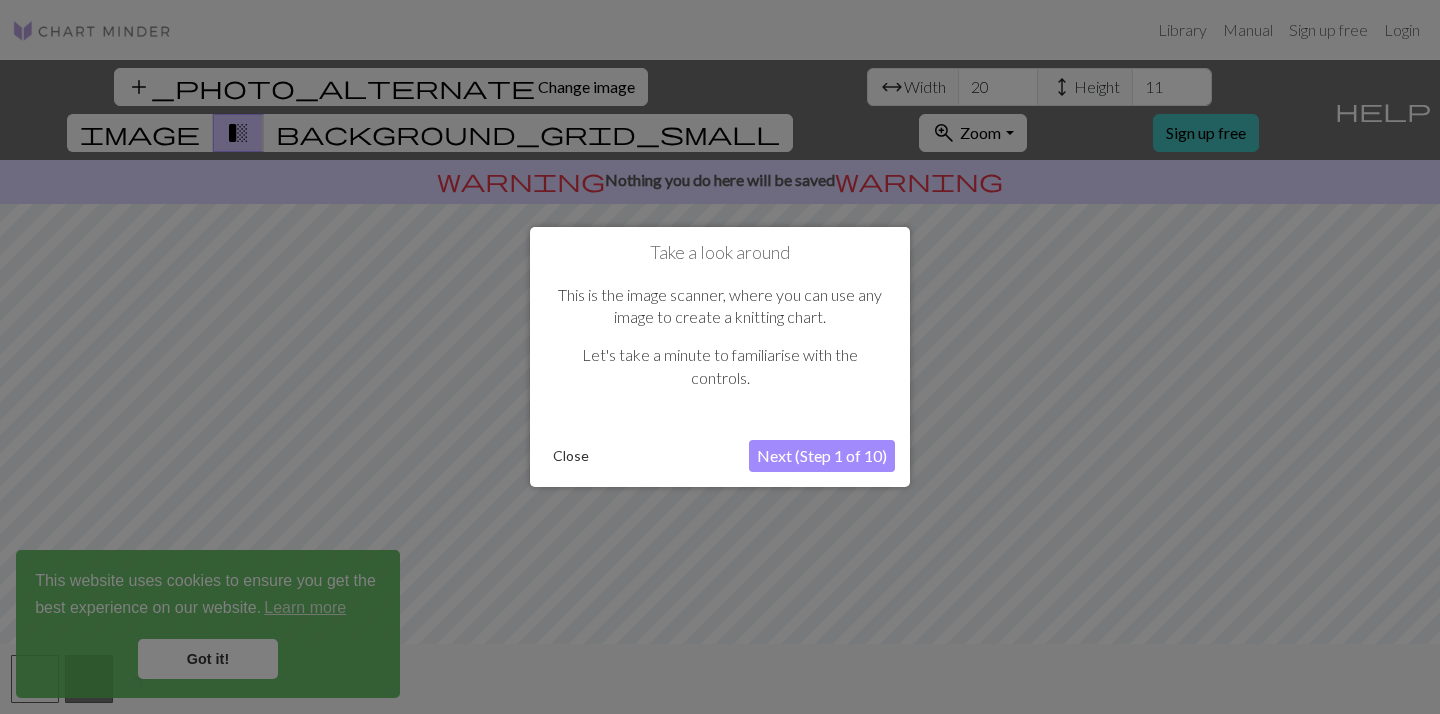 click on "Next (Step 1 of 10)" at bounding box center [822, 456] 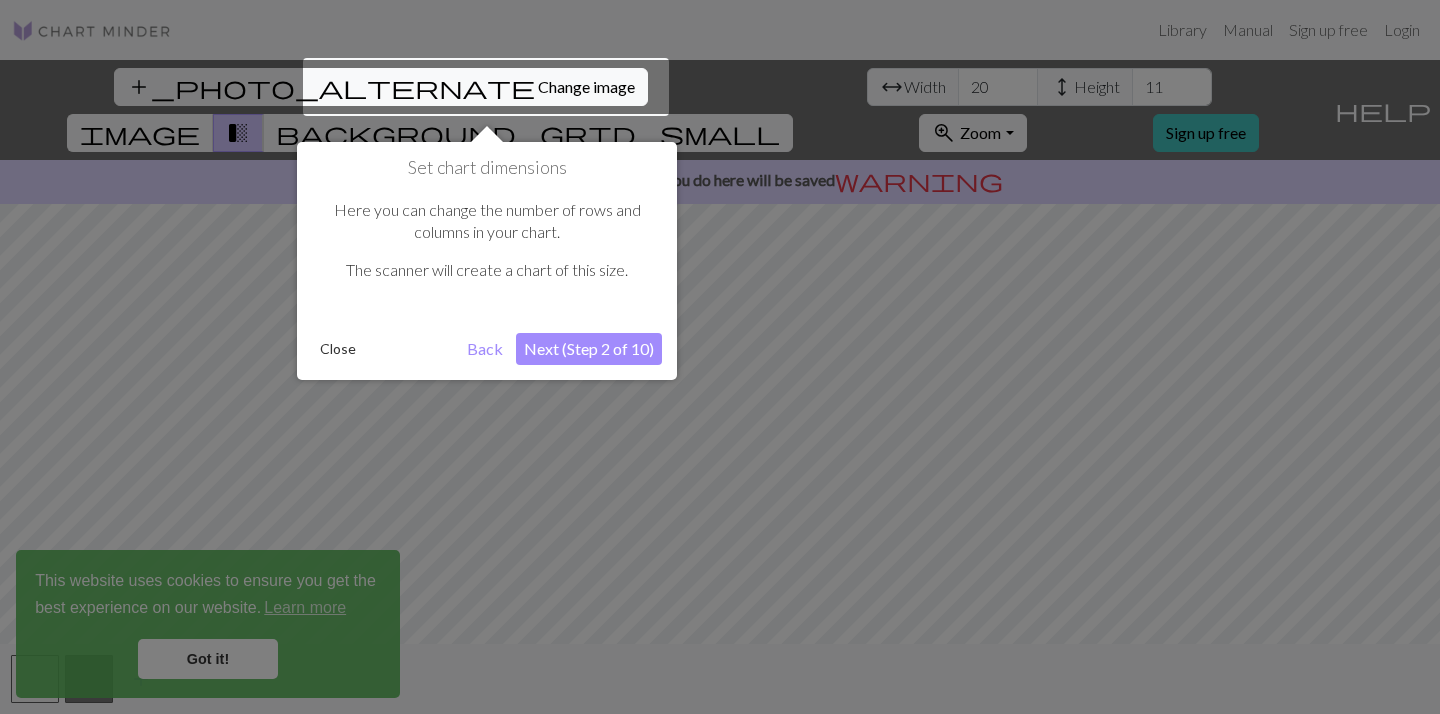 click at bounding box center [486, 87] 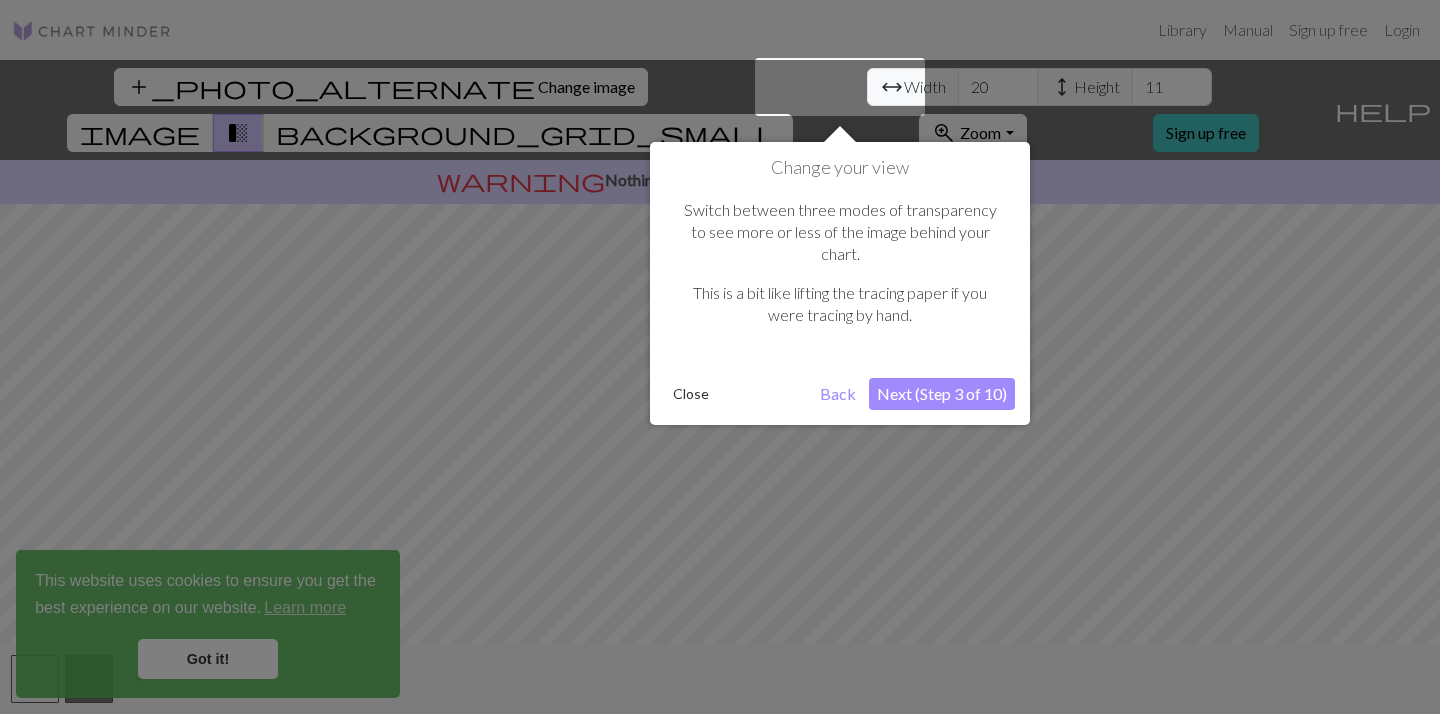 click on "Next (Step 3 of 10)" at bounding box center [942, 394] 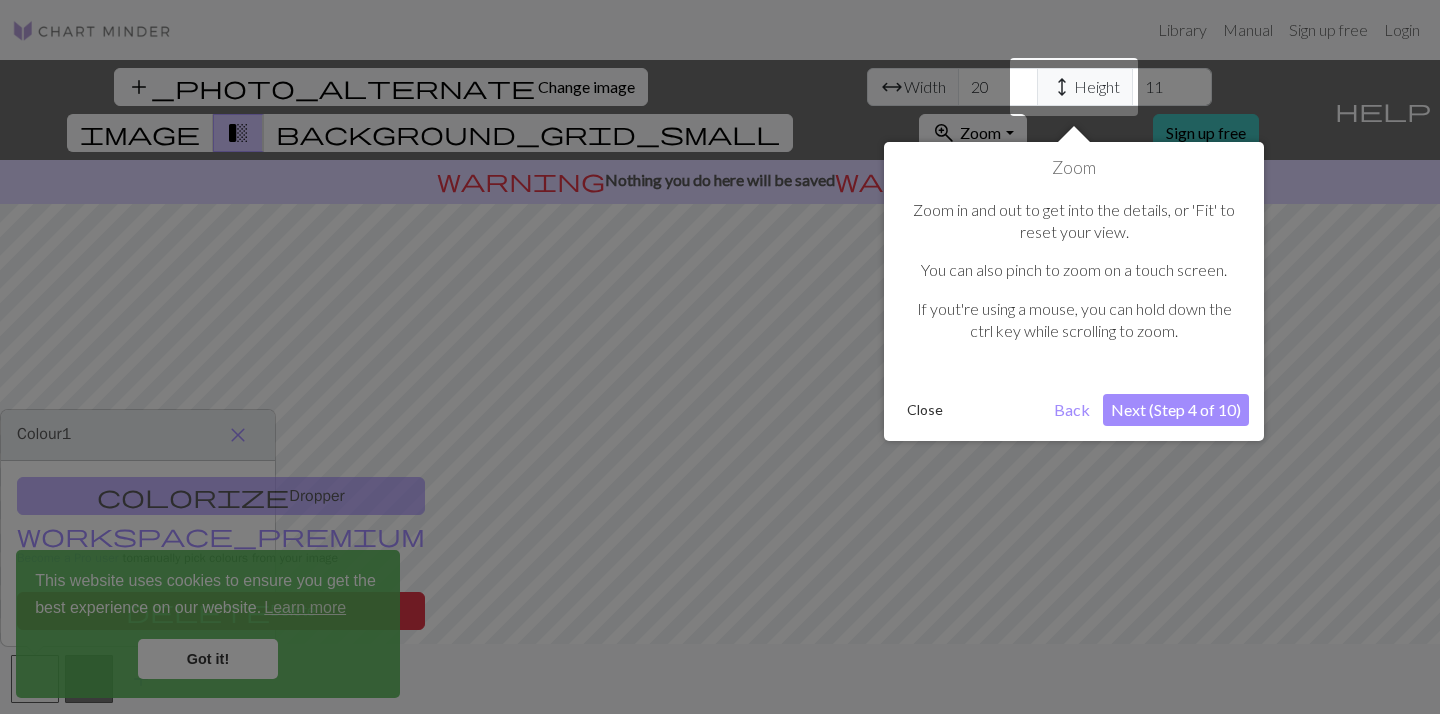 click on "Next (Step 4 of 10)" at bounding box center (1176, 410) 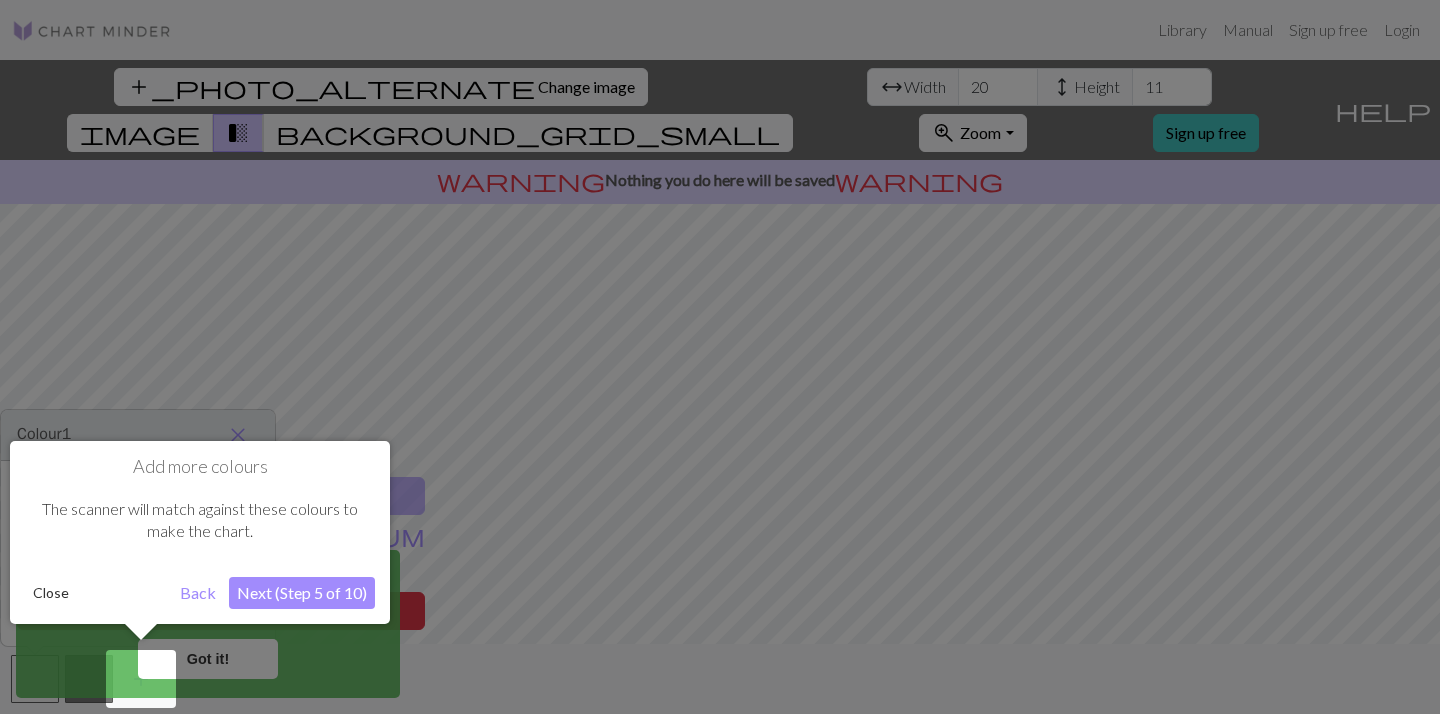 click on "Next (Step 5 of 10)" at bounding box center [302, 593] 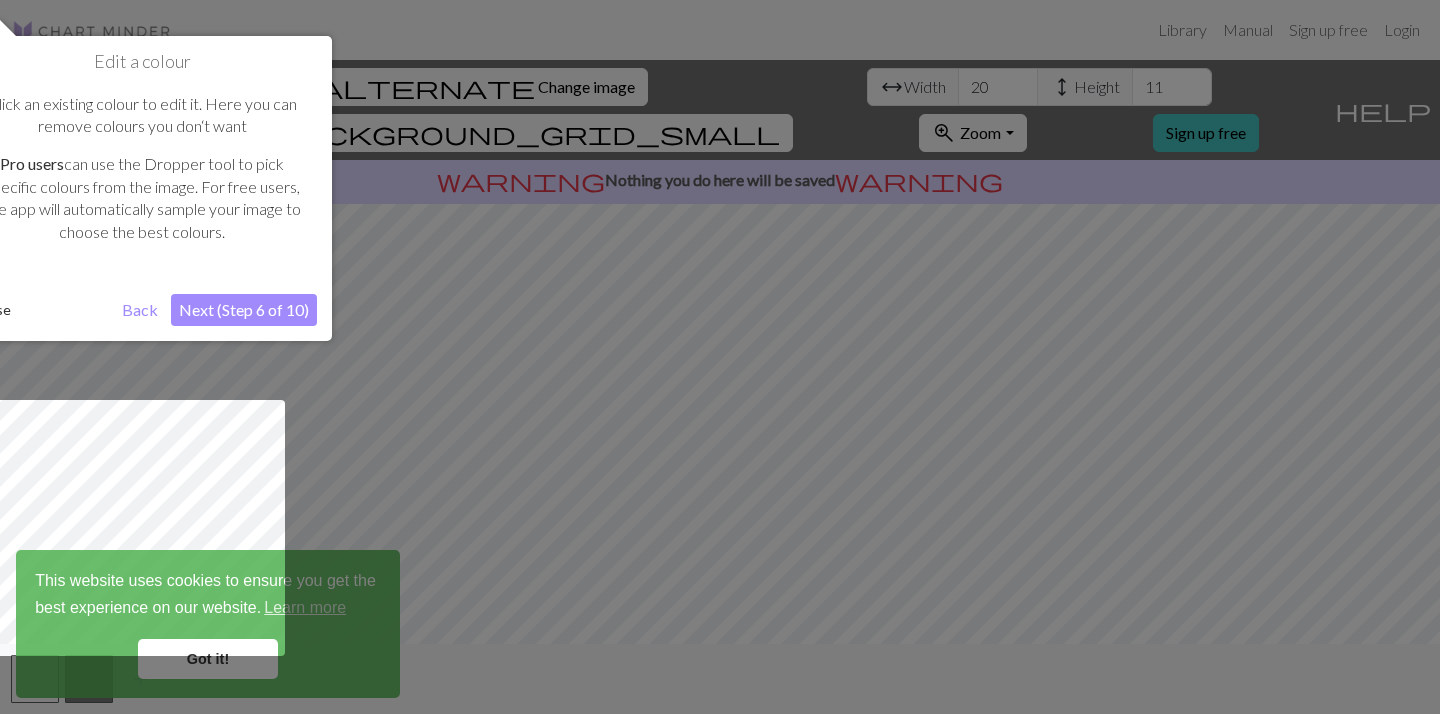 click on "Back" at bounding box center (140, 310) 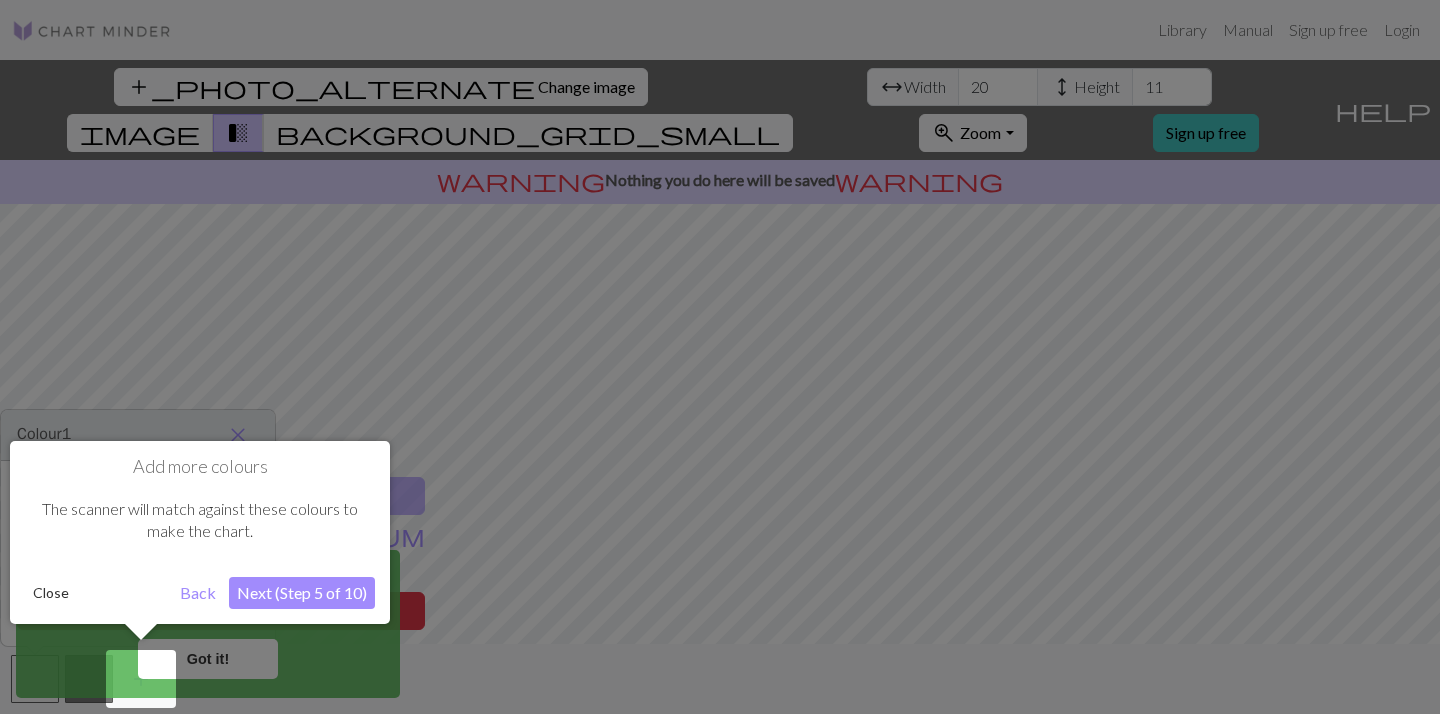 click on "Next (Step 5 of 10)" at bounding box center (302, 593) 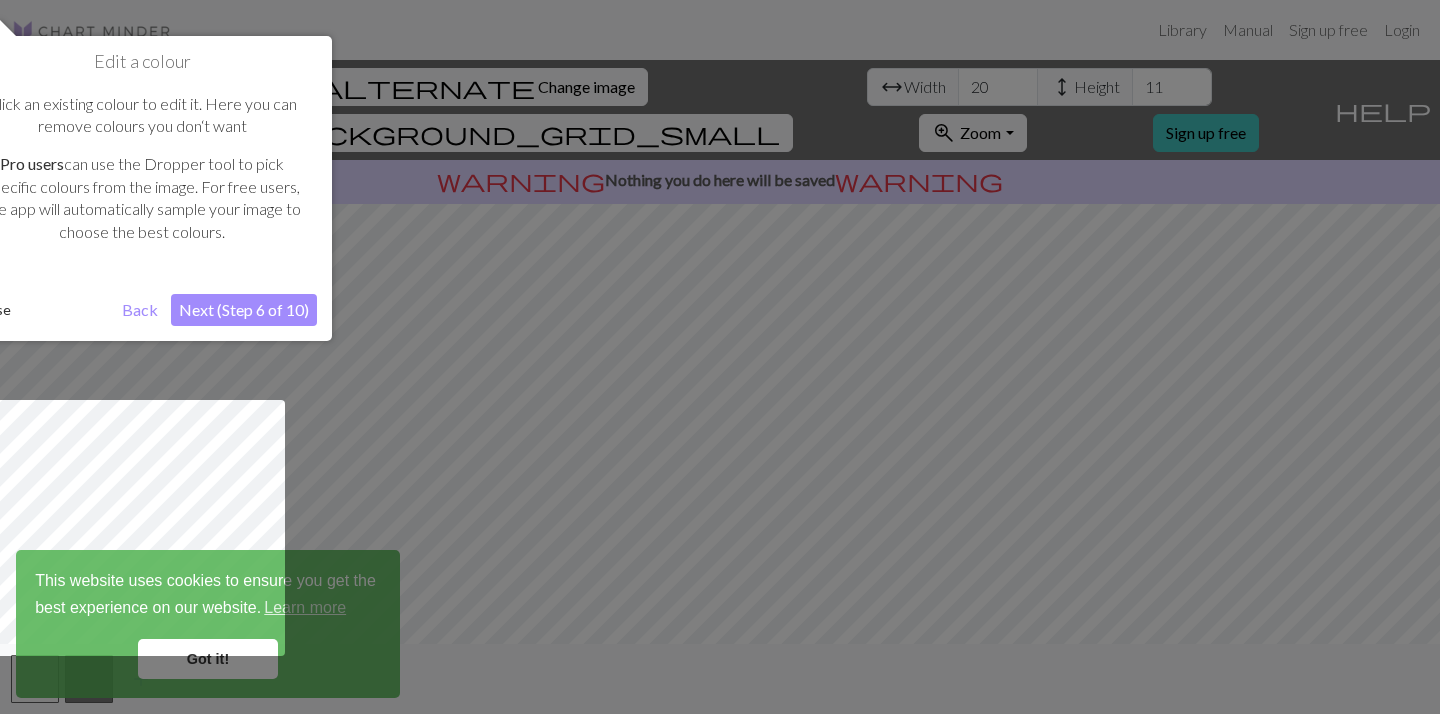 click on "Close" at bounding box center (-7, 310) 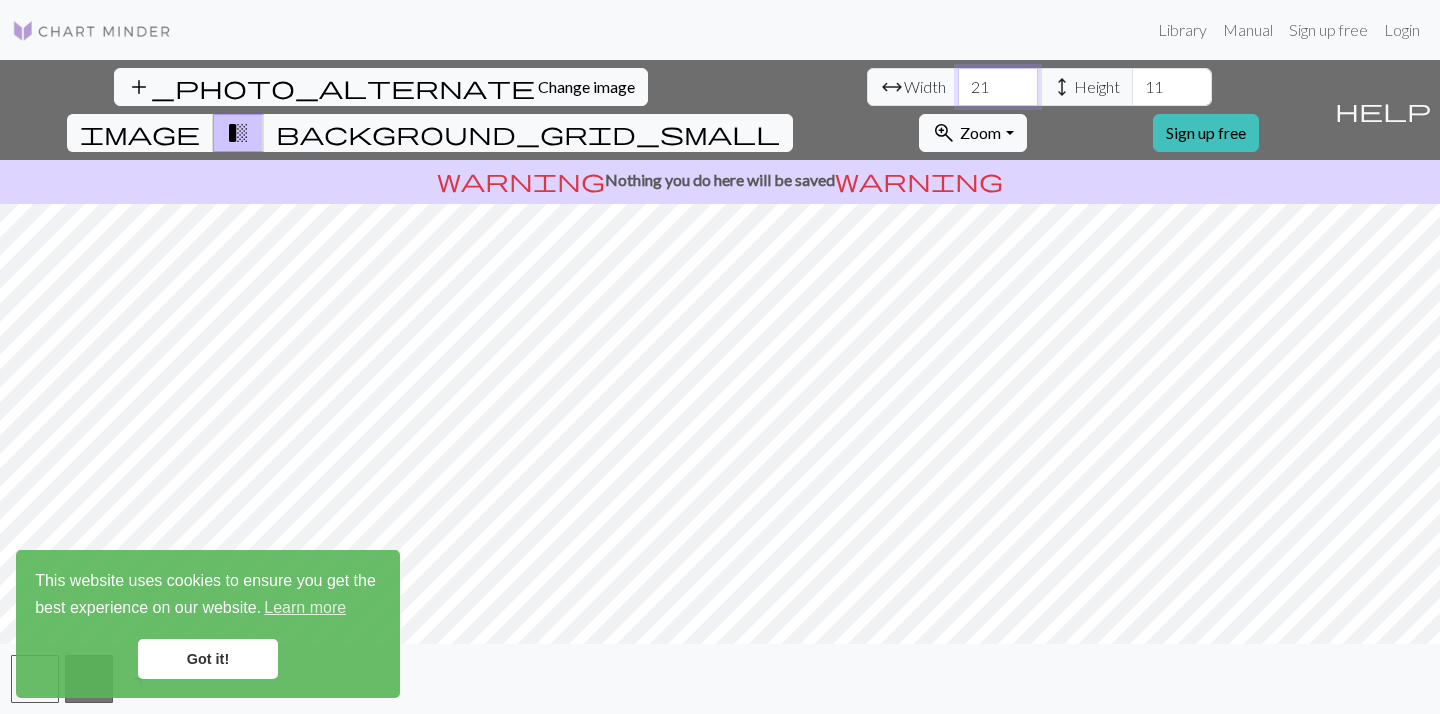 click on "21" at bounding box center [998, 87] 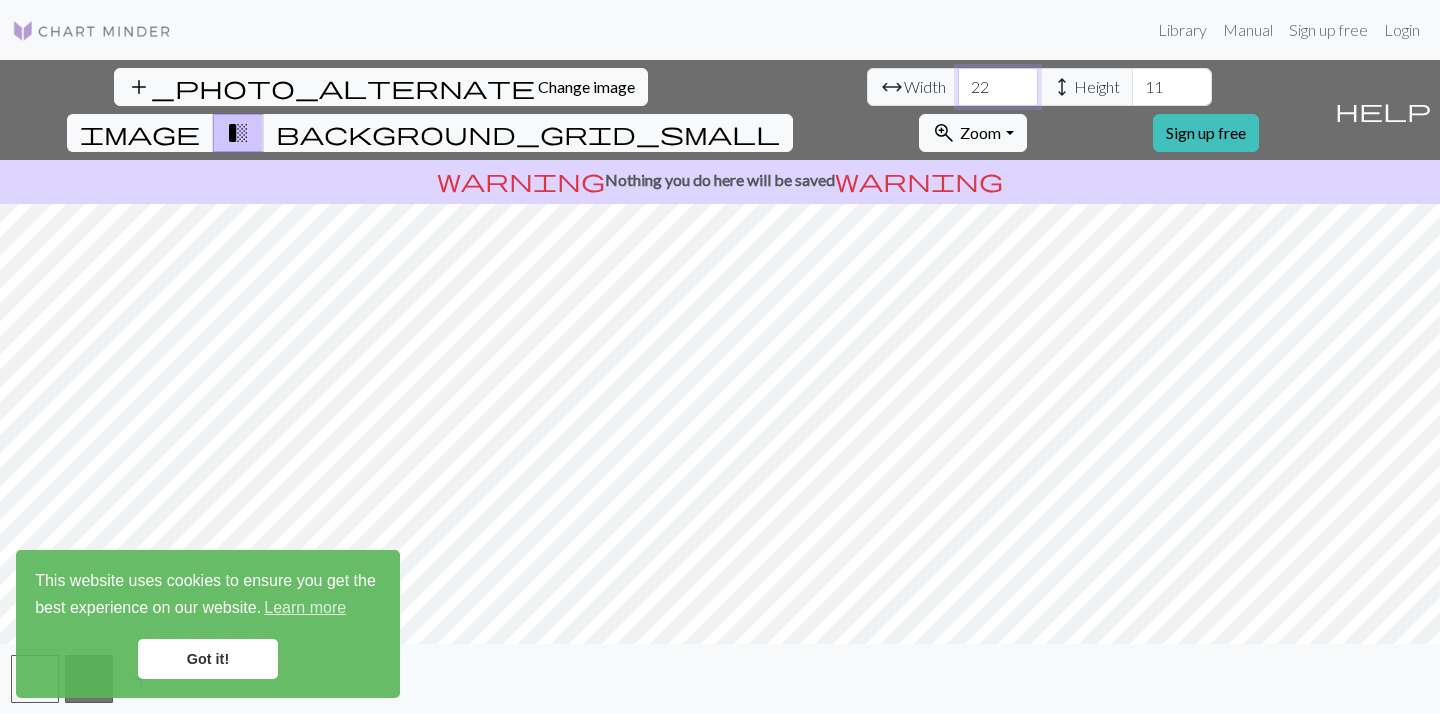 click on "22" at bounding box center (998, 87) 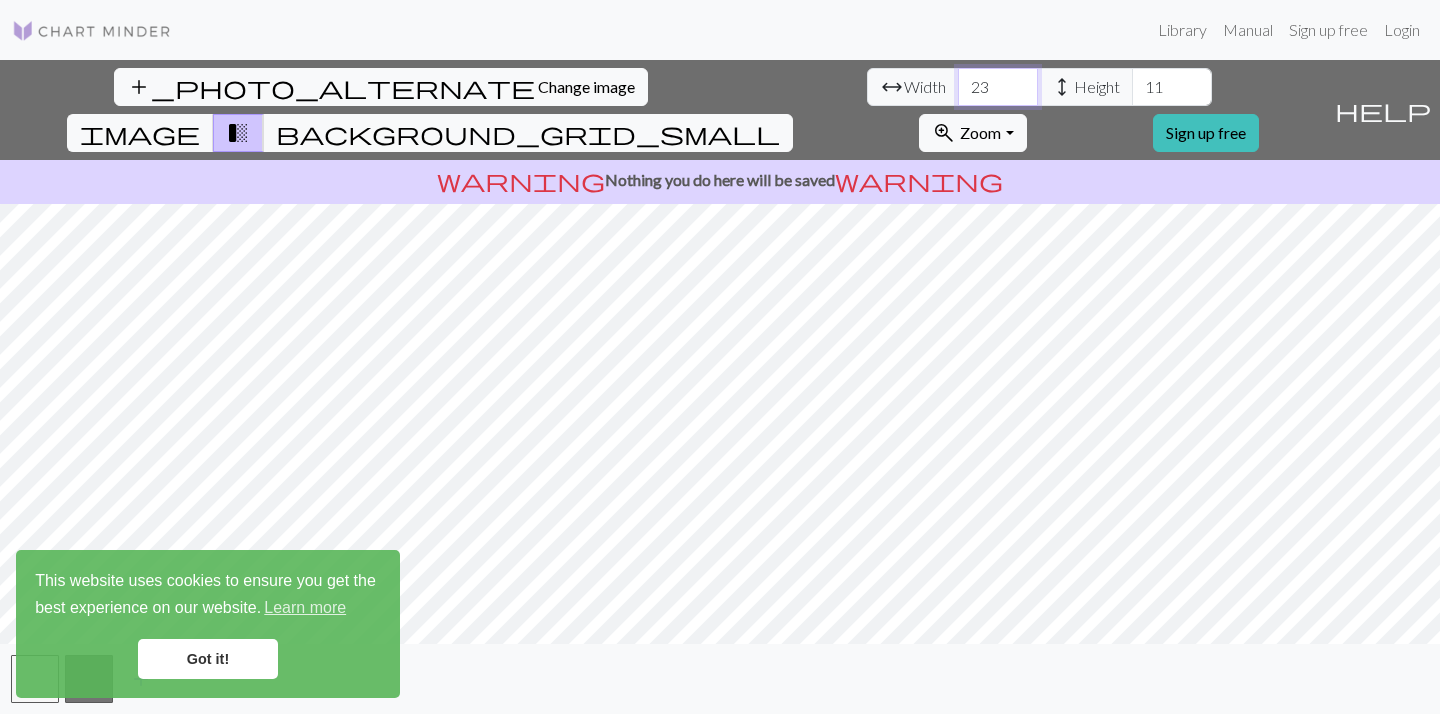 click on "23" at bounding box center (998, 87) 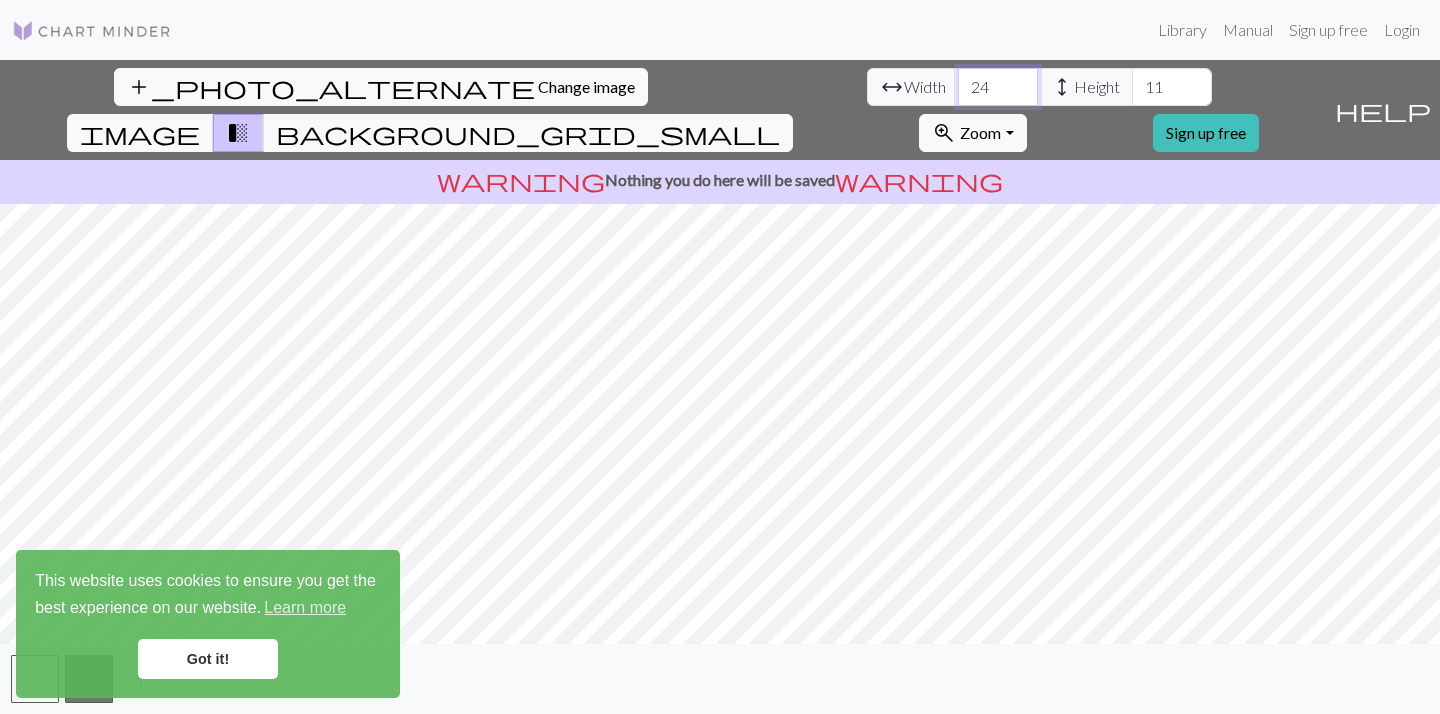 click on "24" at bounding box center [998, 87] 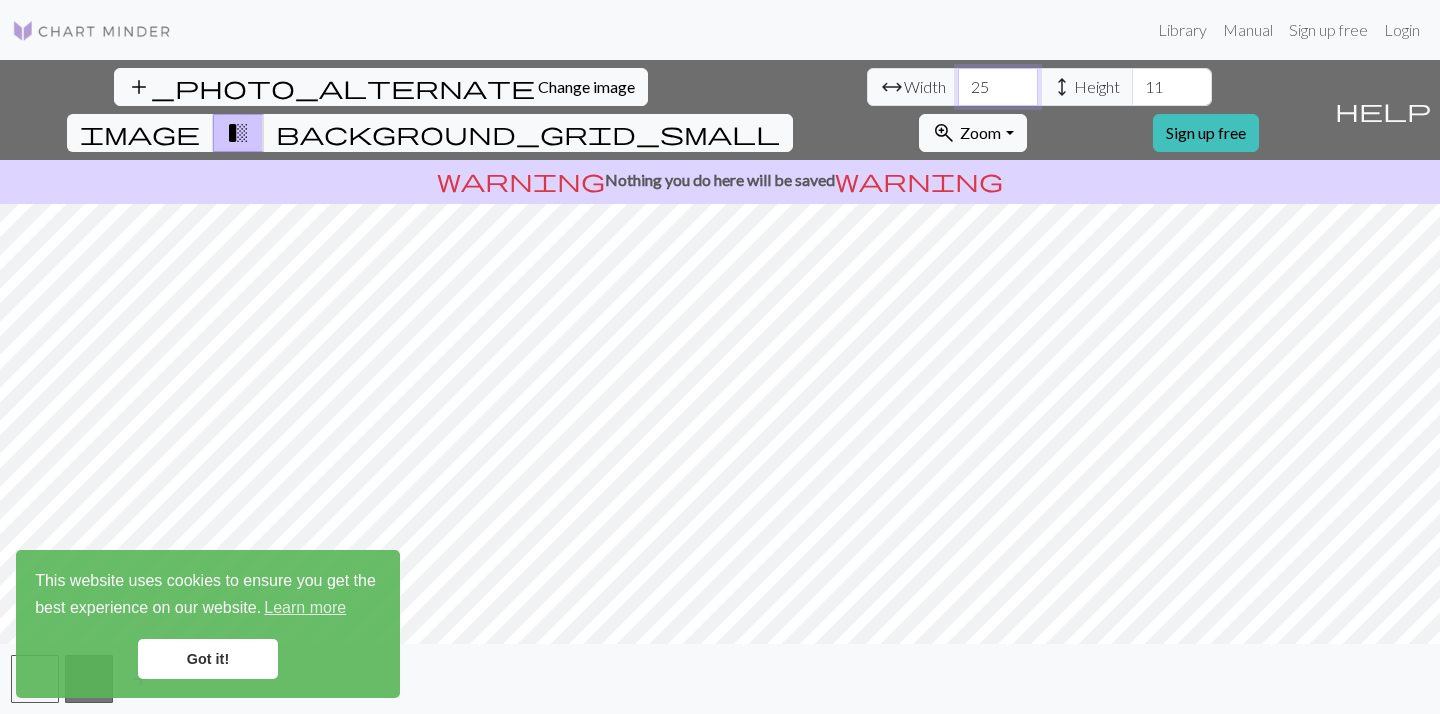click on "25" at bounding box center [998, 87] 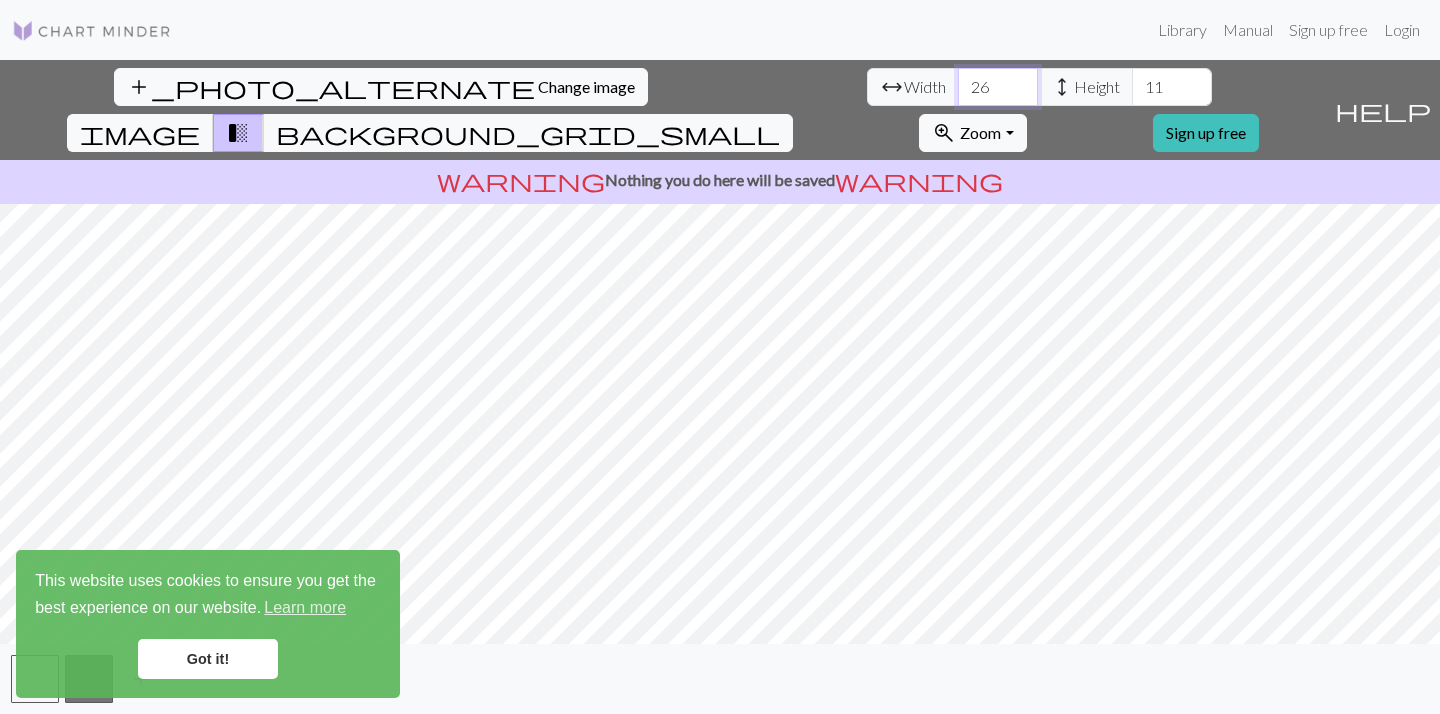 click on "26" at bounding box center (998, 87) 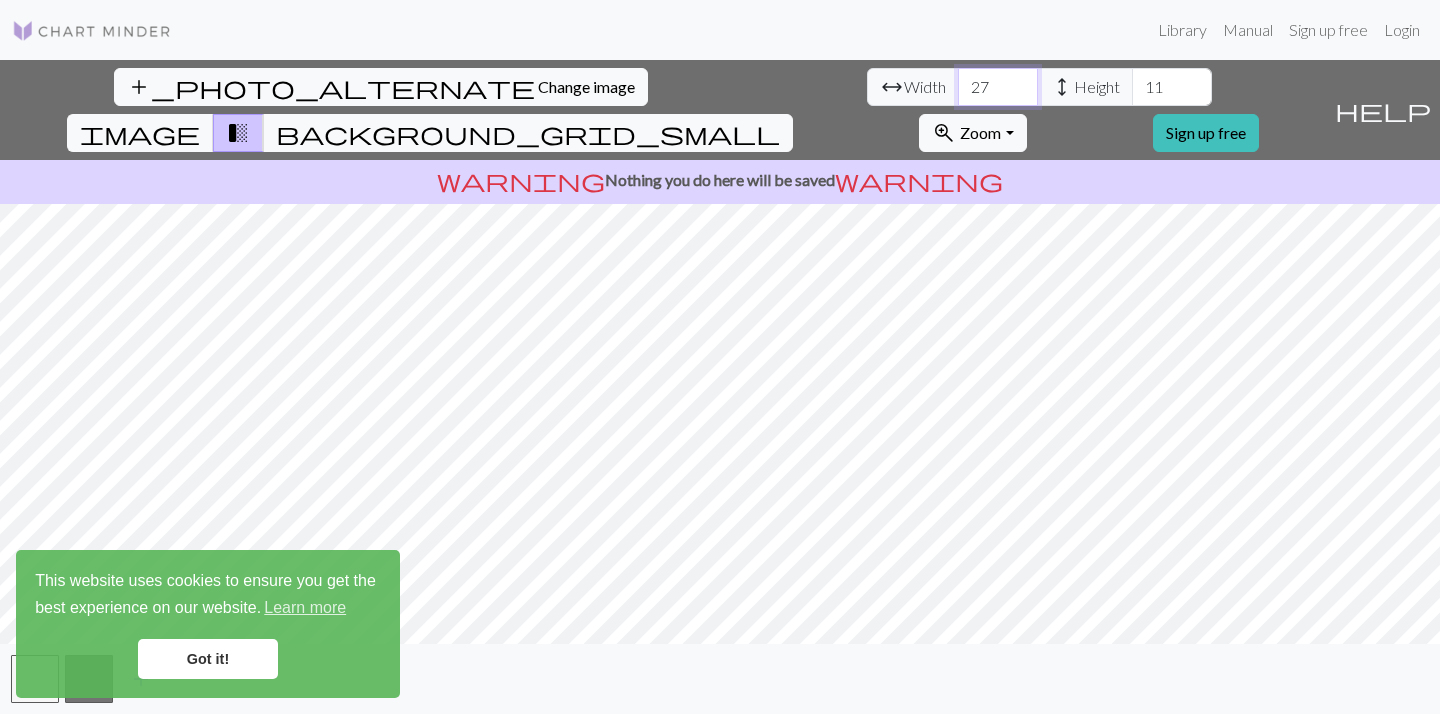 click on "27" at bounding box center [998, 87] 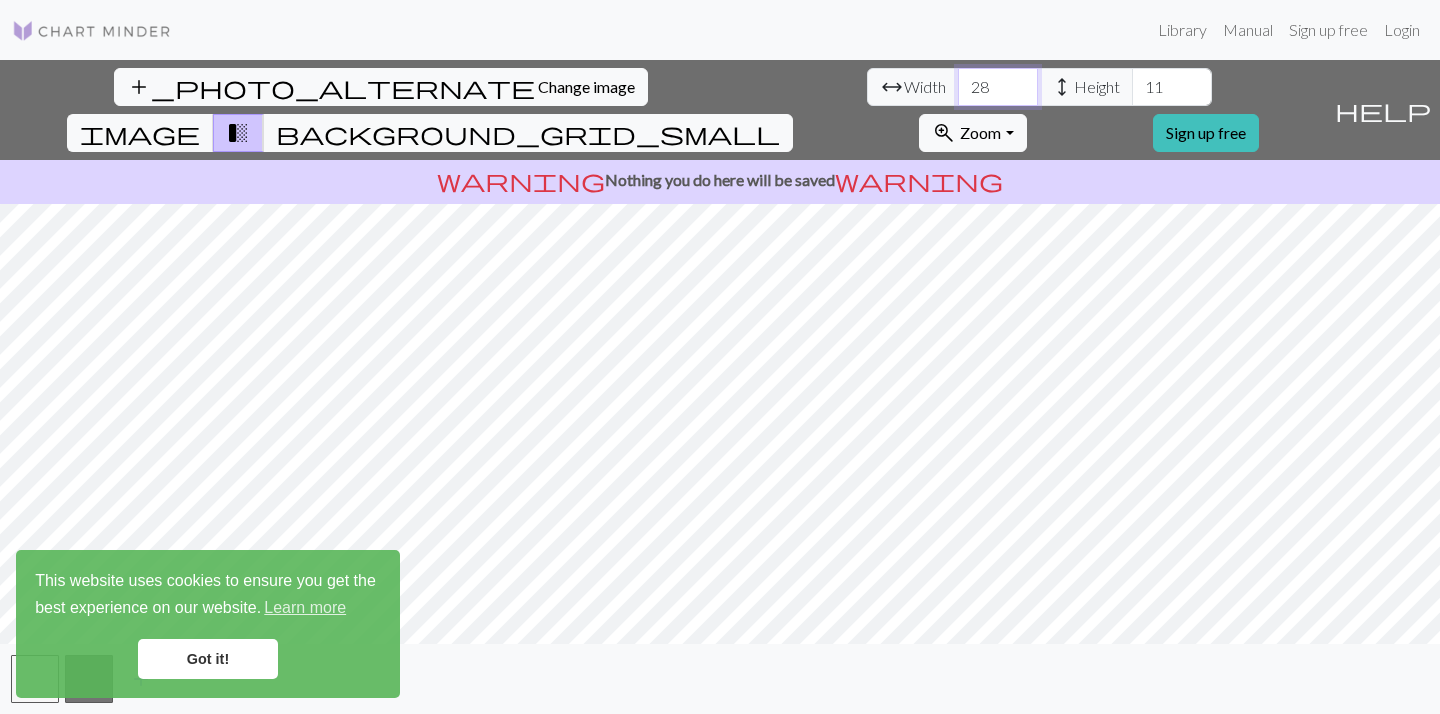 click on "28" at bounding box center (998, 87) 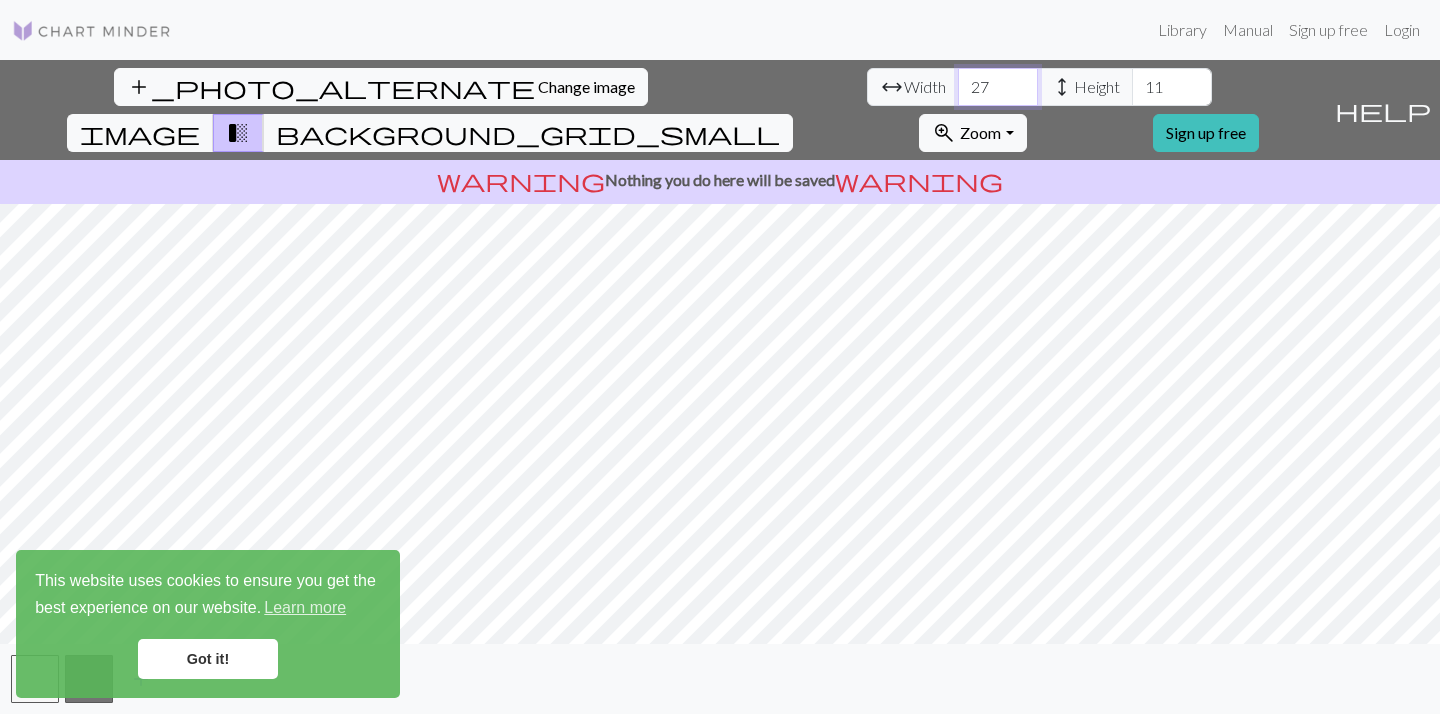 click on "27" at bounding box center (998, 87) 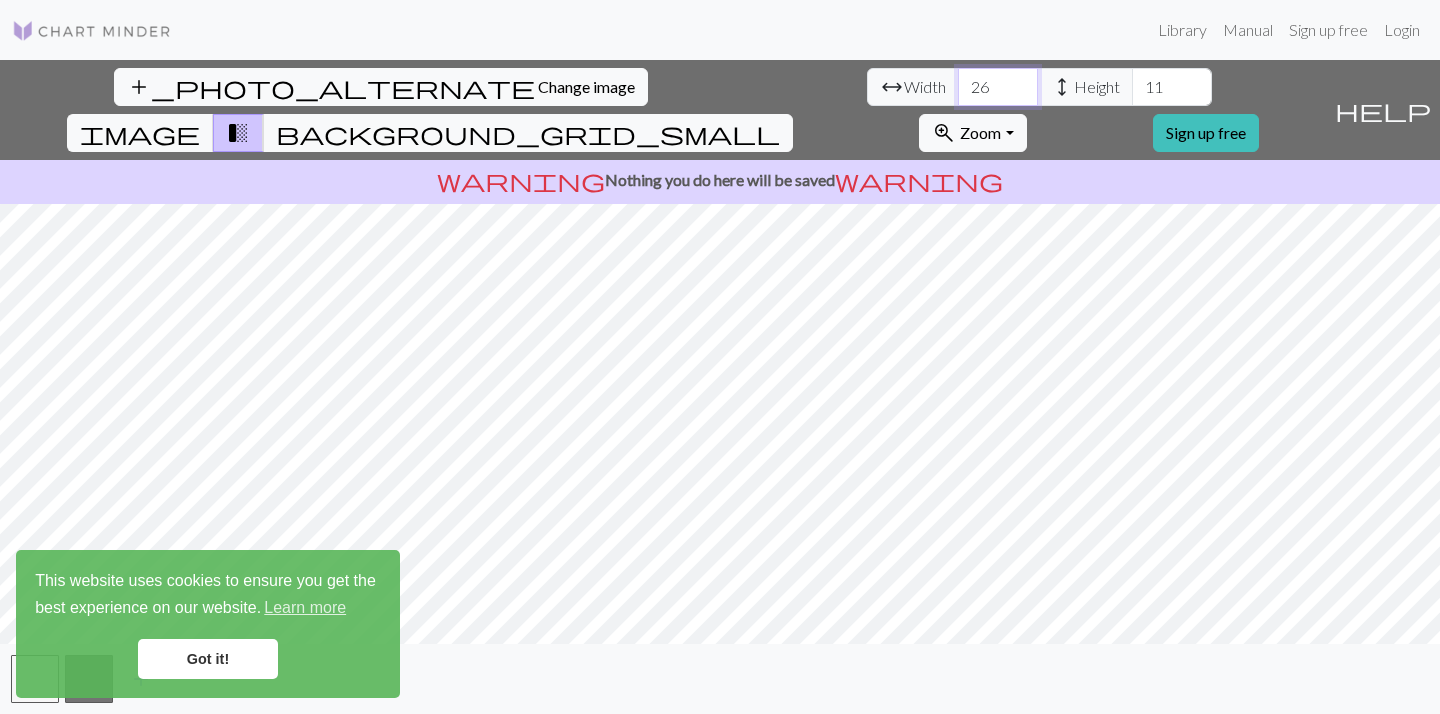 click on "26" at bounding box center (998, 87) 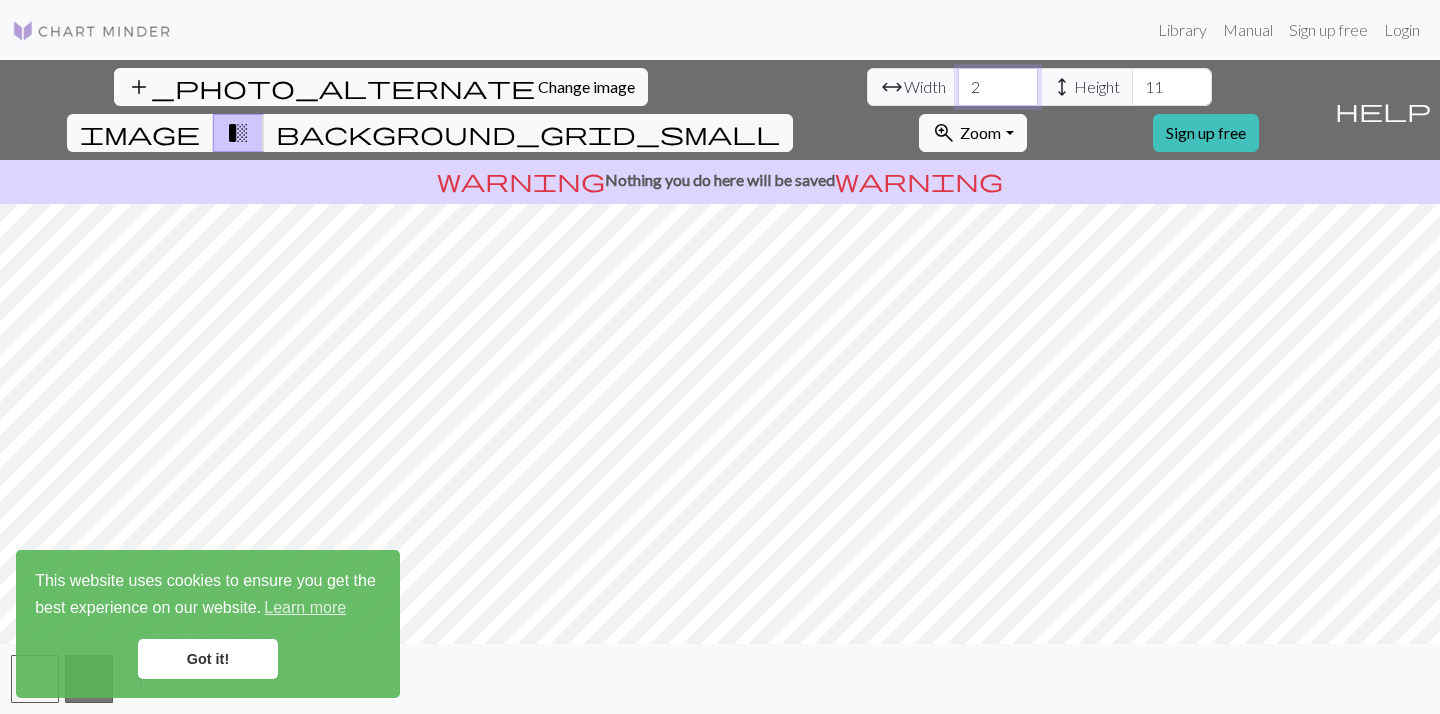 click on "2" at bounding box center [998, 87] 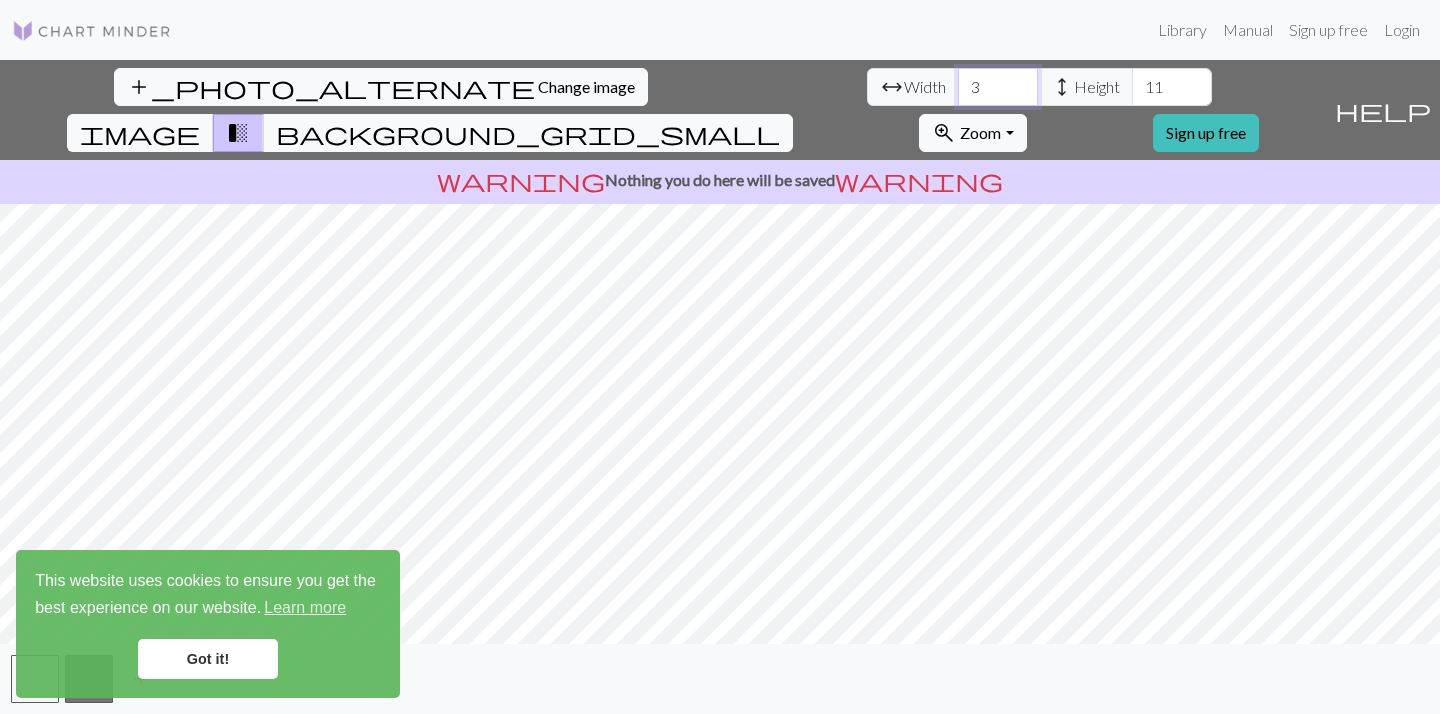 type on "3" 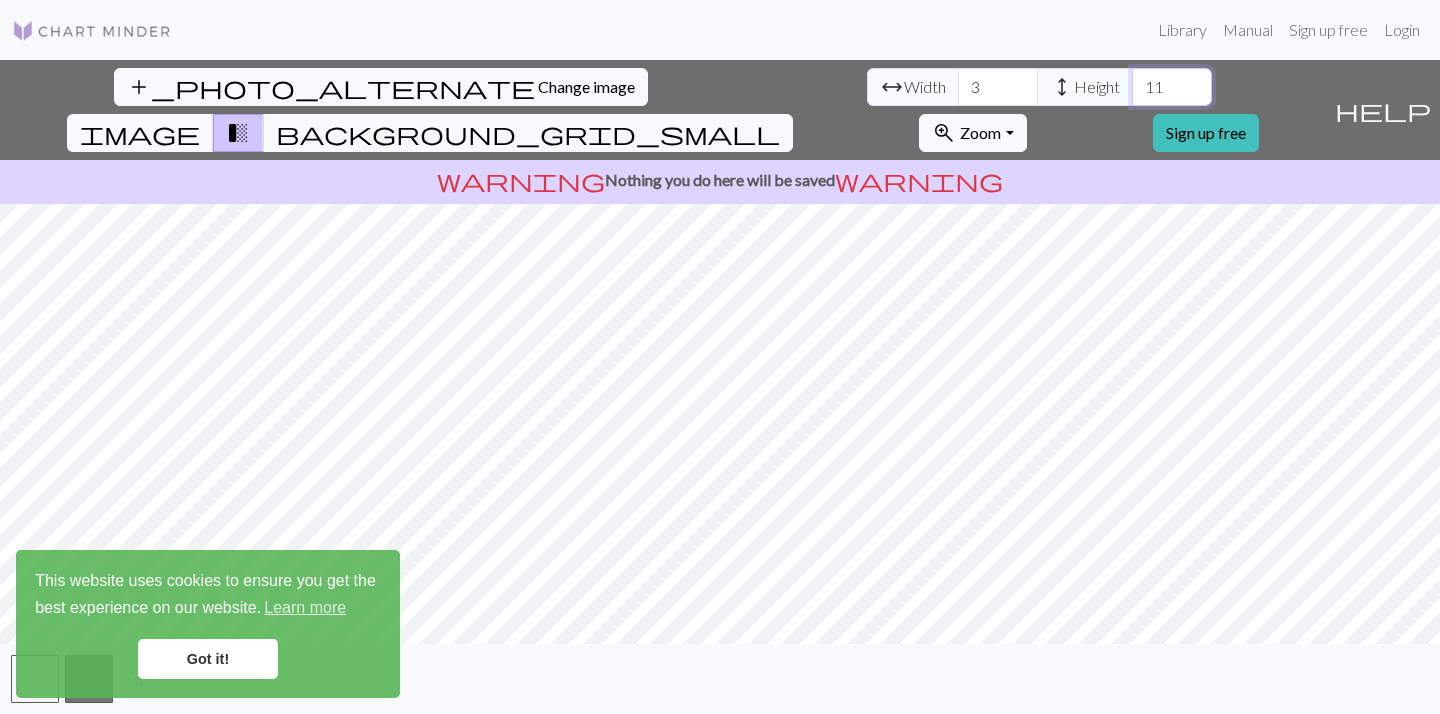 drag, startPoint x: 614, startPoint y: 87, endPoint x: 509, endPoint y: 87, distance: 105 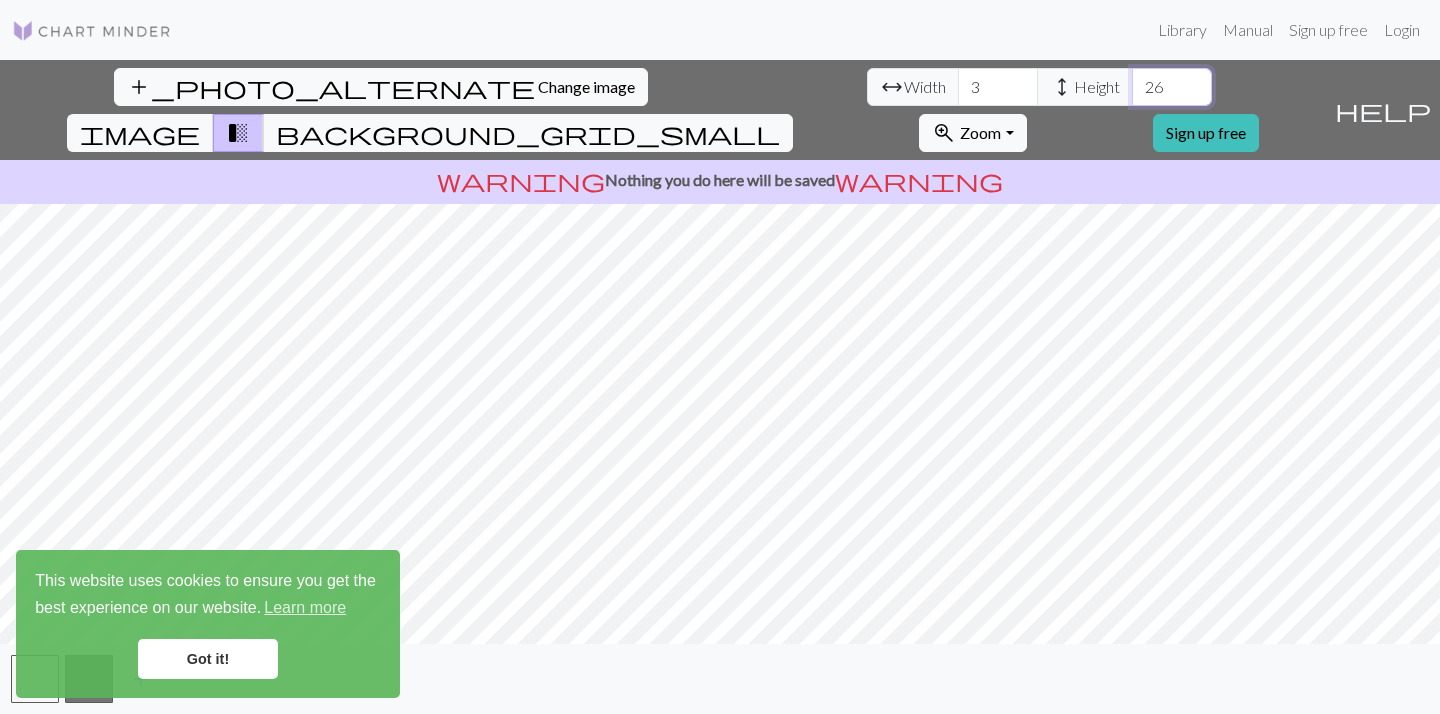 type on "26" 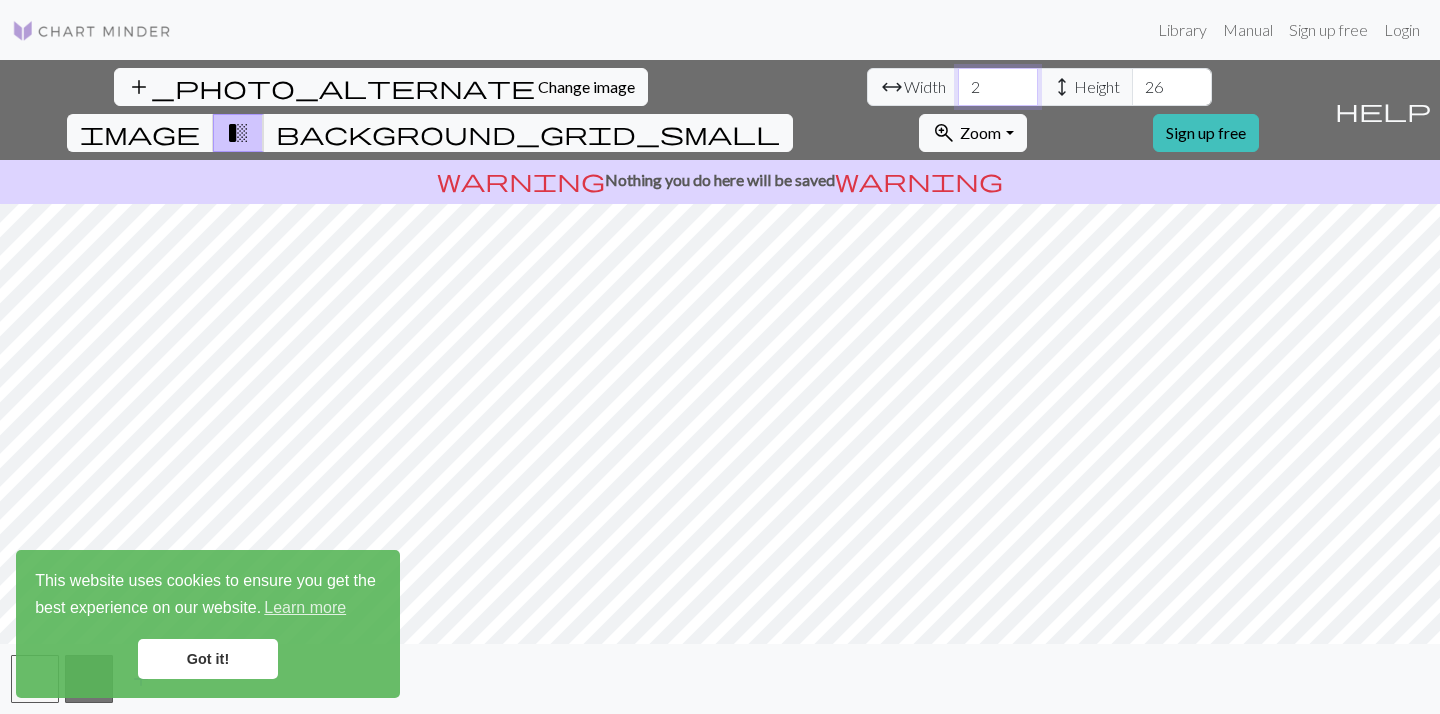 drag, startPoint x: 456, startPoint y: 90, endPoint x: 330, endPoint y: 90, distance: 126 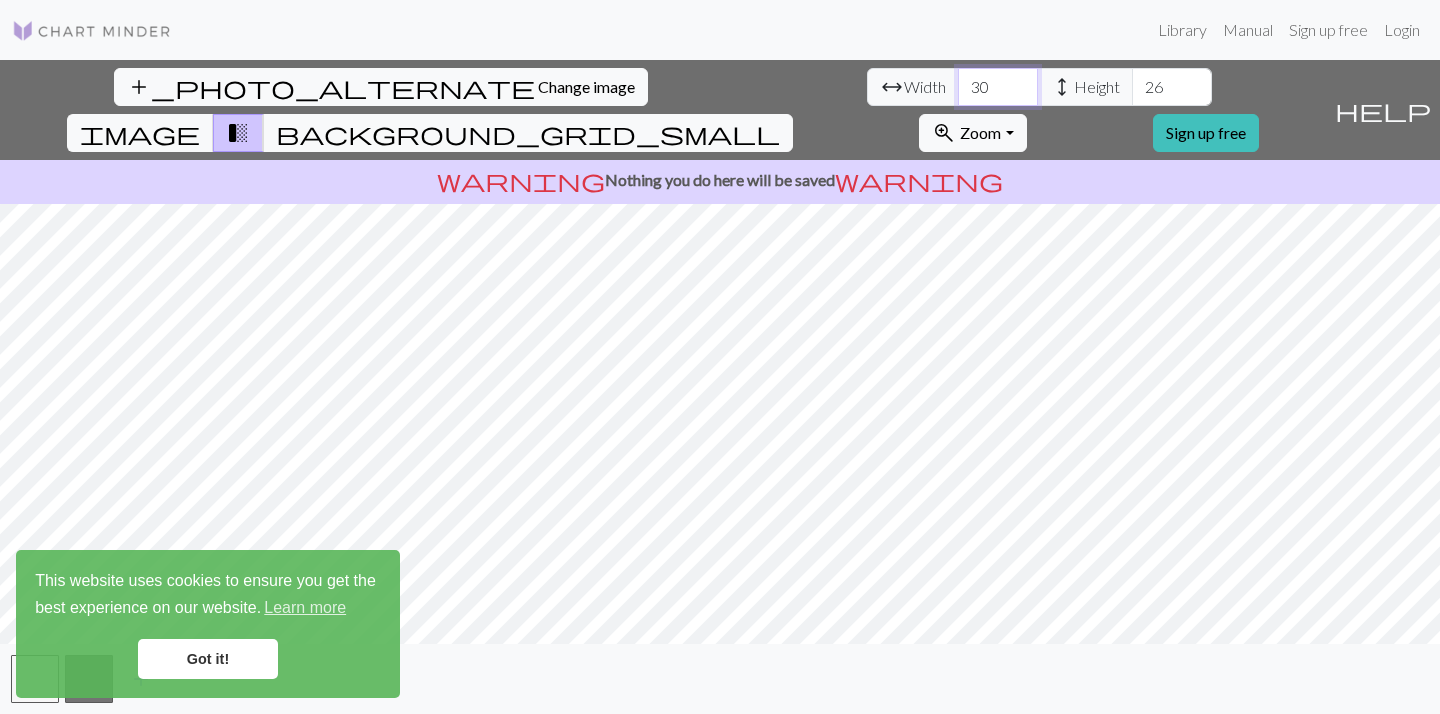 type on "3" 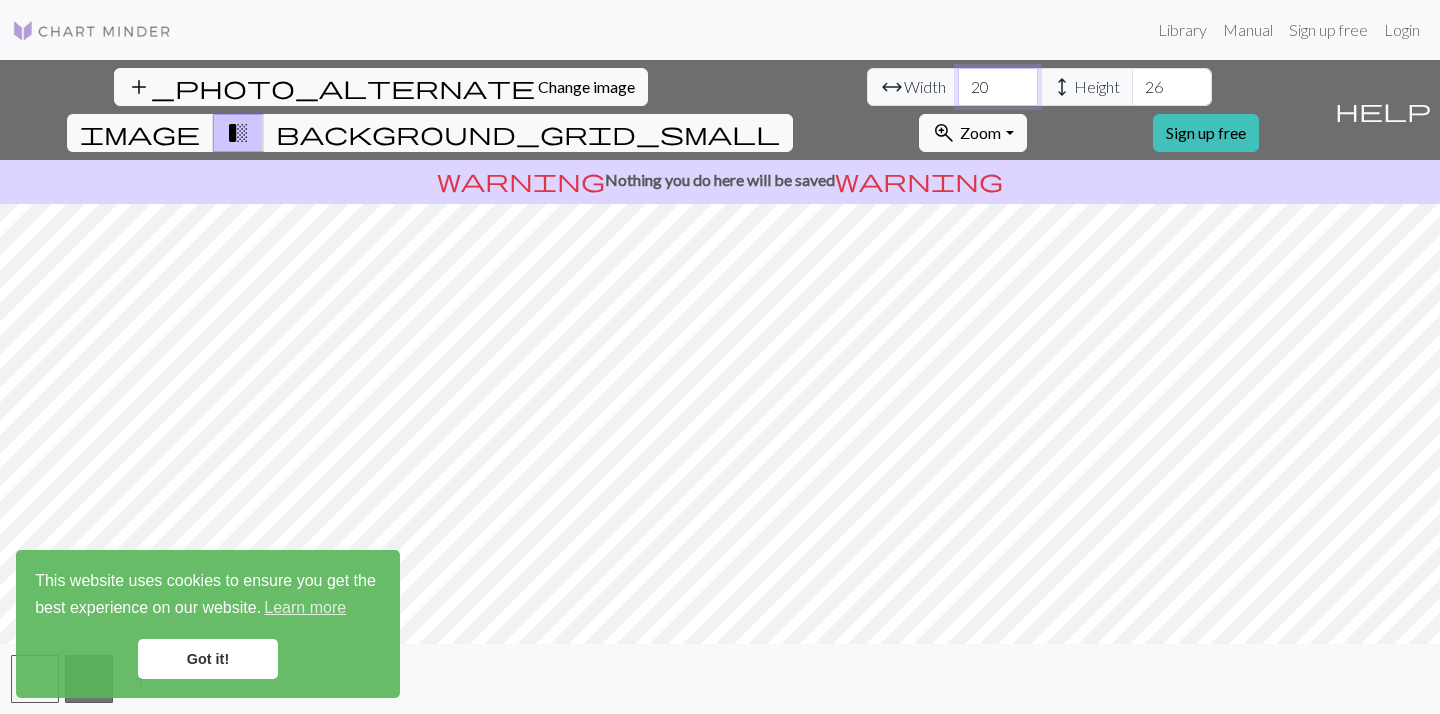type on "2" 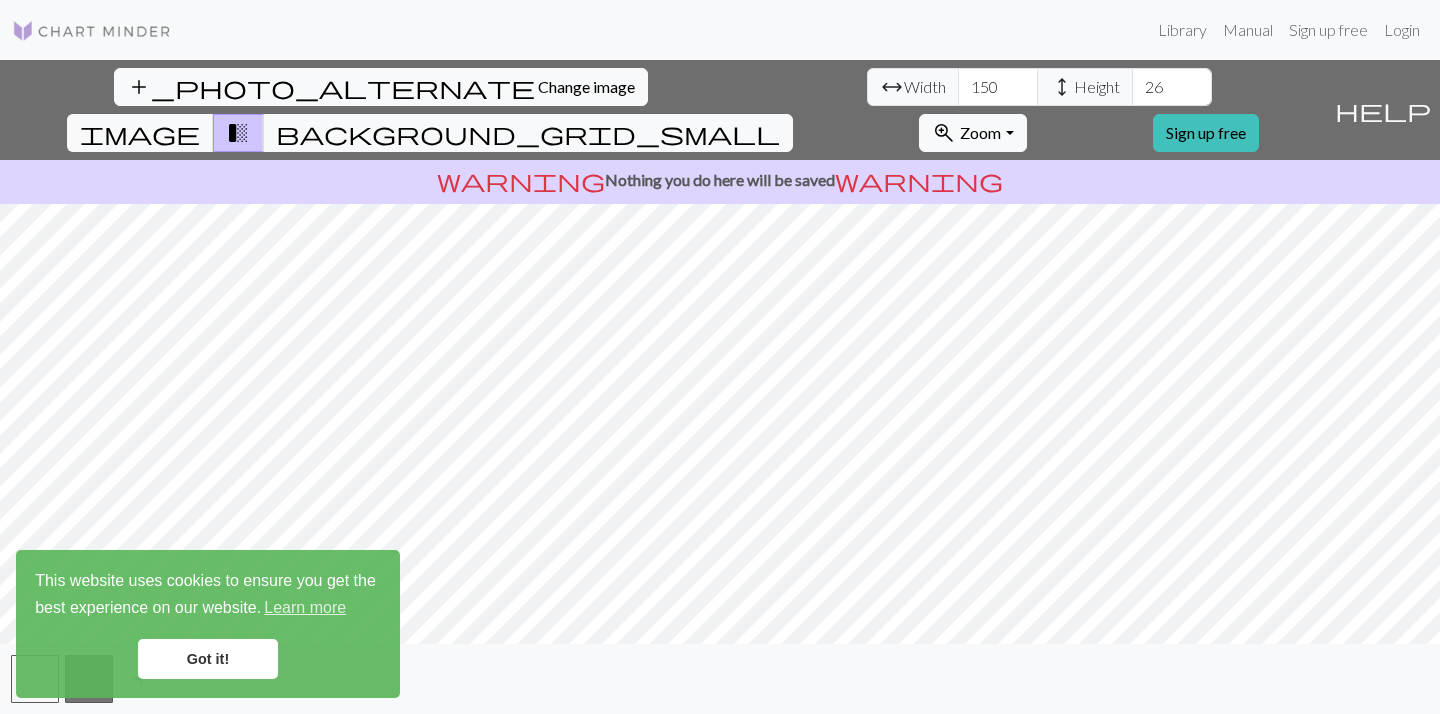 click on "warning  Nothing you do here will be saved  warning" at bounding box center [720, 180] 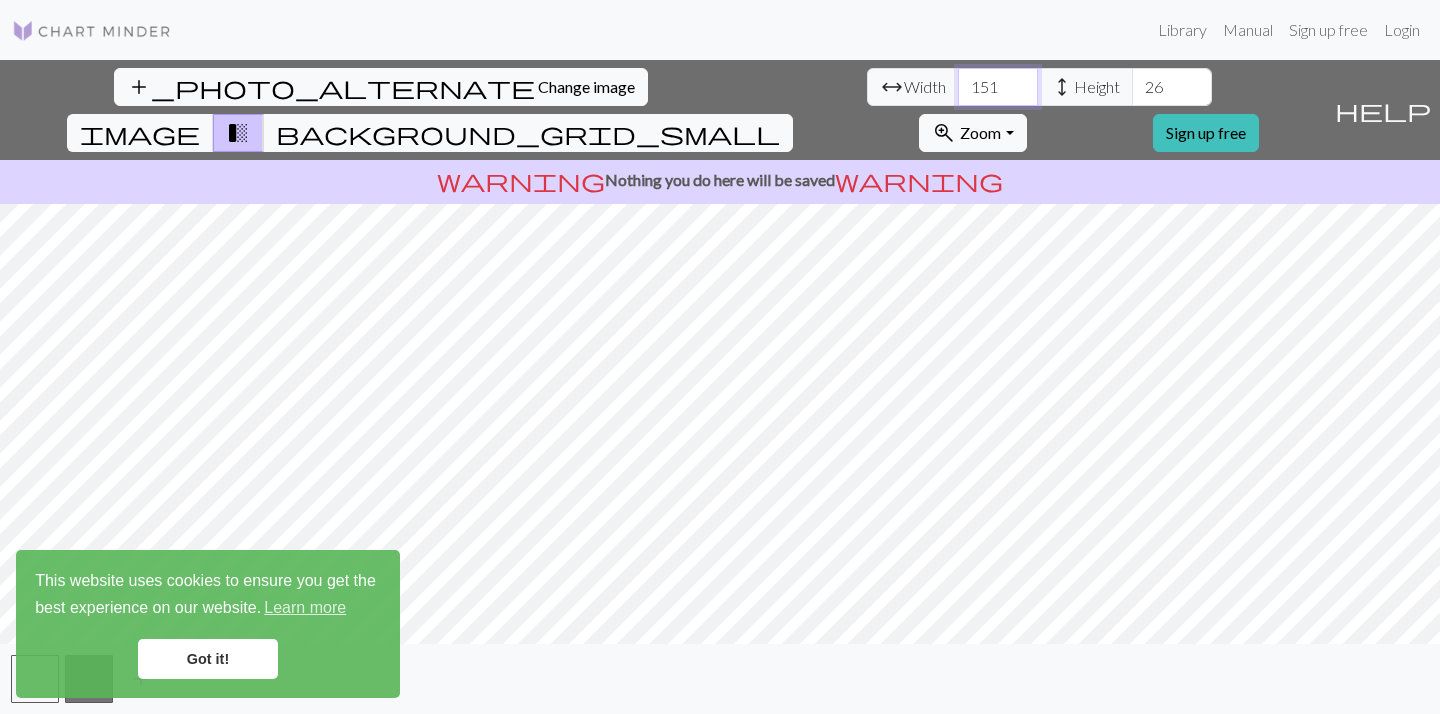 click on "151" at bounding box center (998, 87) 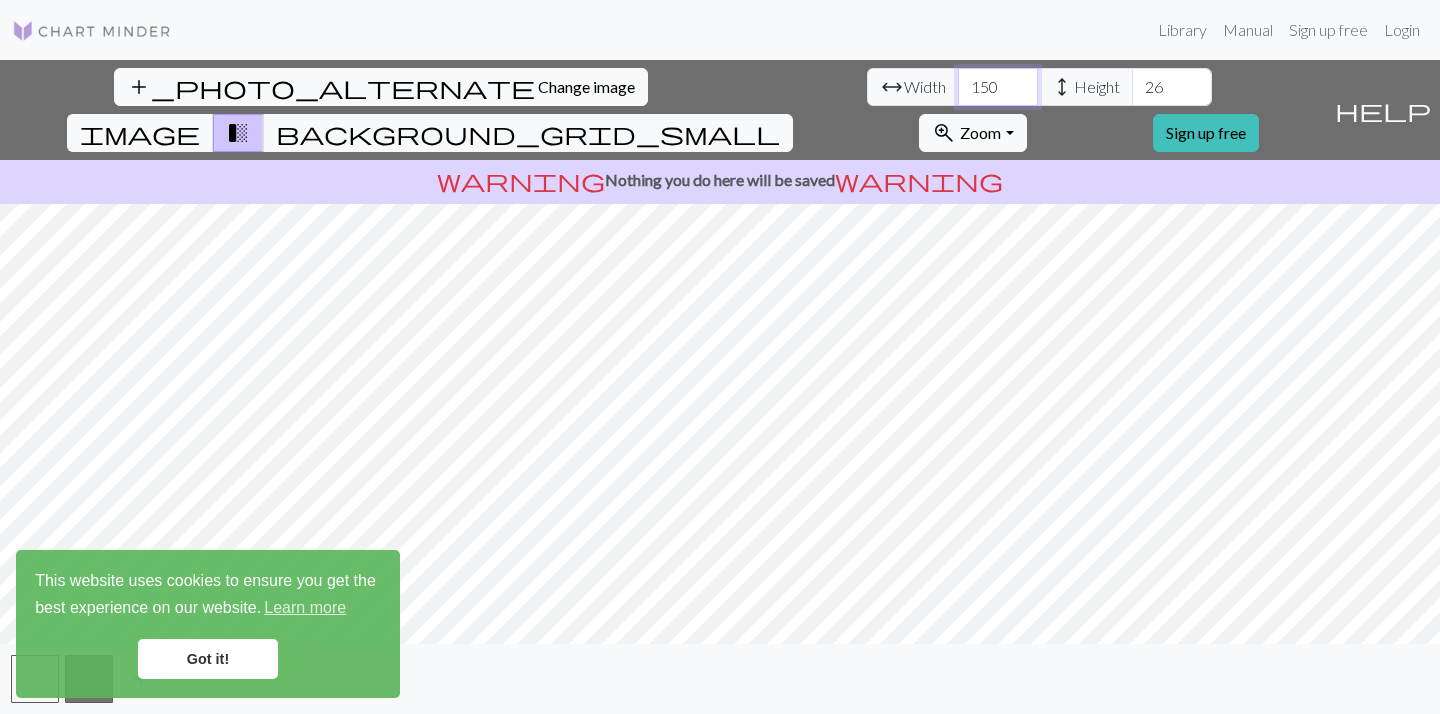 click on "150" at bounding box center [998, 87] 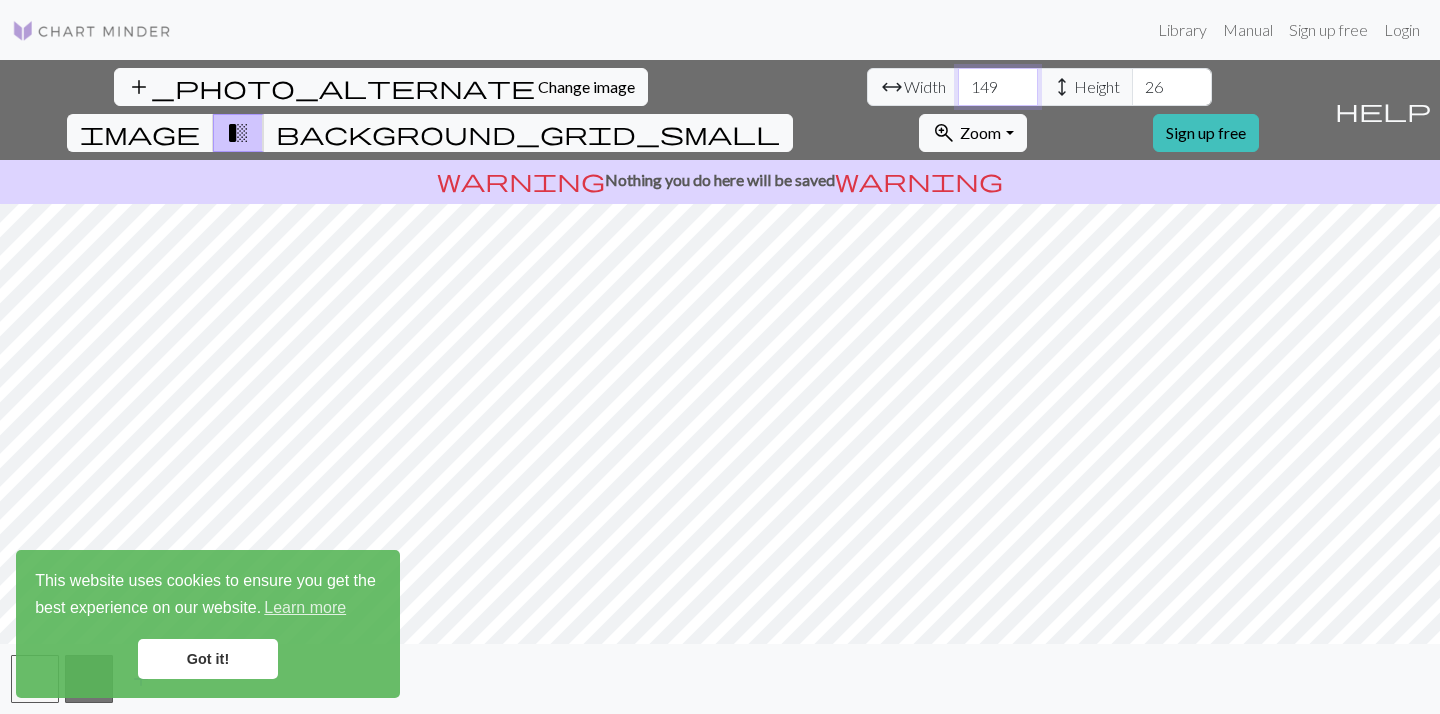 click on "149" at bounding box center [998, 87] 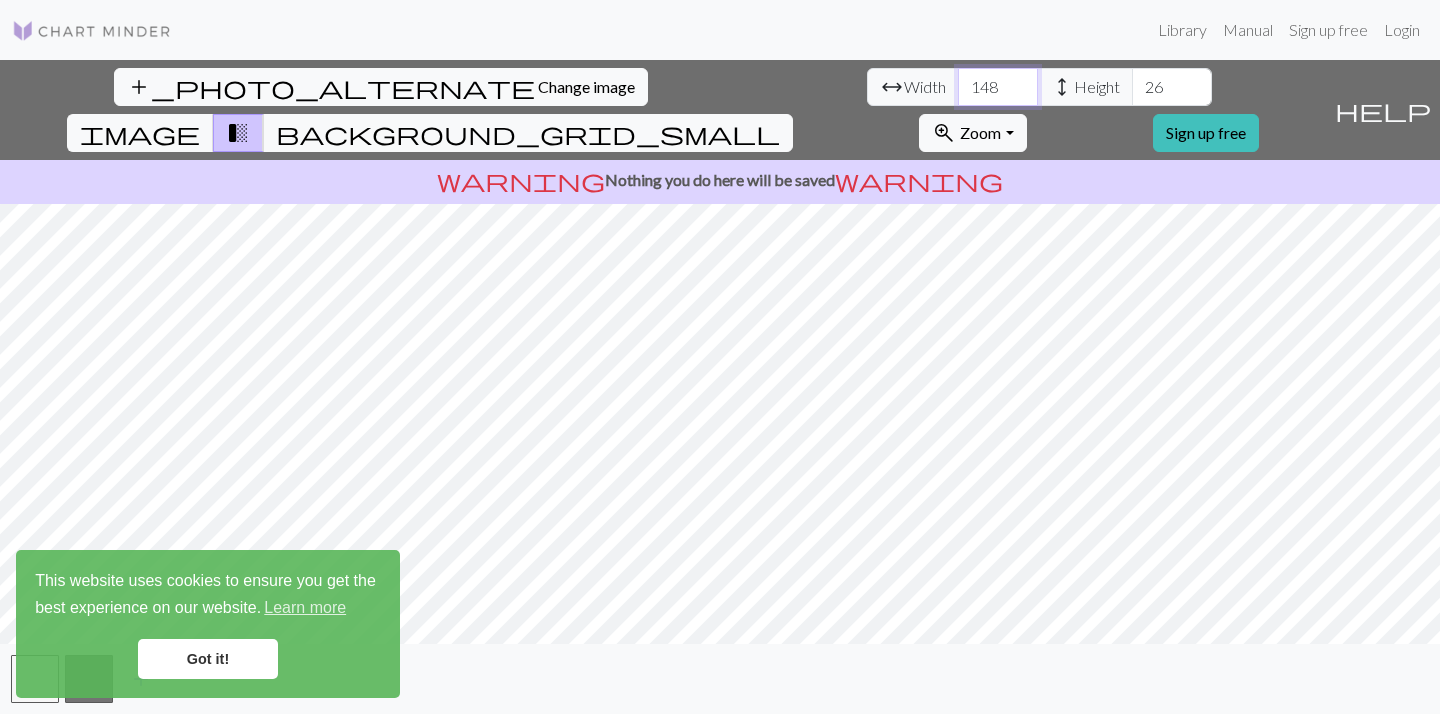click on "148" at bounding box center [998, 87] 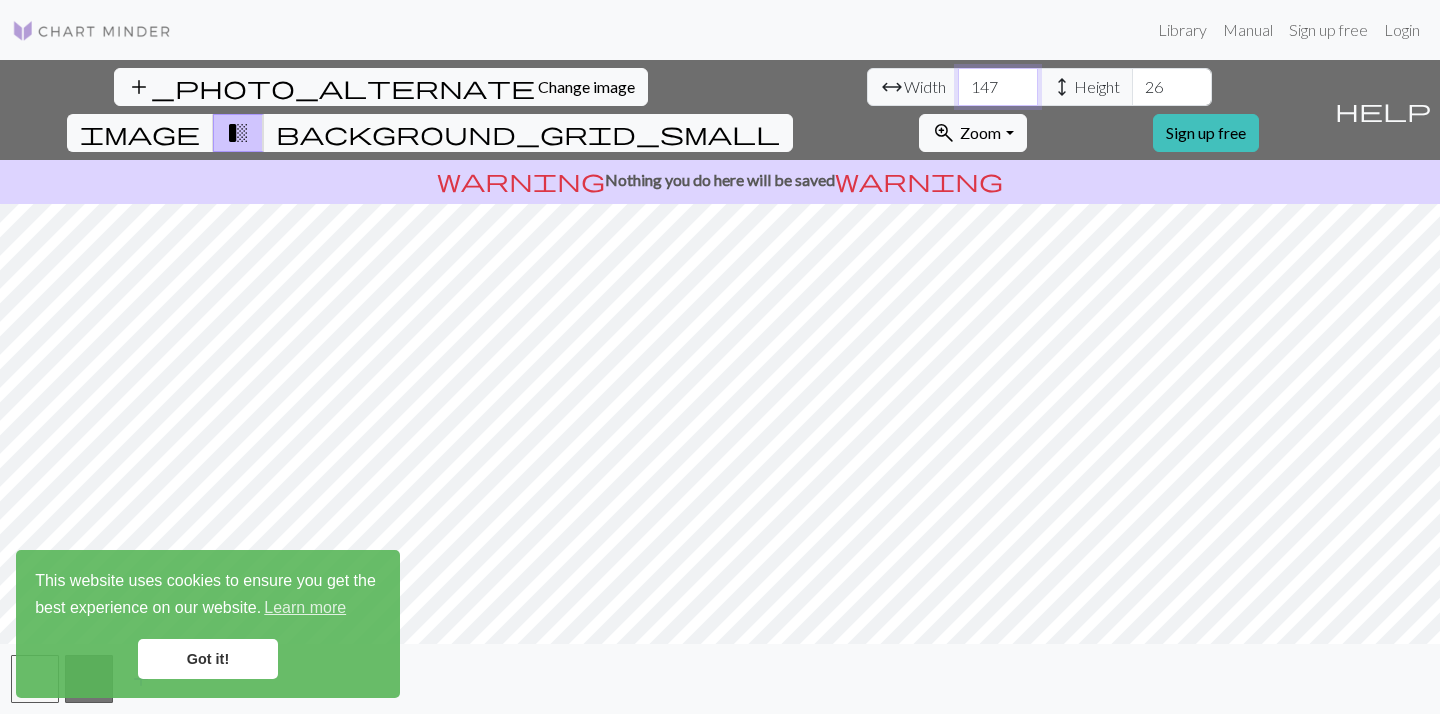 click on "147" at bounding box center [998, 87] 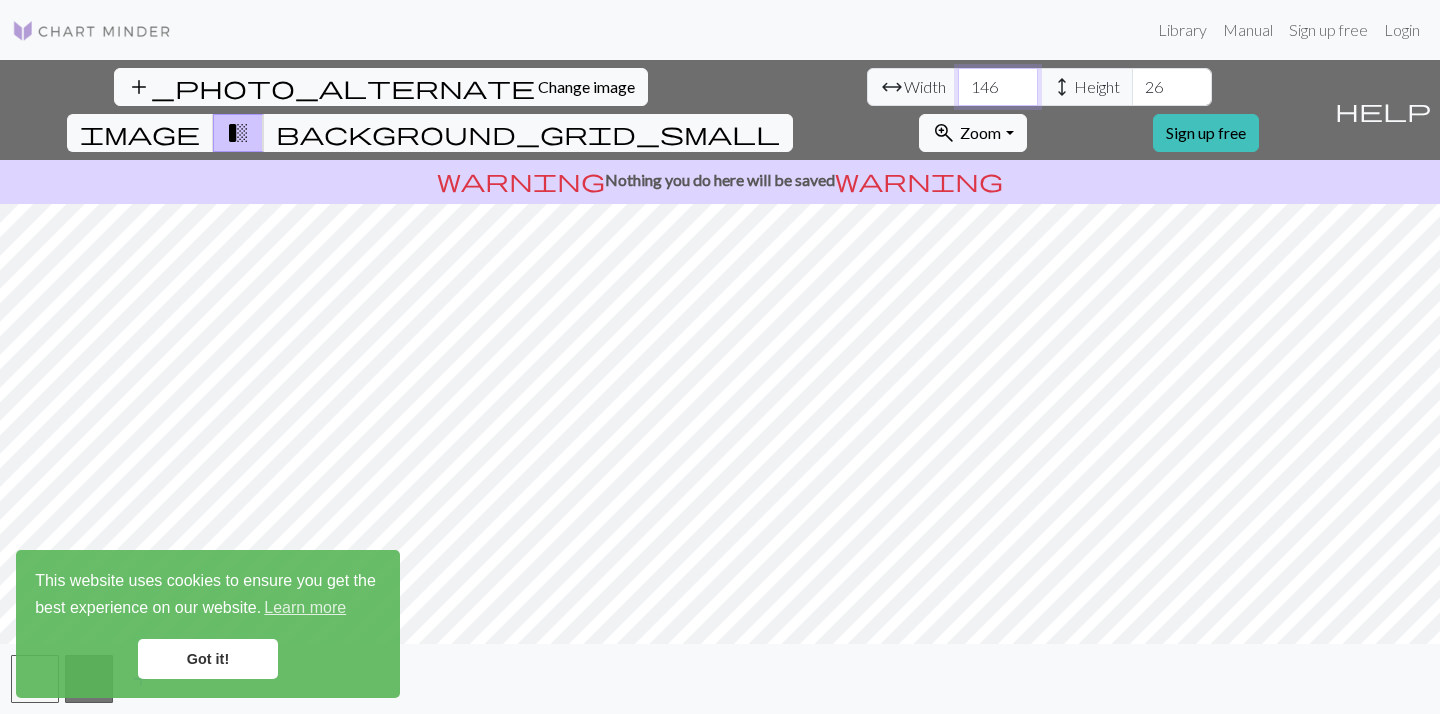 click on "146" at bounding box center [998, 87] 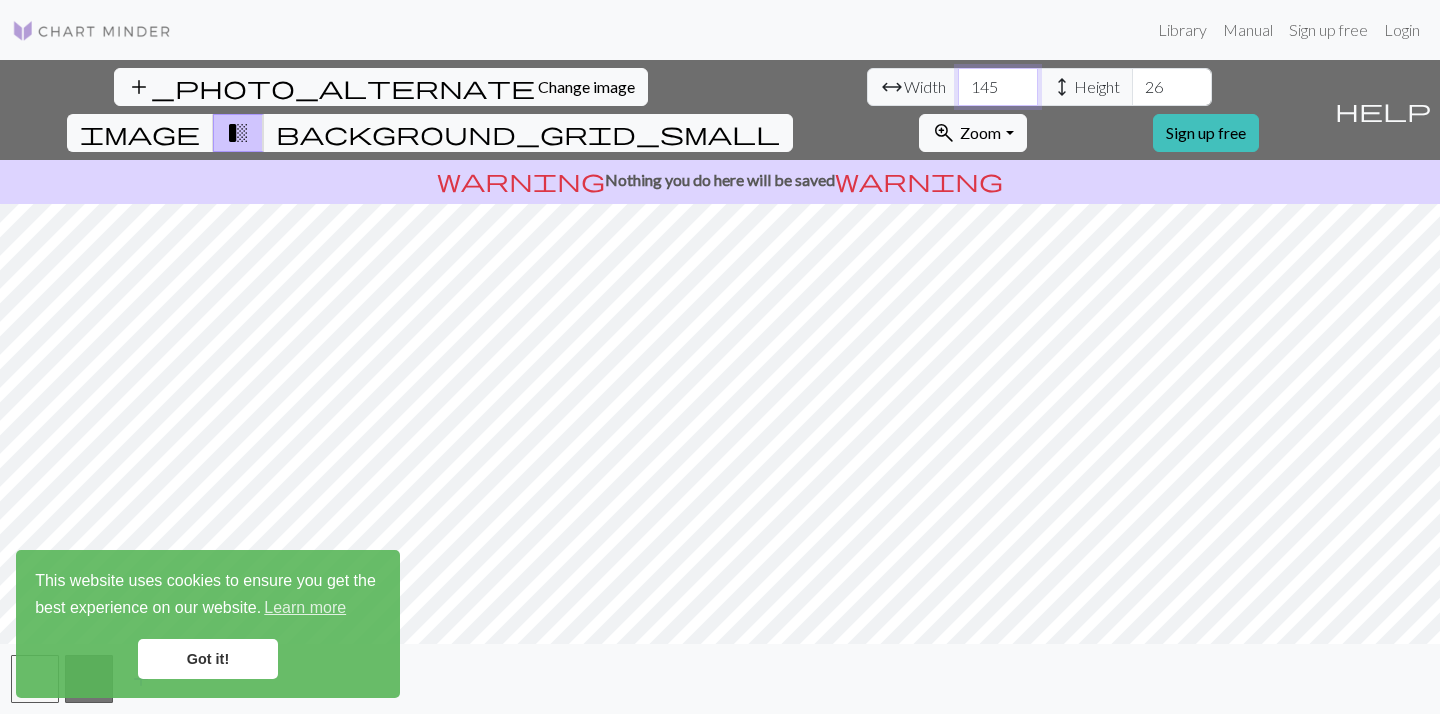click on "145" at bounding box center [998, 87] 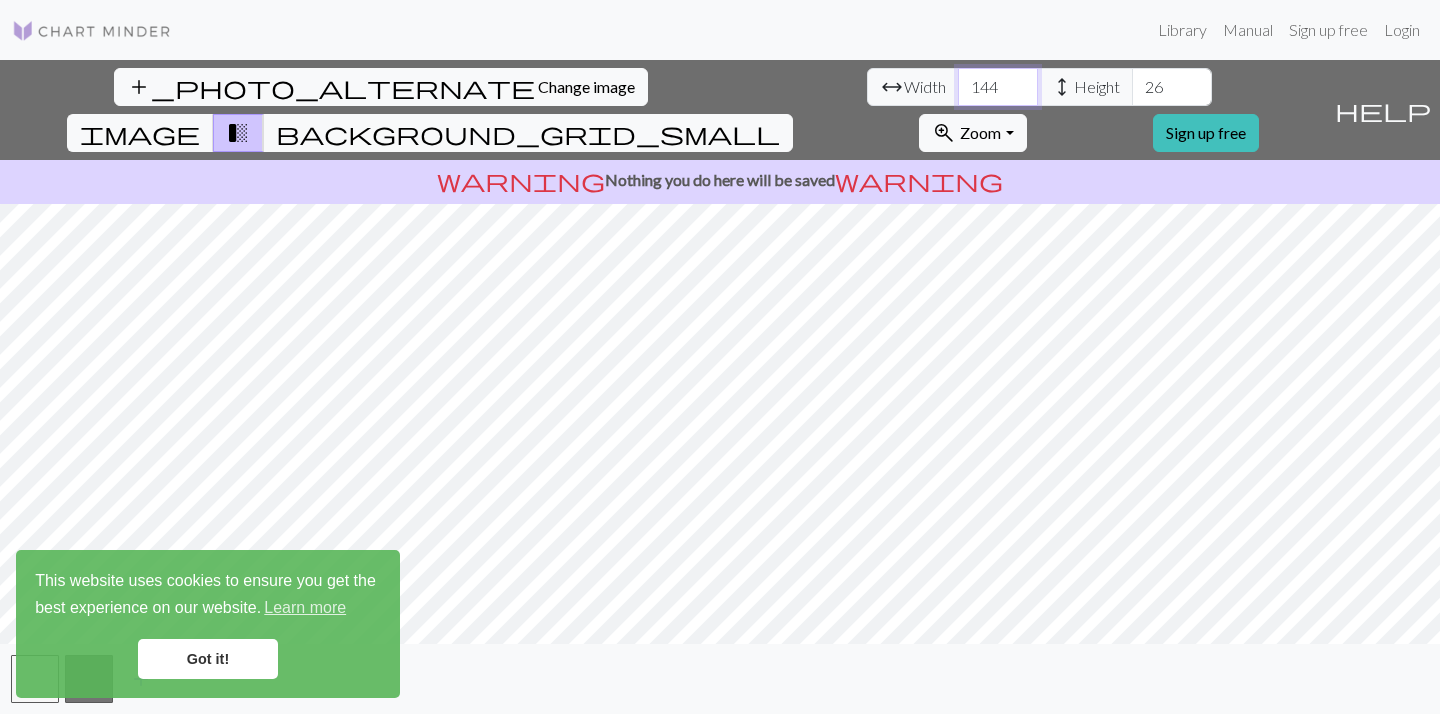 click on "144" at bounding box center (998, 87) 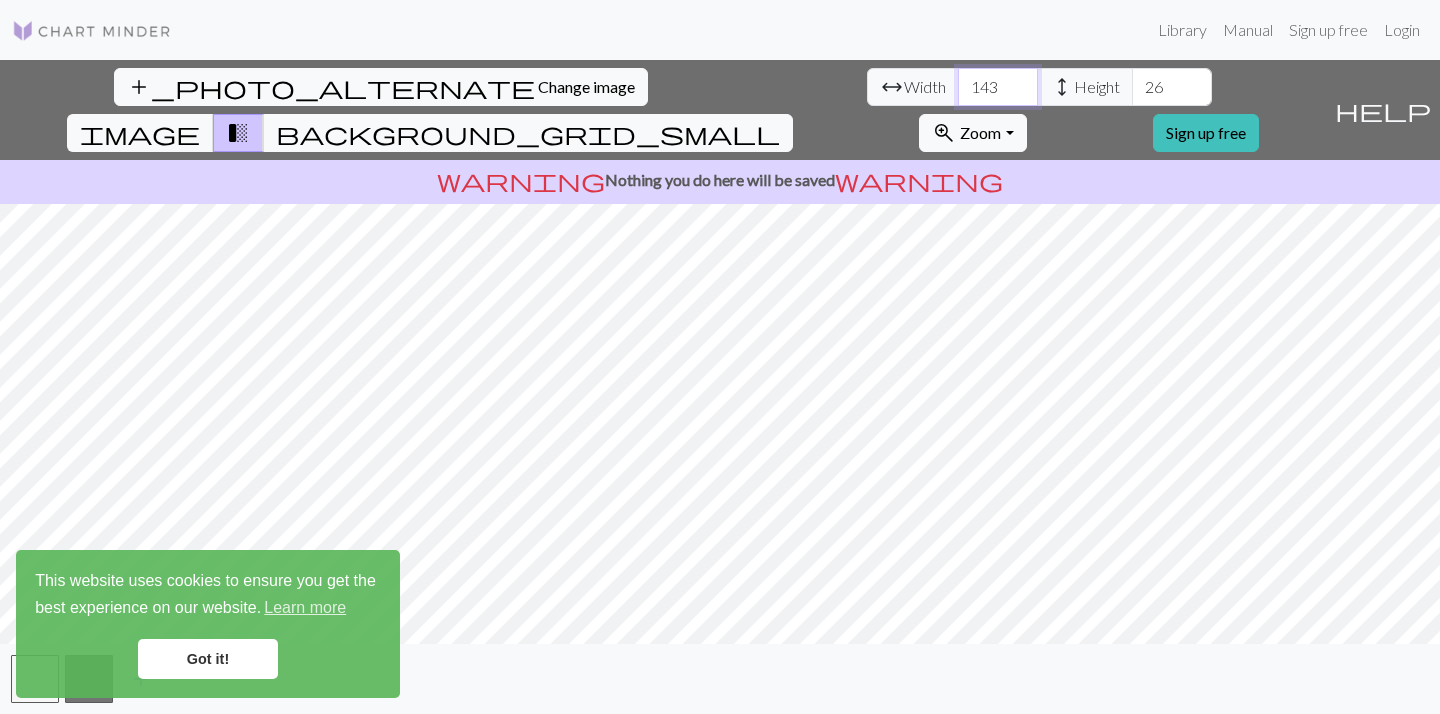 click on "143" at bounding box center [998, 87] 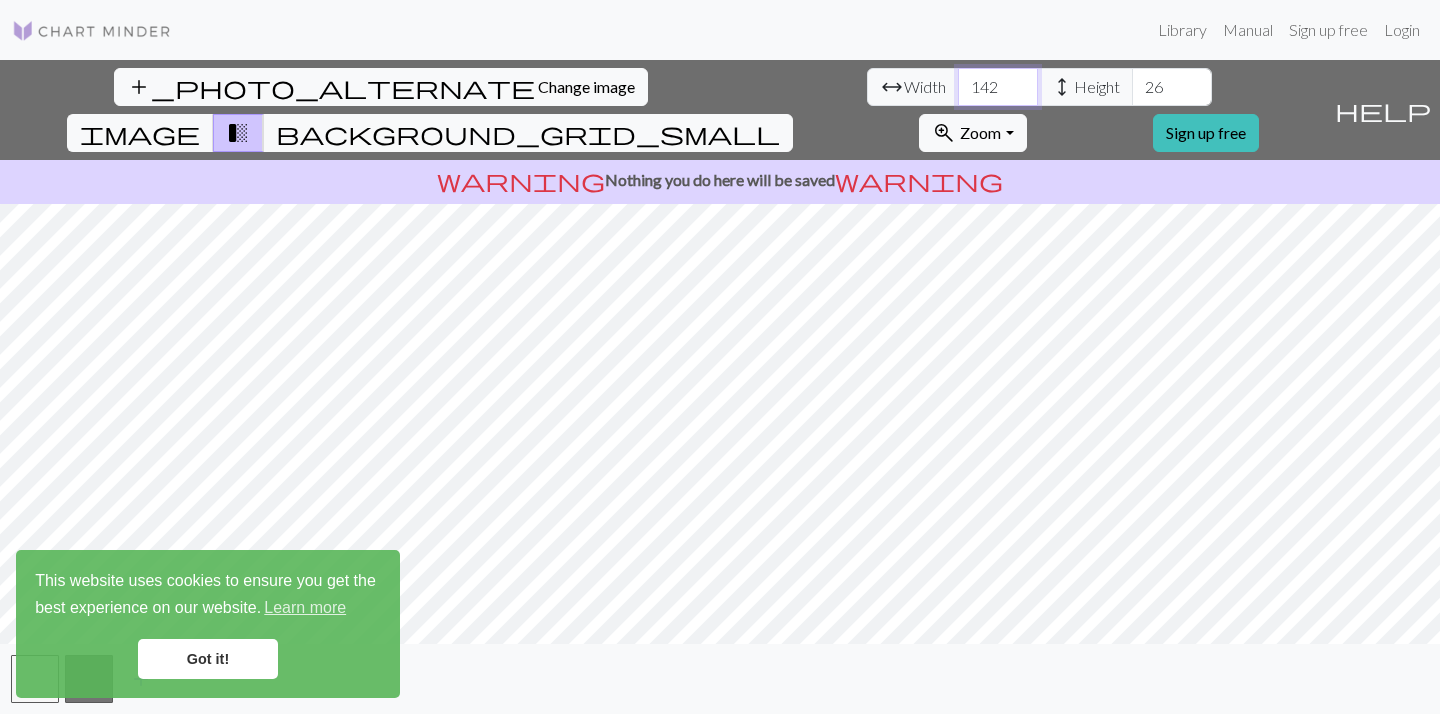click on "142" at bounding box center [998, 87] 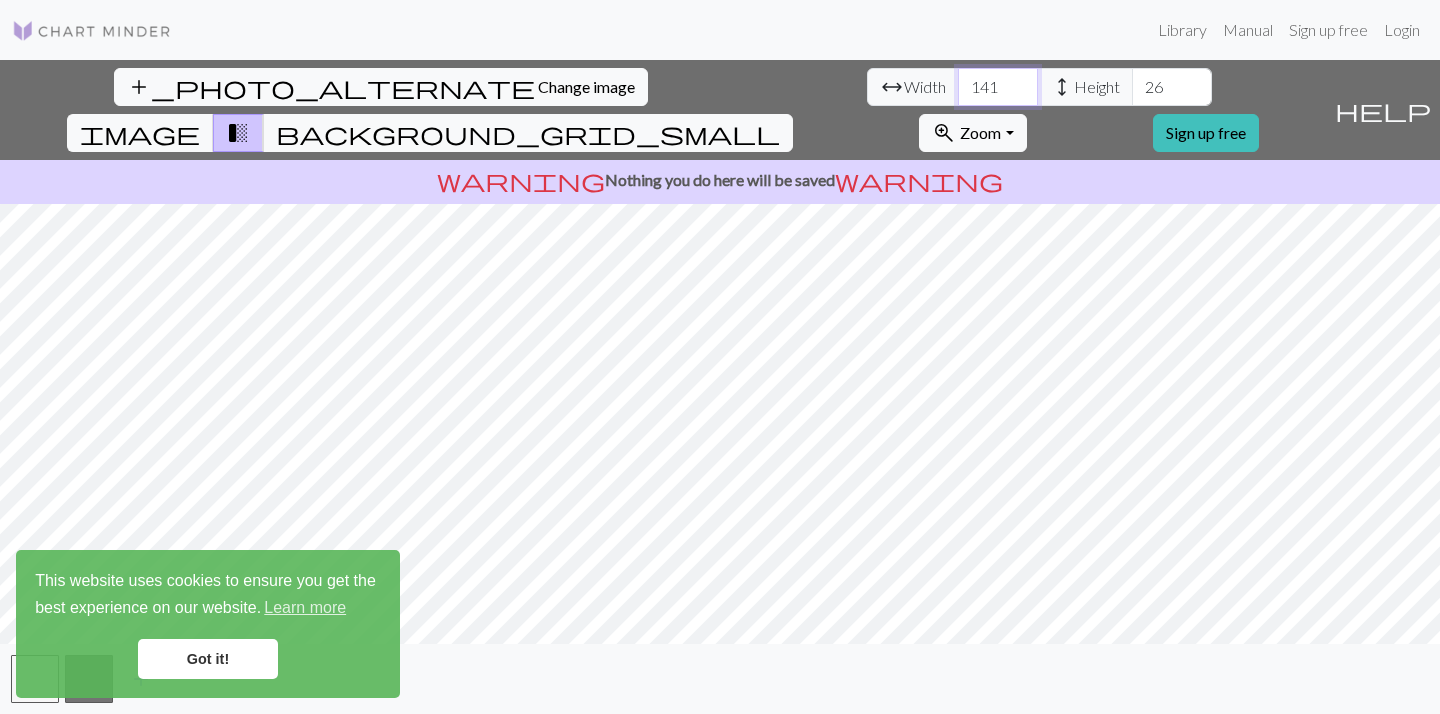 click on "141" at bounding box center [998, 87] 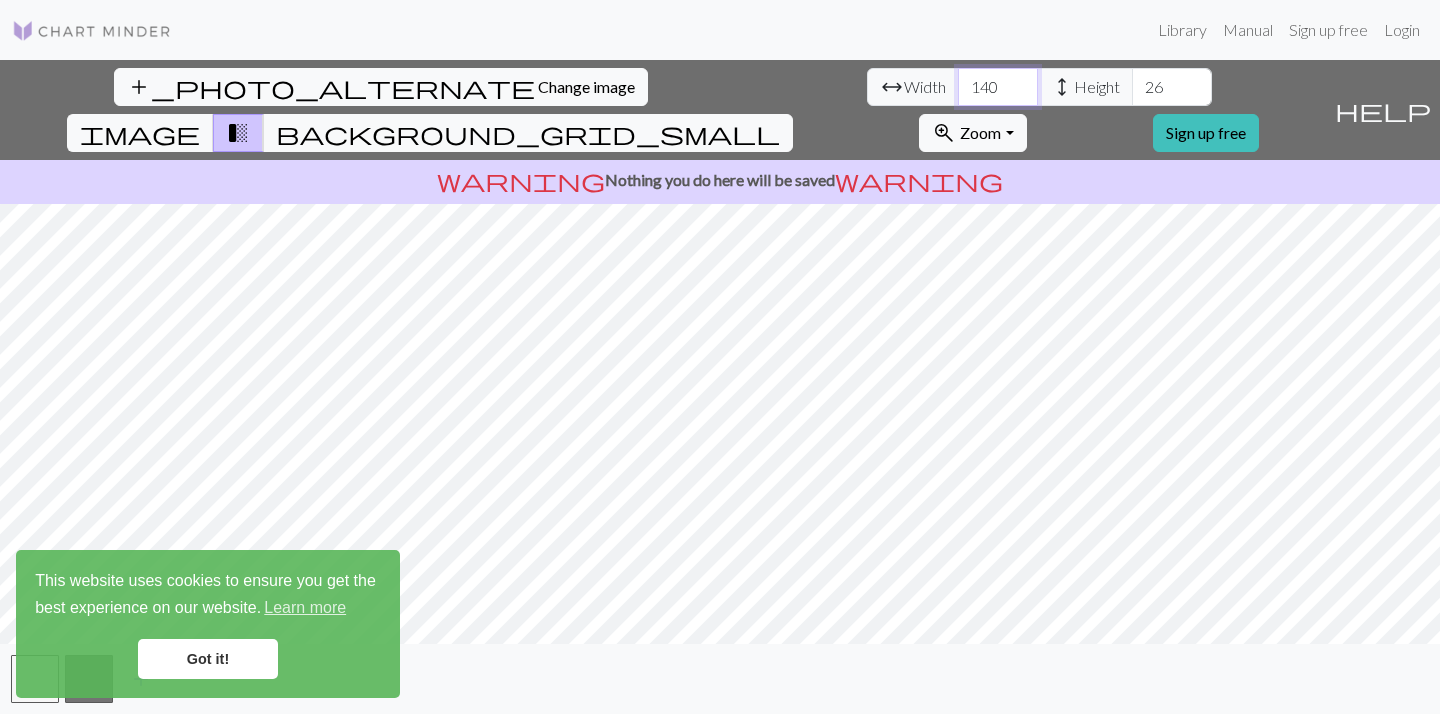 click on "140" at bounding box center (998, 87) 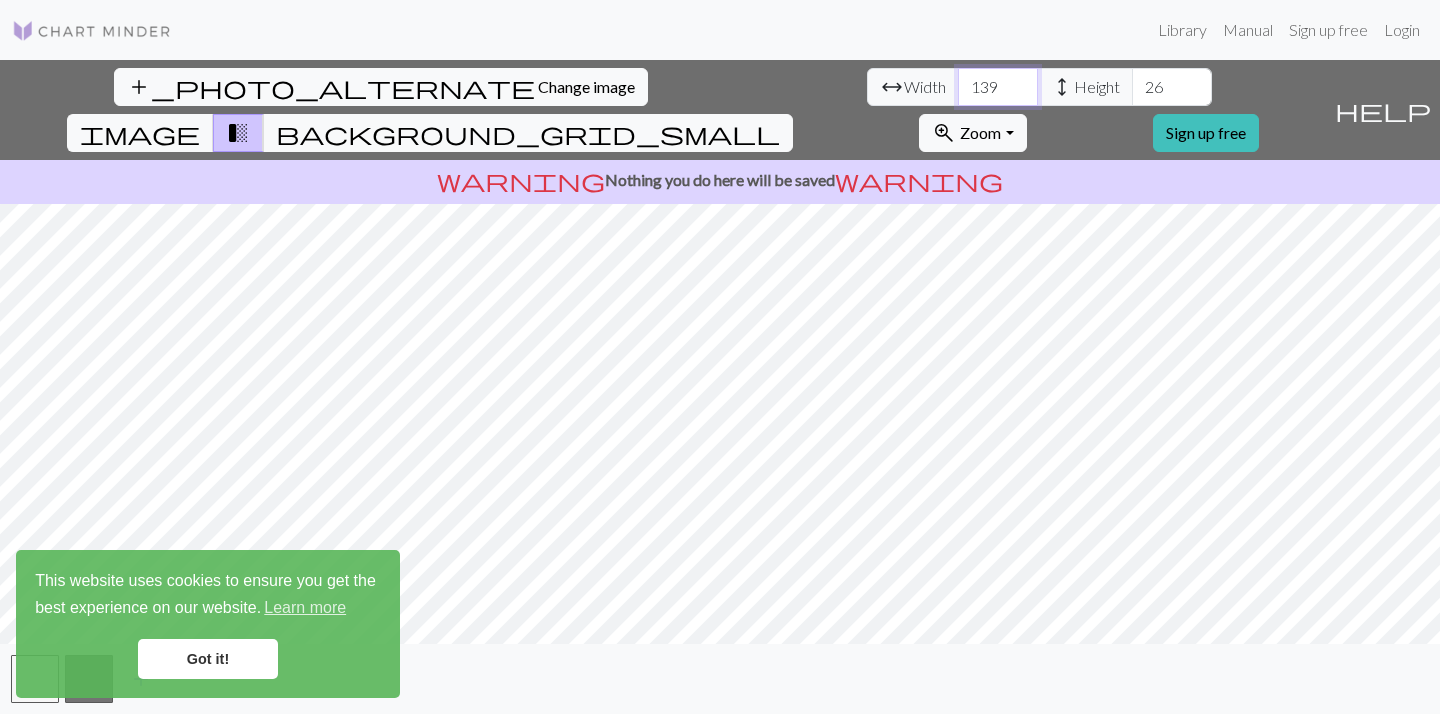 click on "139" at bounding box center (998, 87) 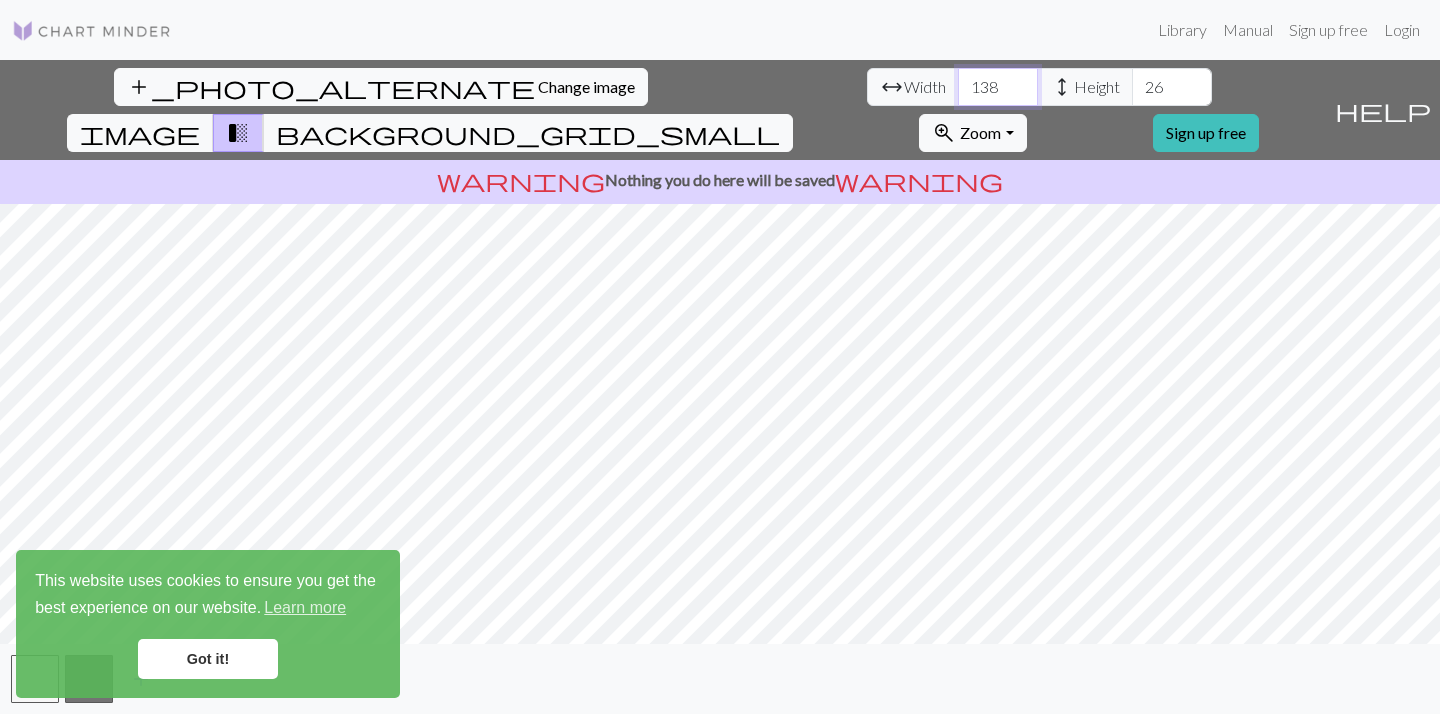 click on "138" at bounding box center [998, 87] 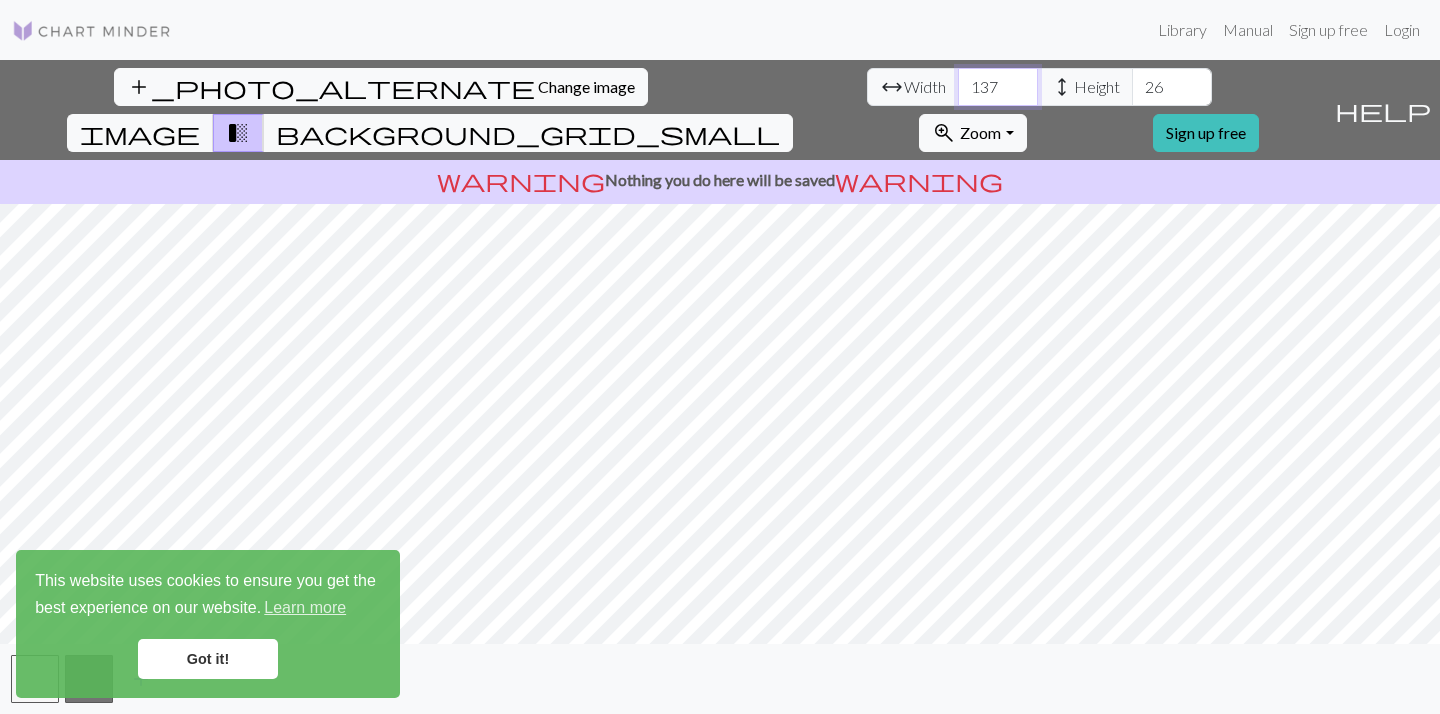 click on "137" at bounding box center (998, 87) 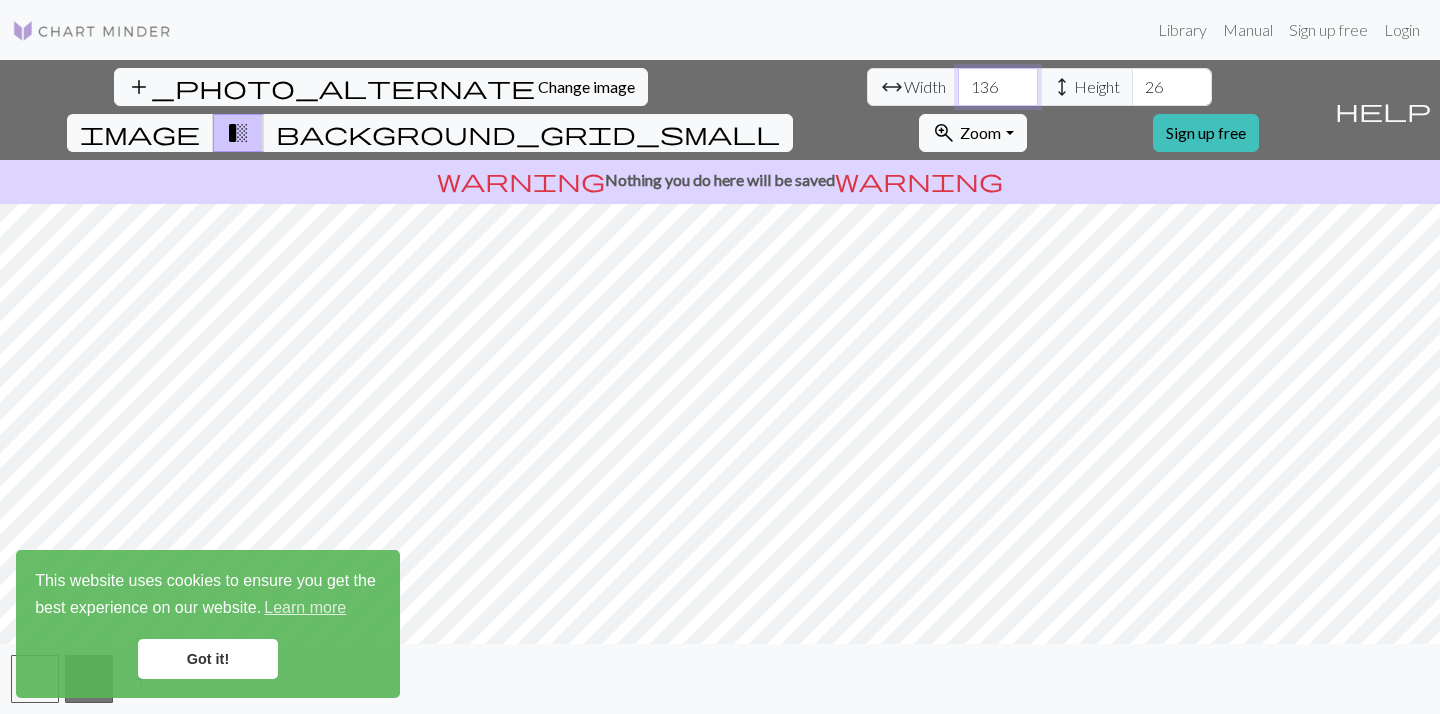 click on "136" at bounding box center (998, 87) 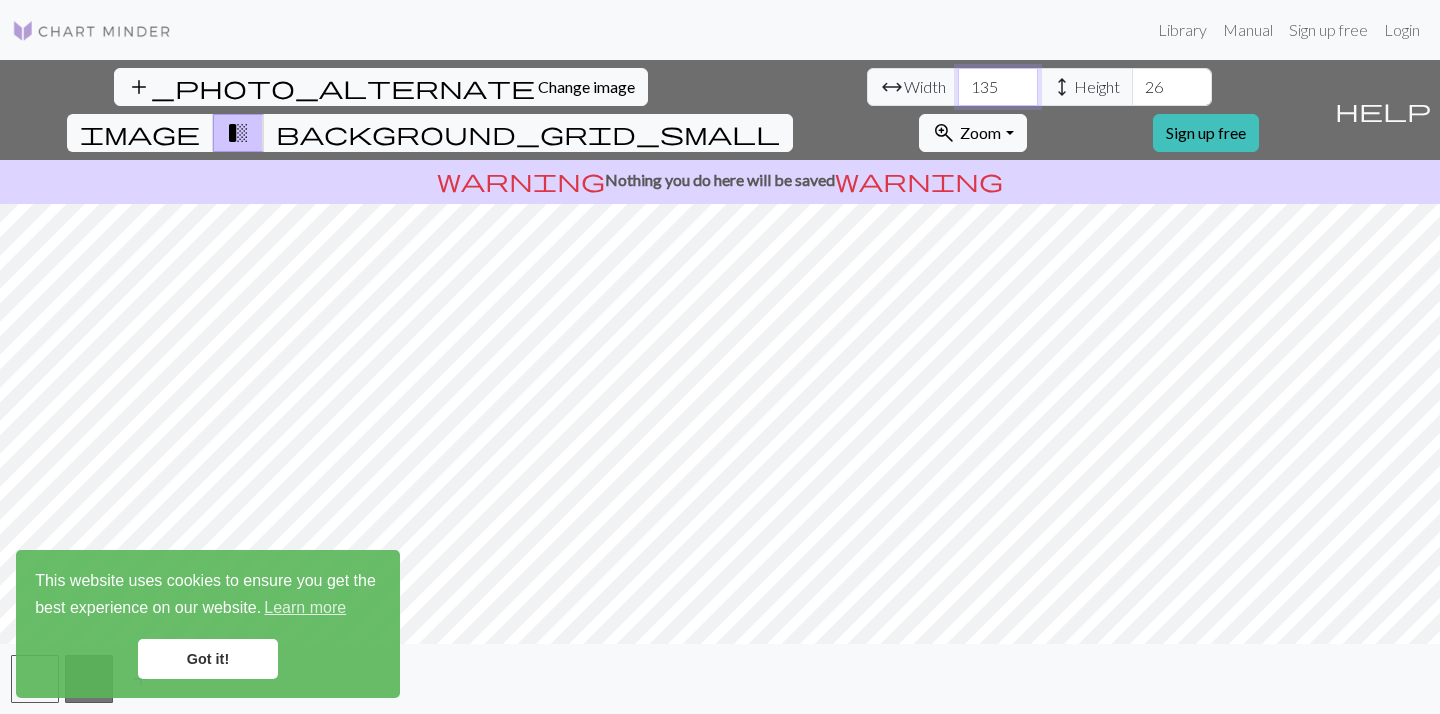 click on "135" at bounding box center [998, 87] 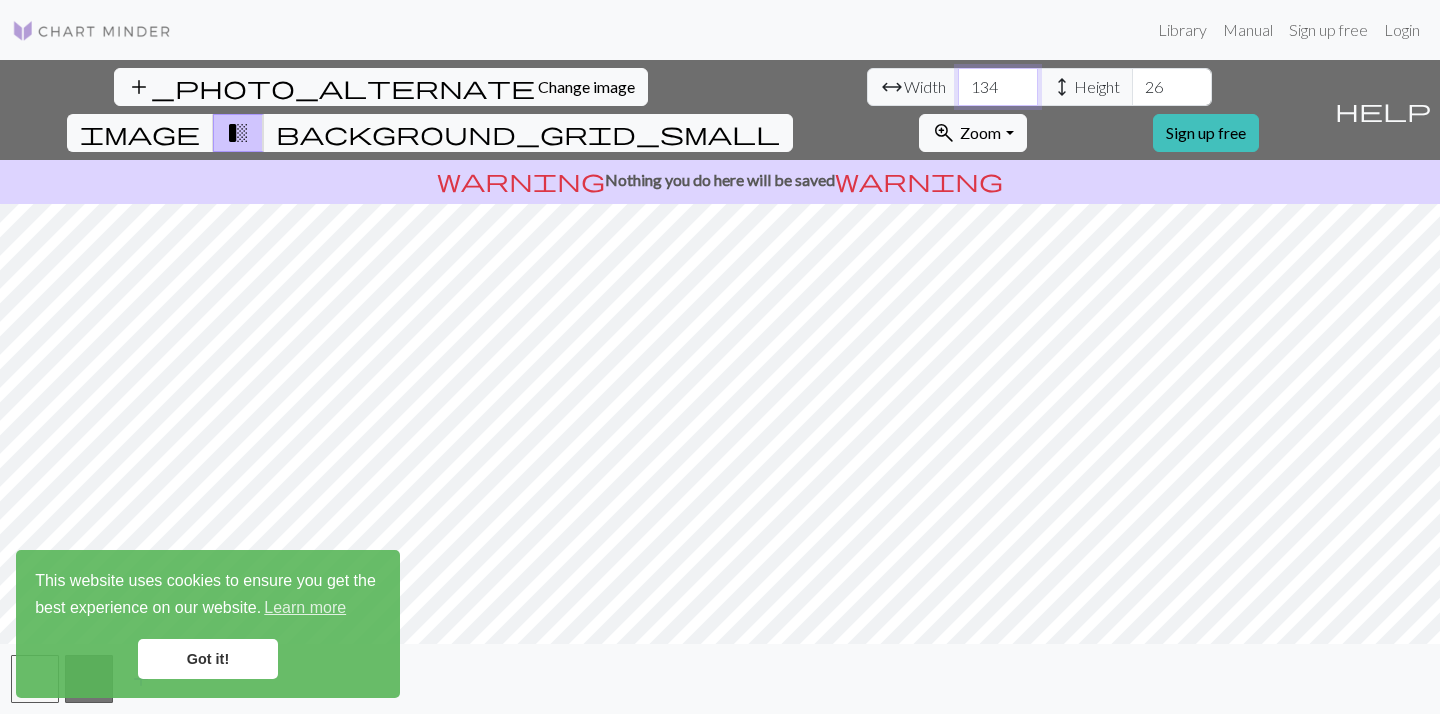 click on "134" at bounding box center (998, 87) 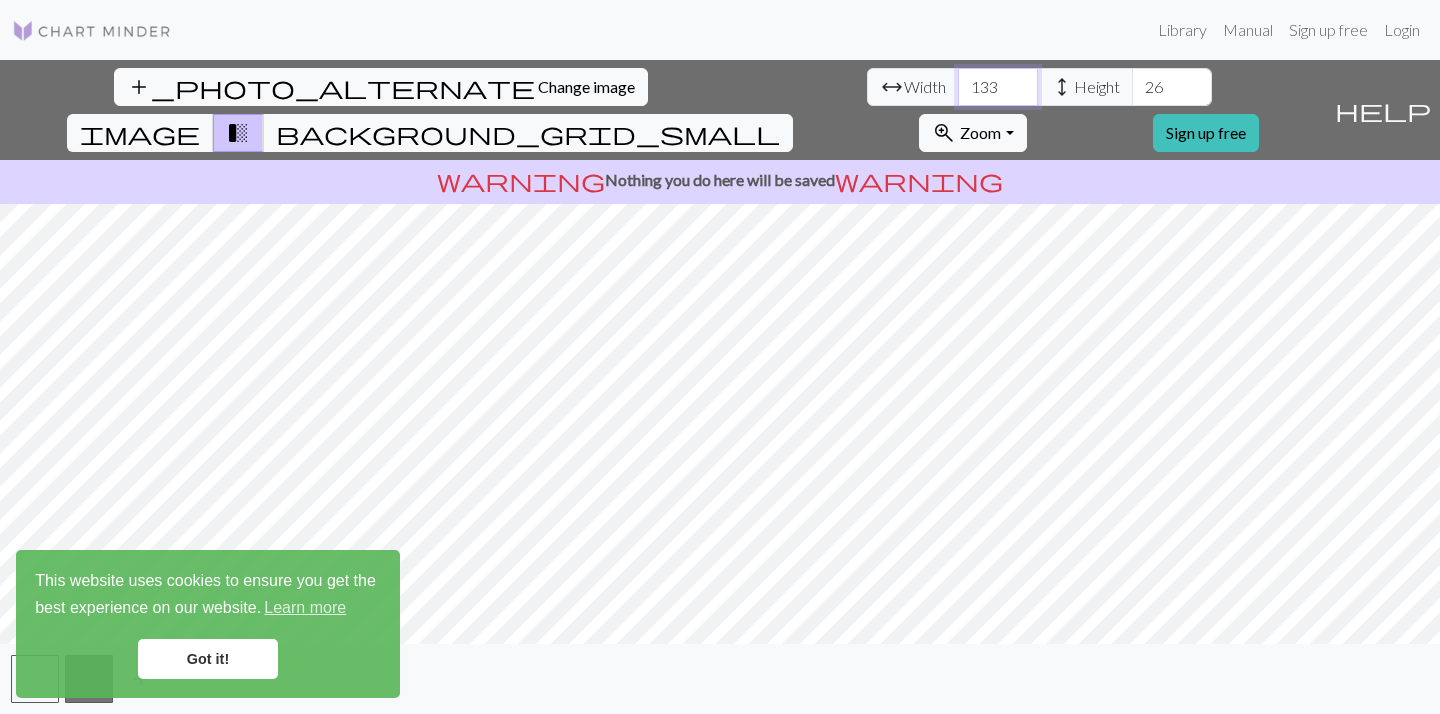 click on "133" at bounding box center (998, 87) 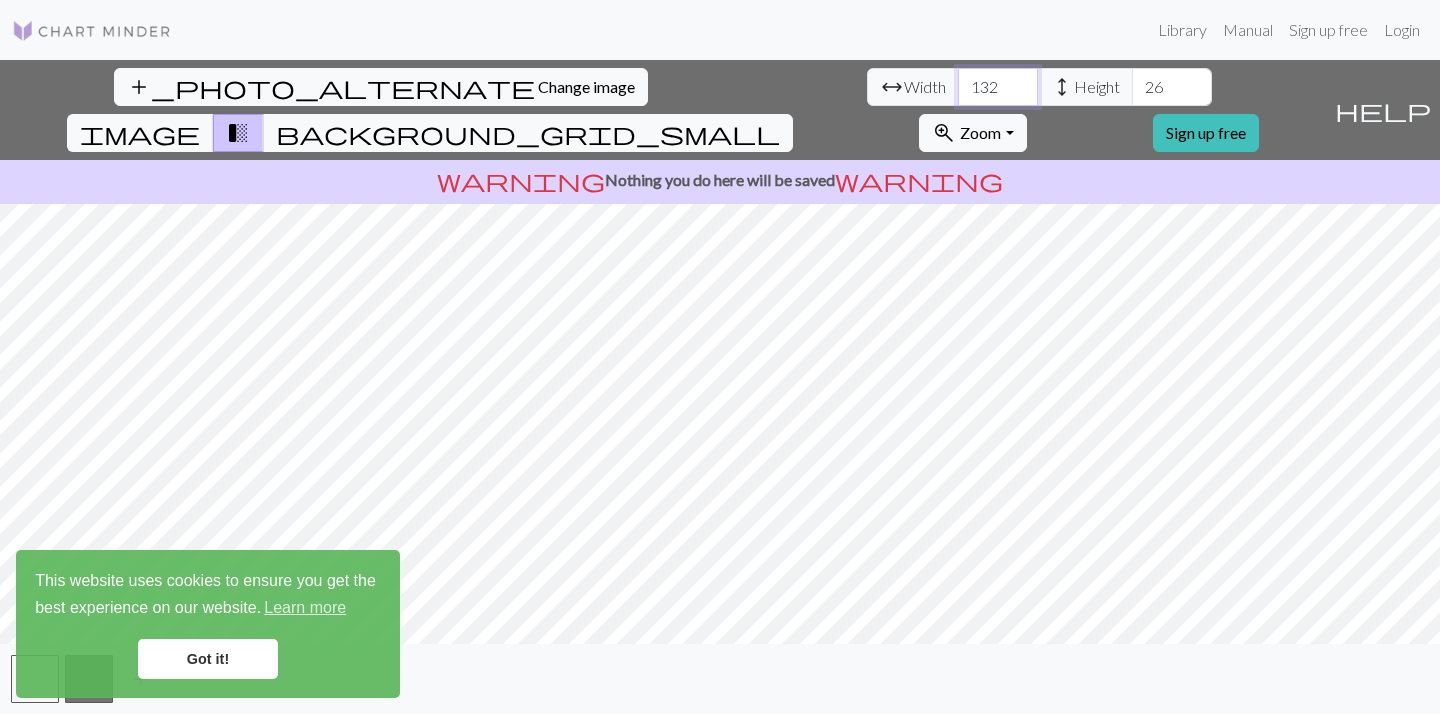 click on "132" at bounding box center [998, 87] 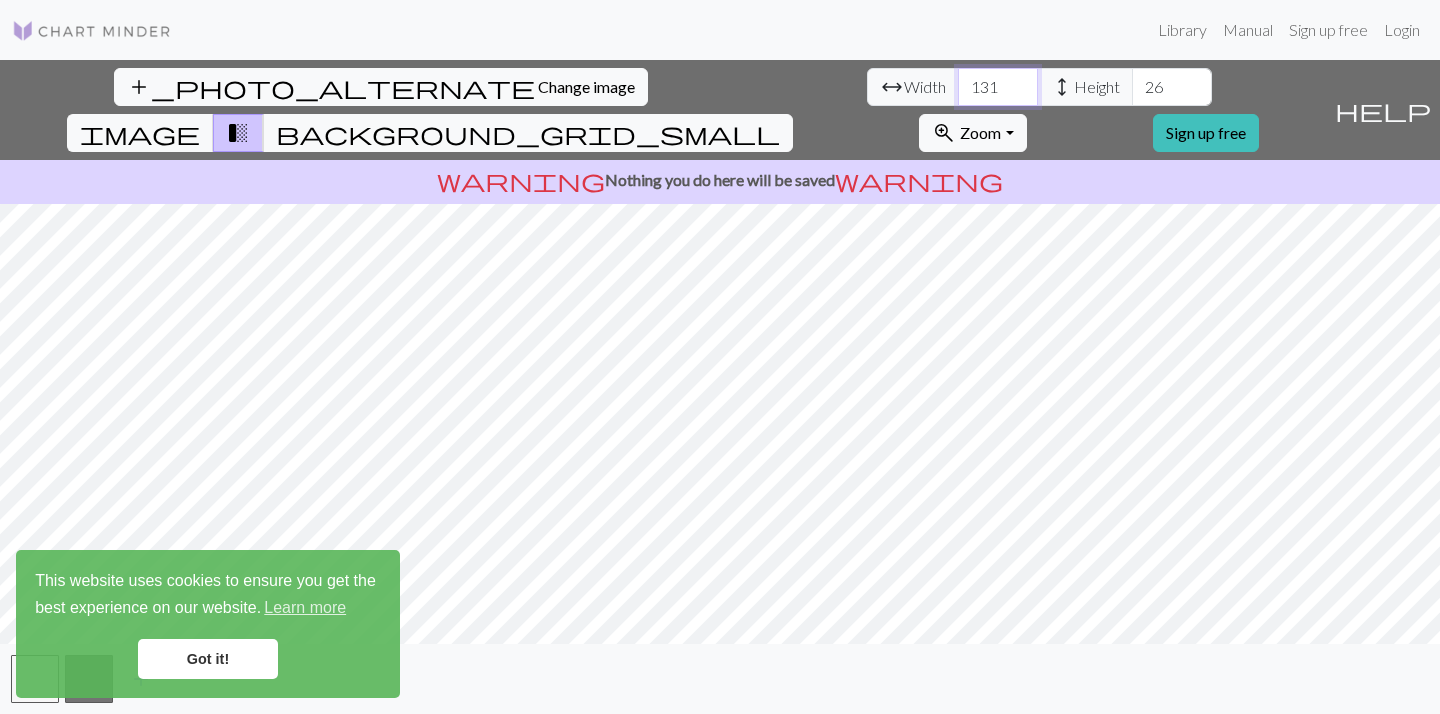 click on "131" at bounding box center [998, 87] 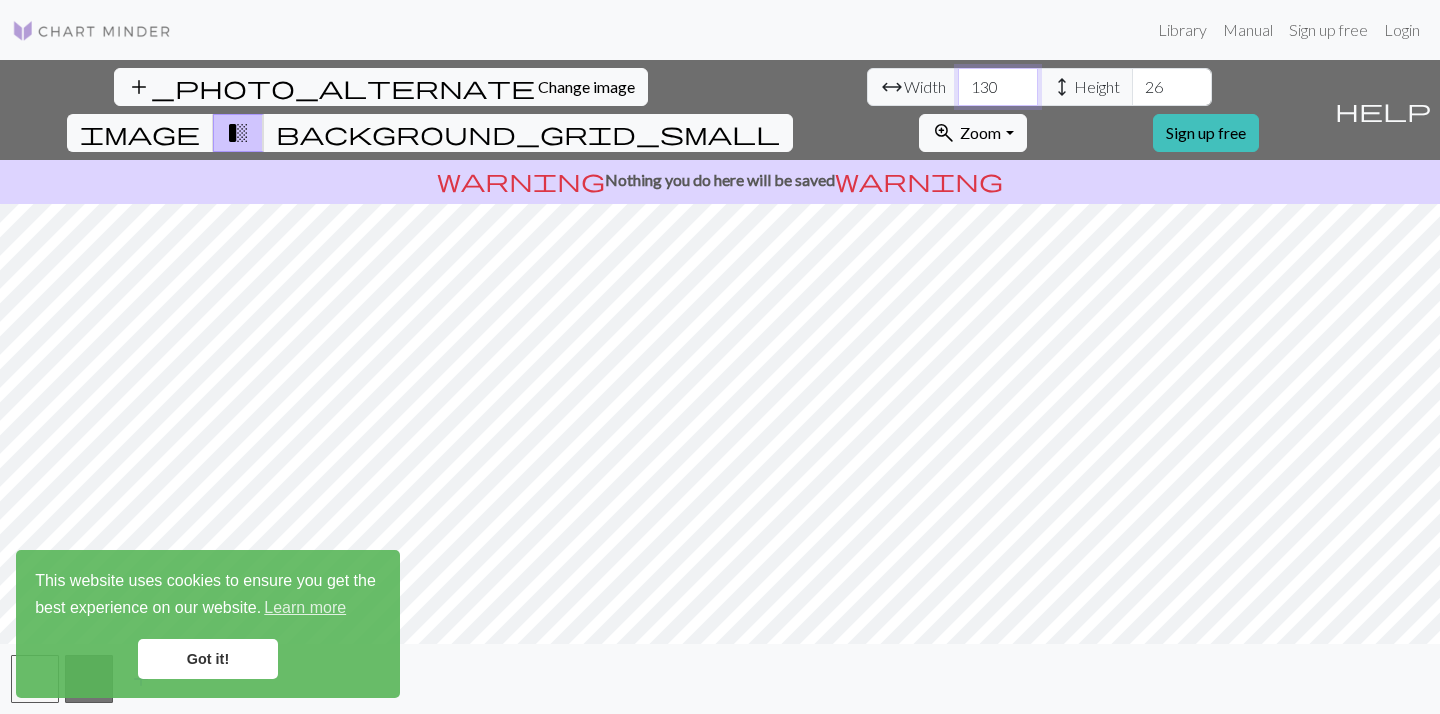 click on "130" at bounding box center [998, 87] 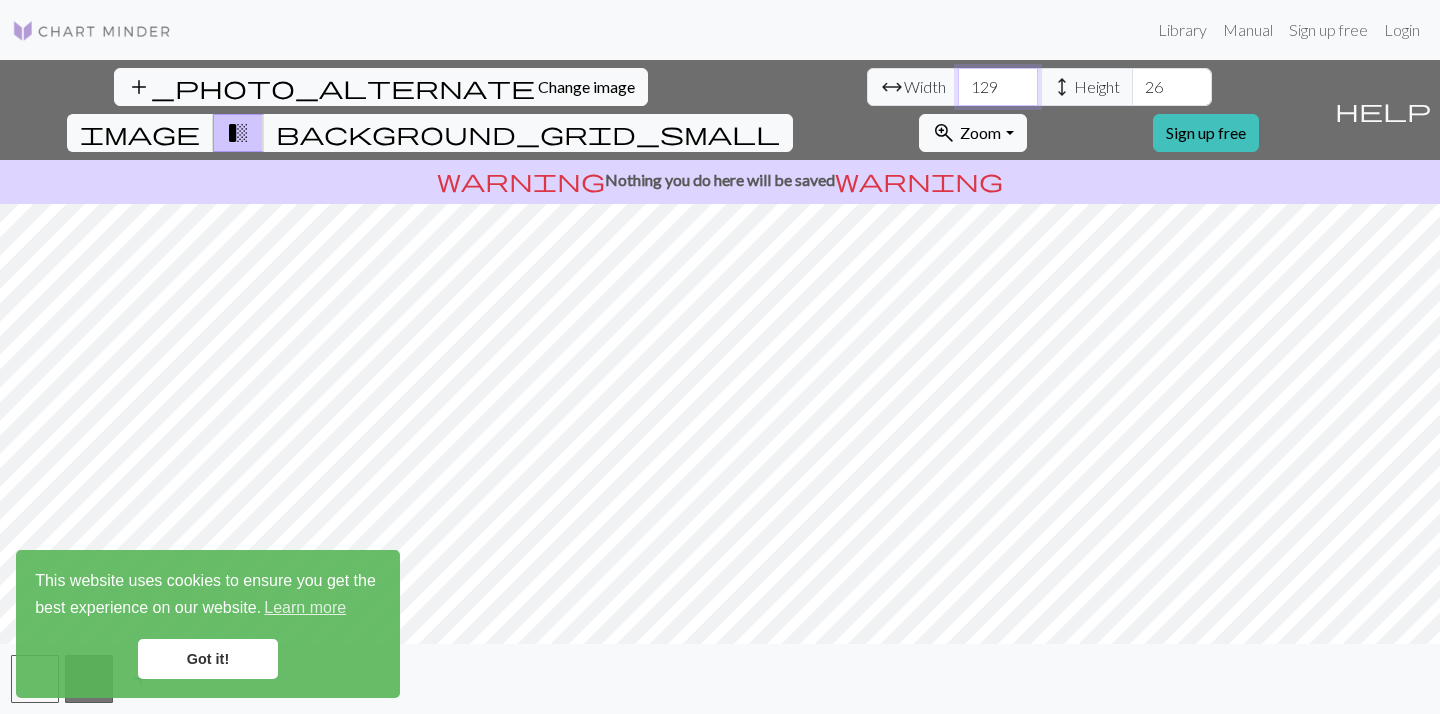 click on "129" at bounding box center [998, 87] 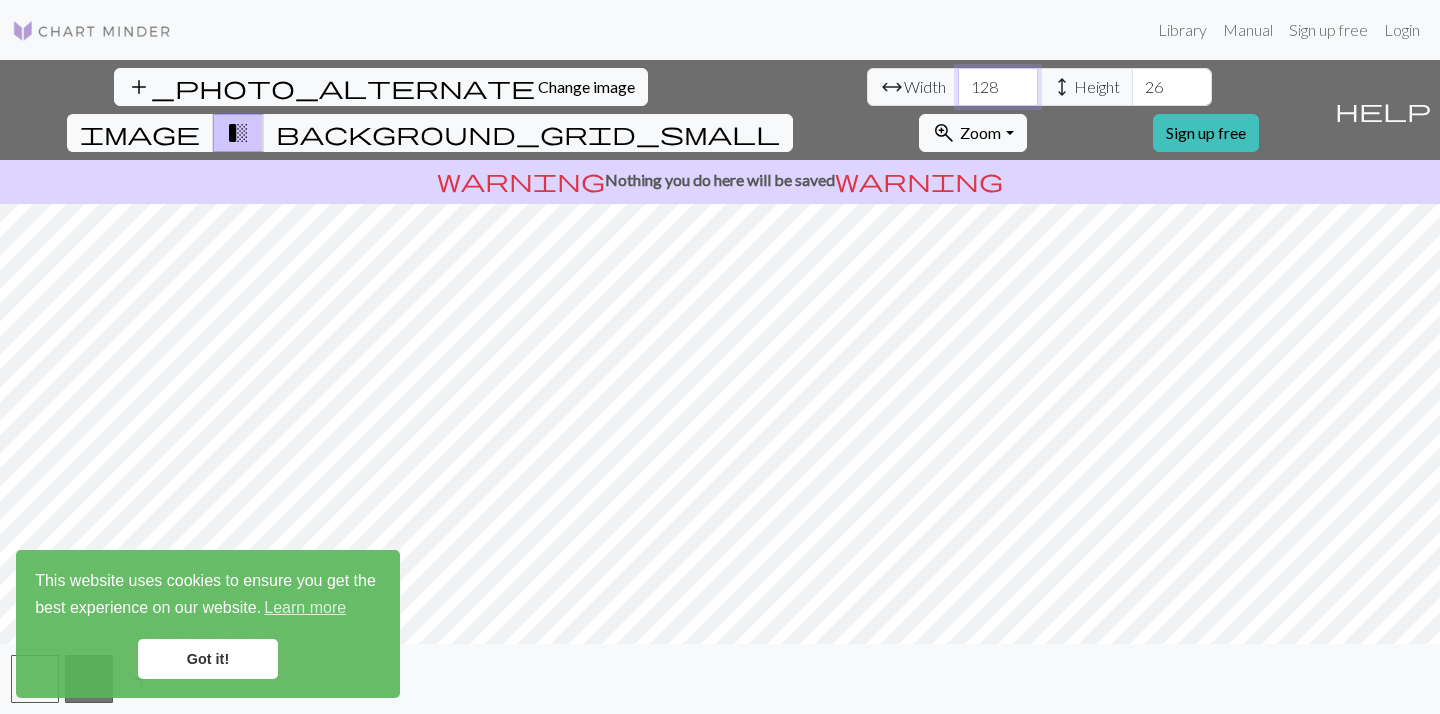 click on "128" at bounding box center (998, 87) 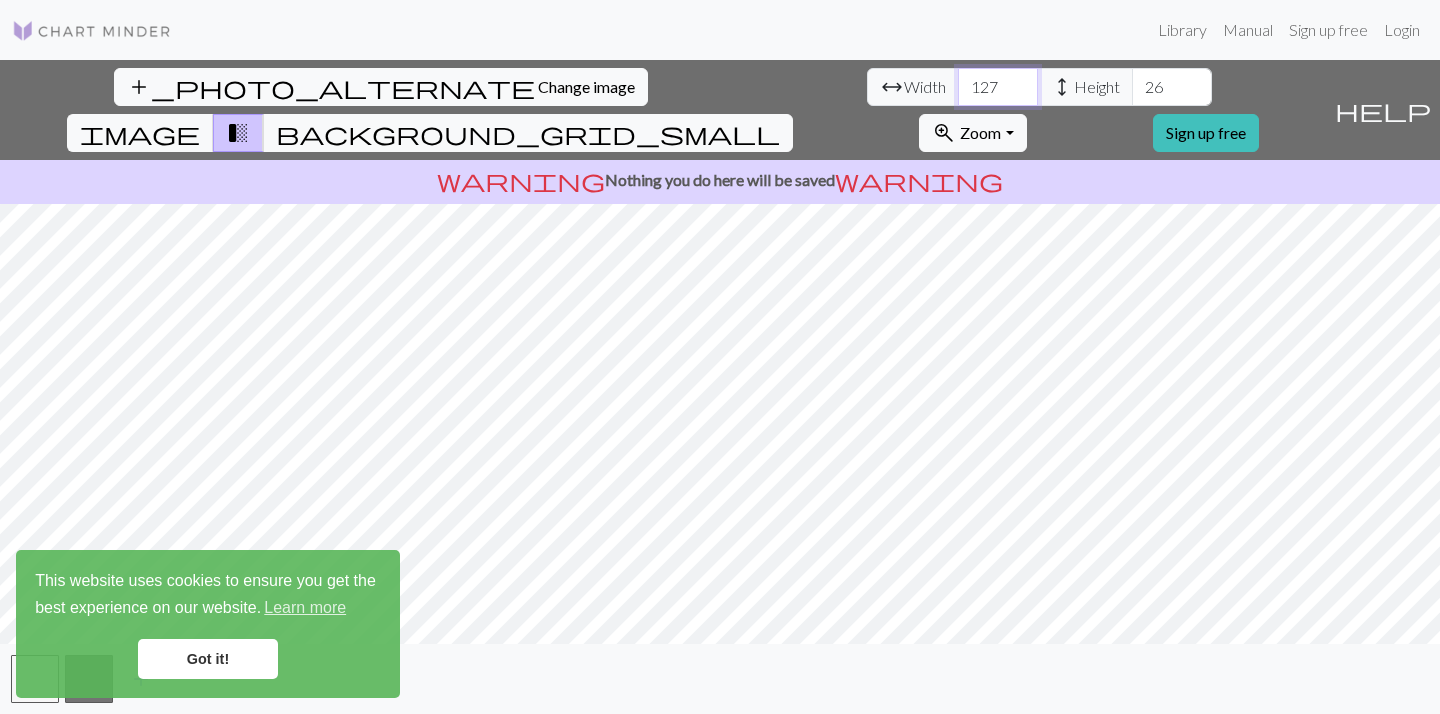 click on "127" at bounding box center [998, 87] 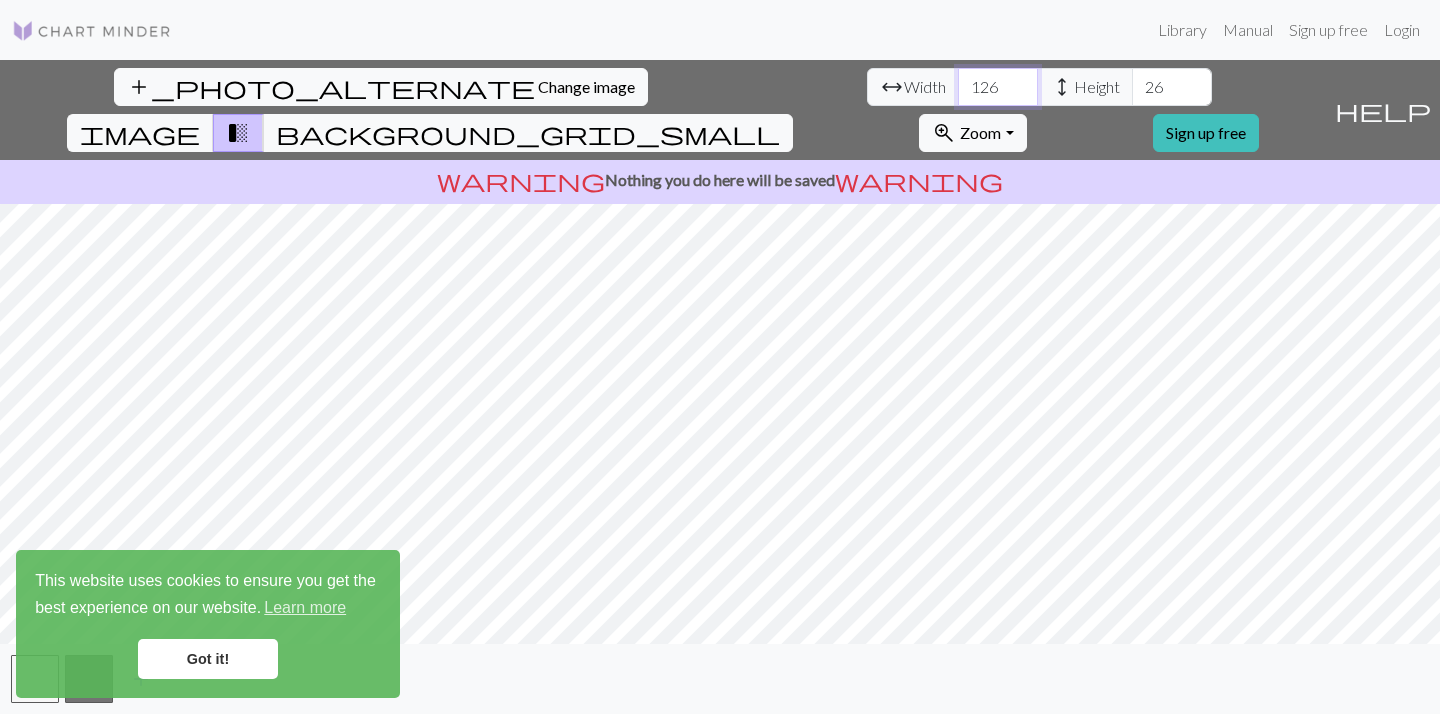 click on "126" at bounding box center (998, 87) 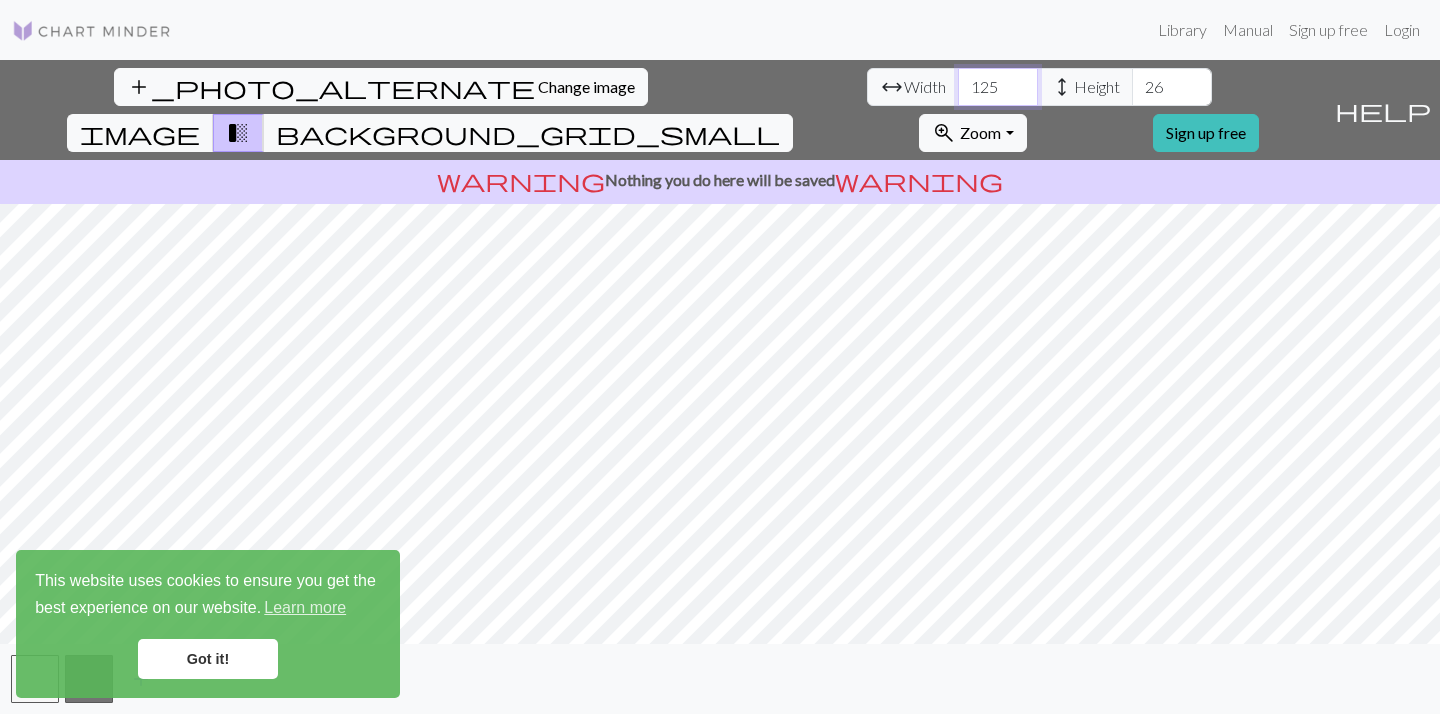 click on "125" at bounding box center [998, 87] 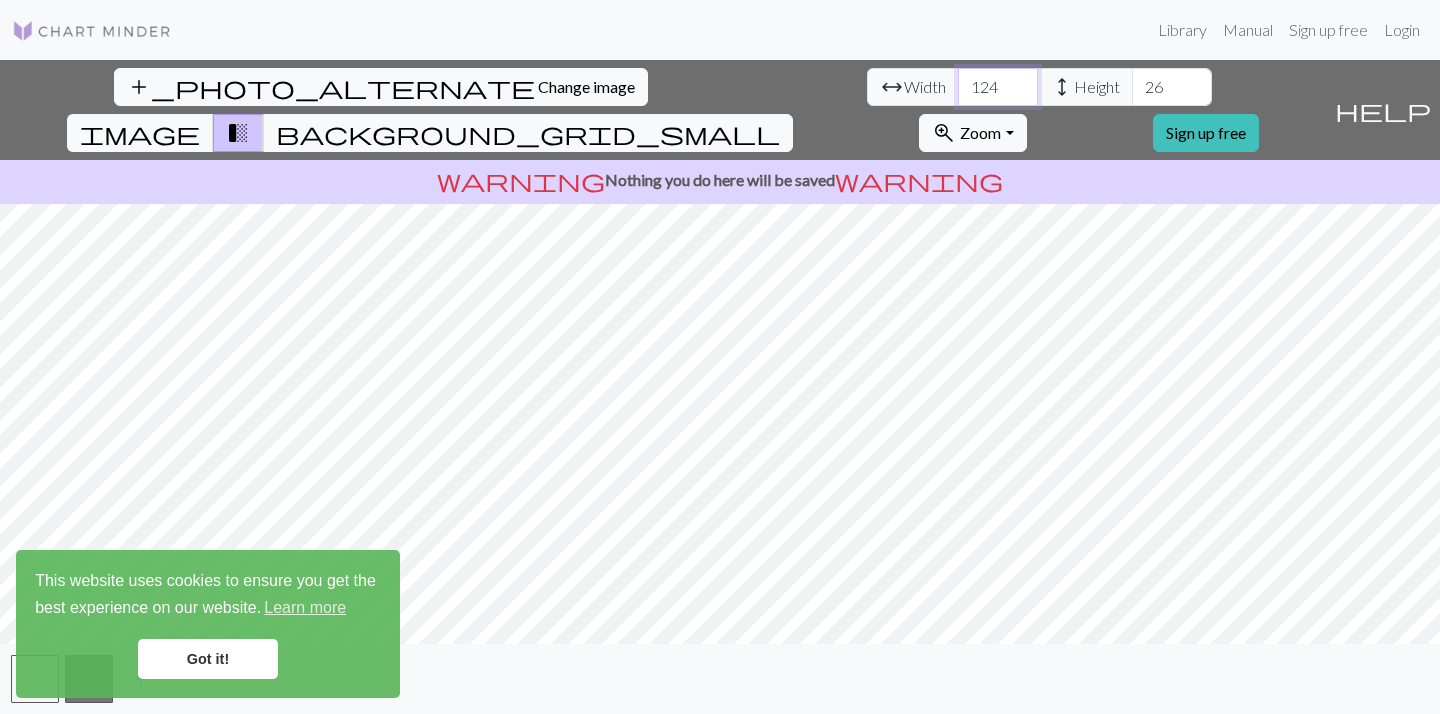 click on "124" at bounding box center (998, 87) 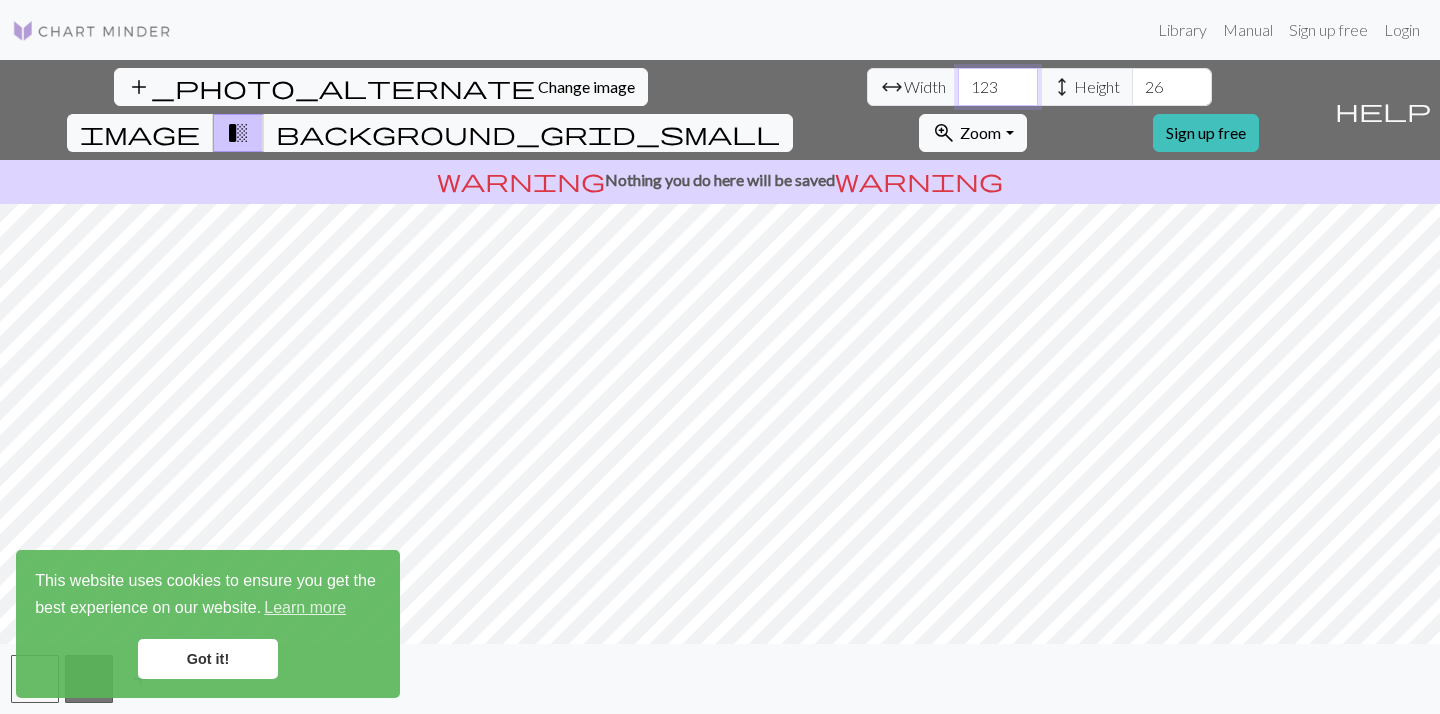 click on "123" at bounding box center (998, 87) 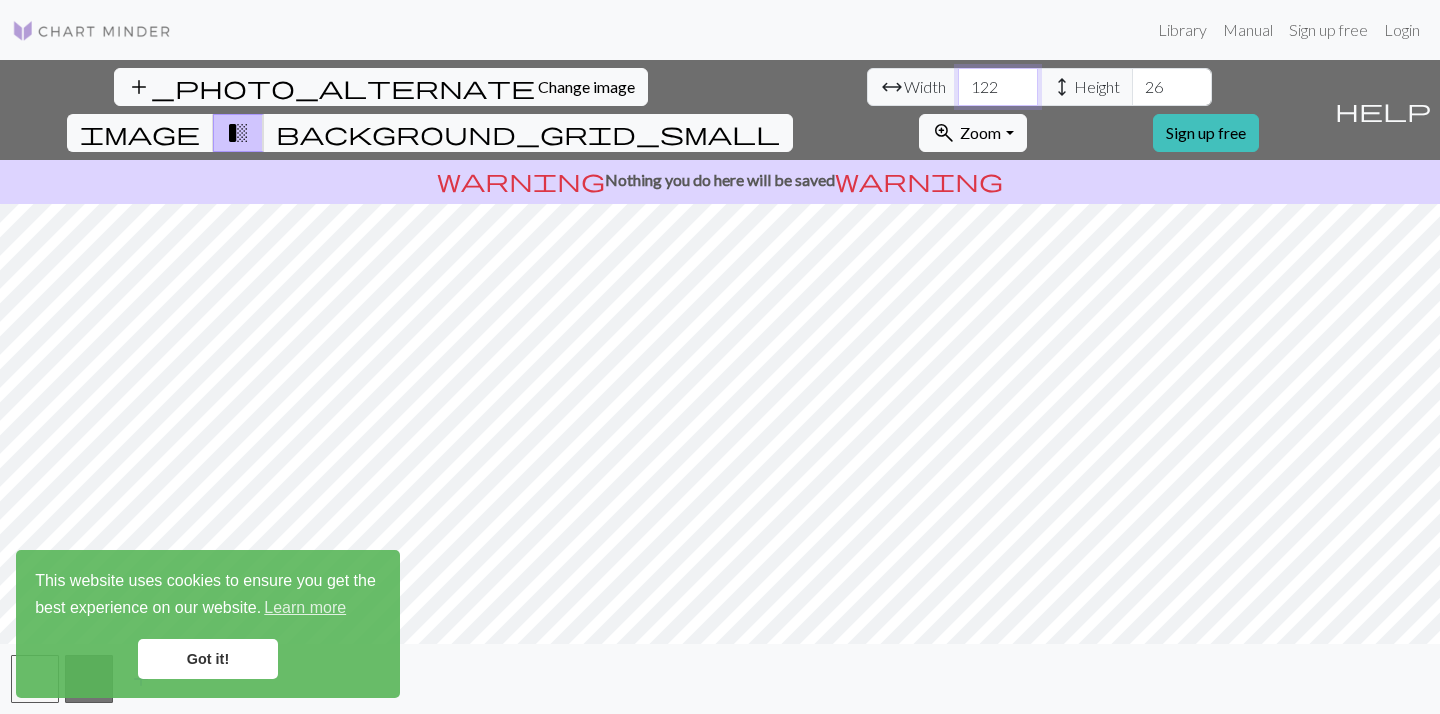 click on "122" at bounding box center (998, 87) 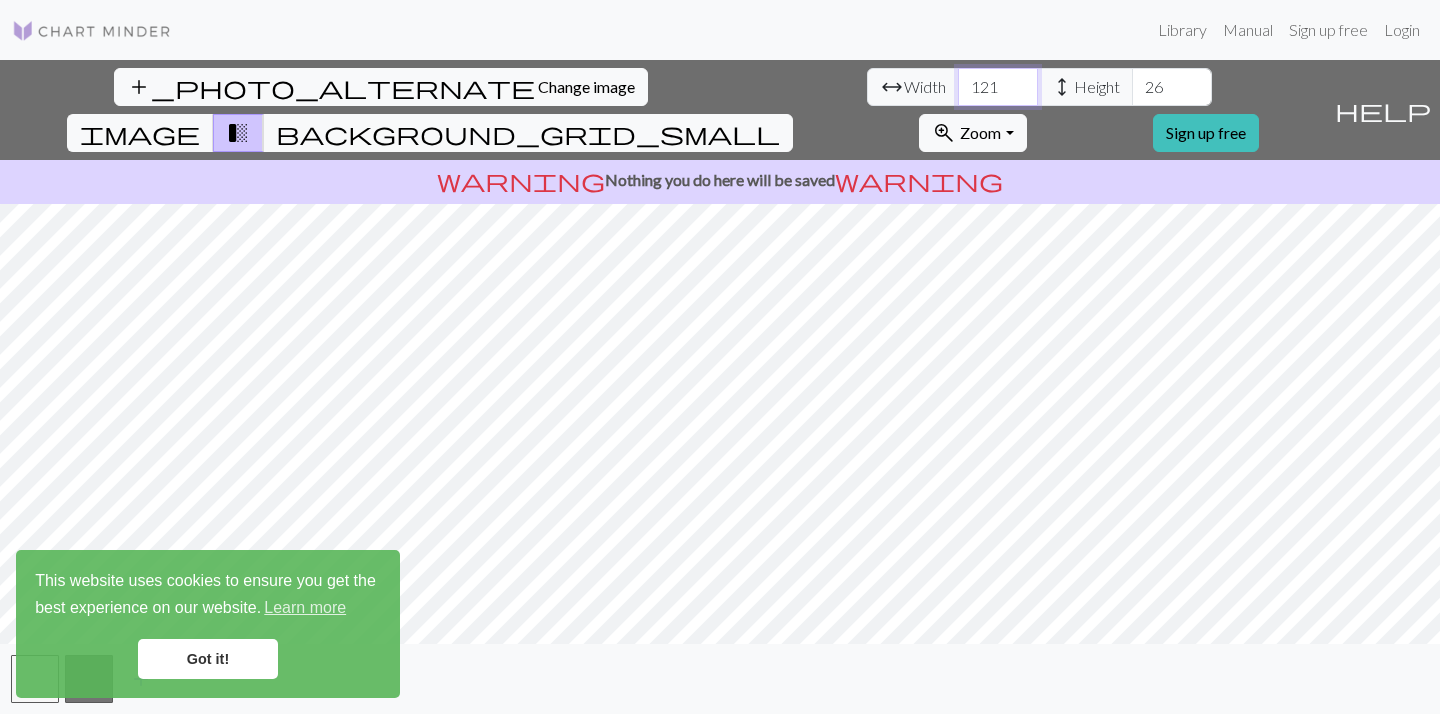 click on "121" at bounding box center [998, 87] 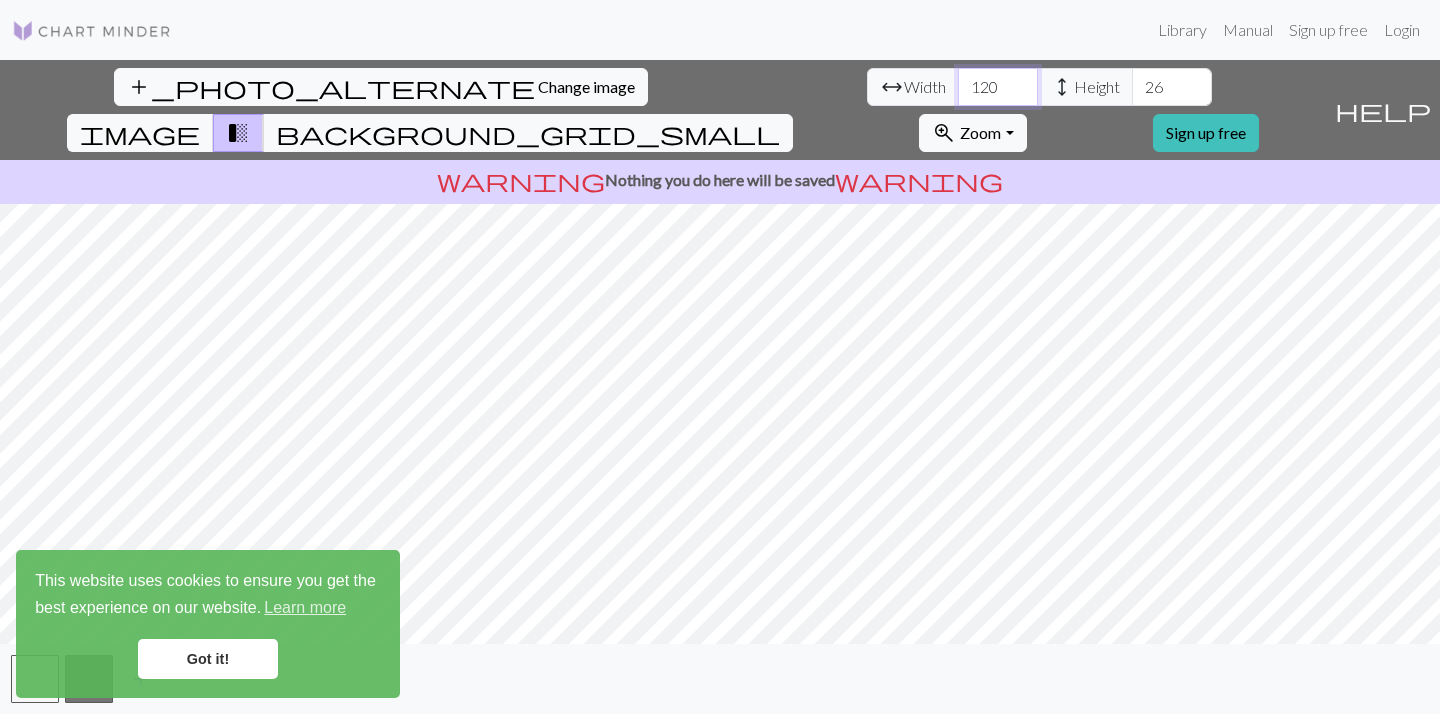 click on "120" at bounding box center (998, 87) 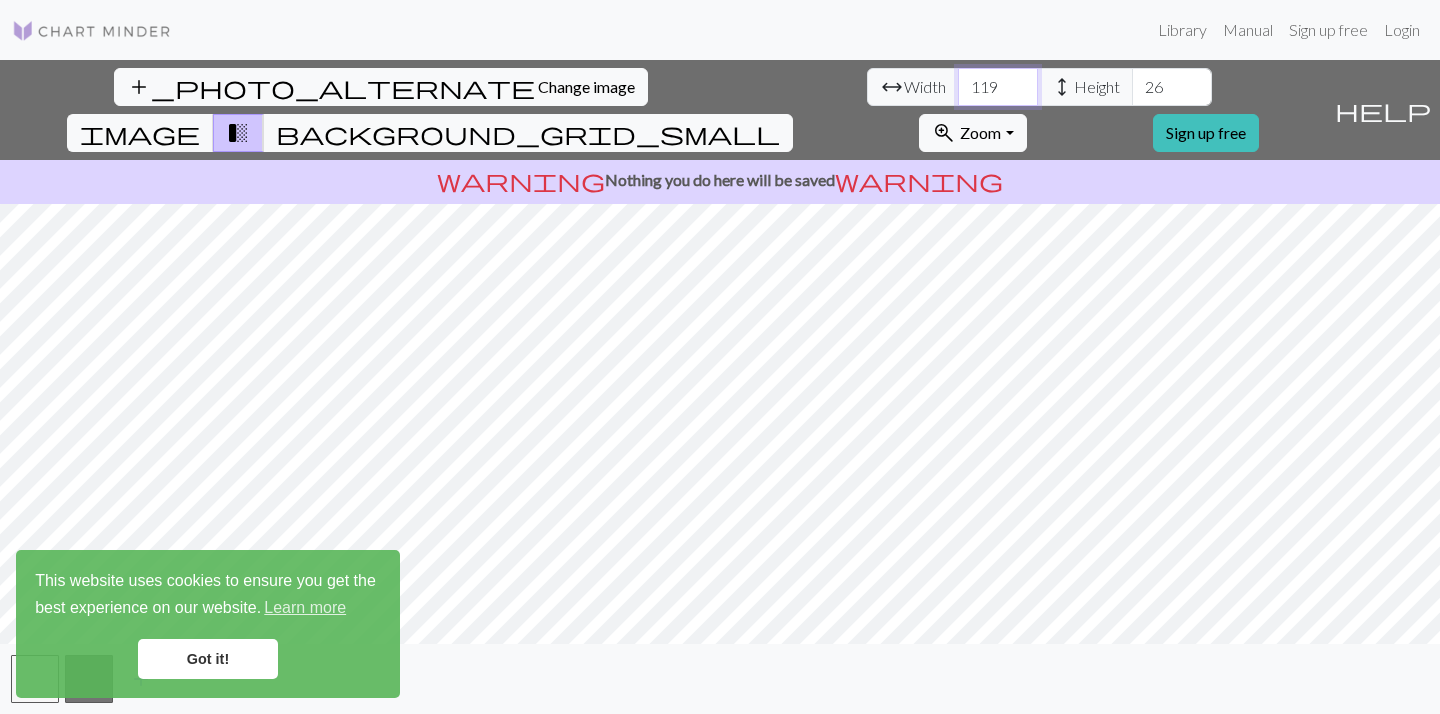 click on "119" at bounding box center [998, 87] 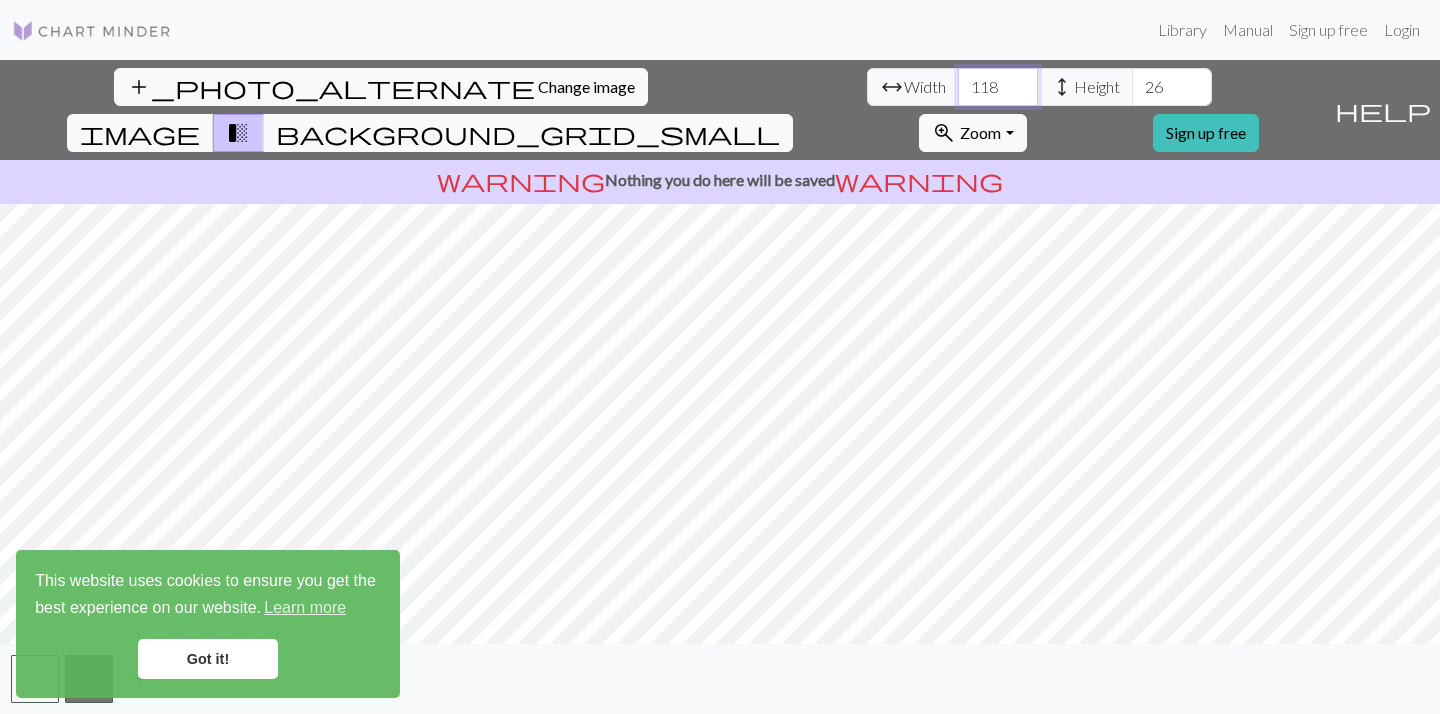 click on "118" at bounding box center [998, 87] 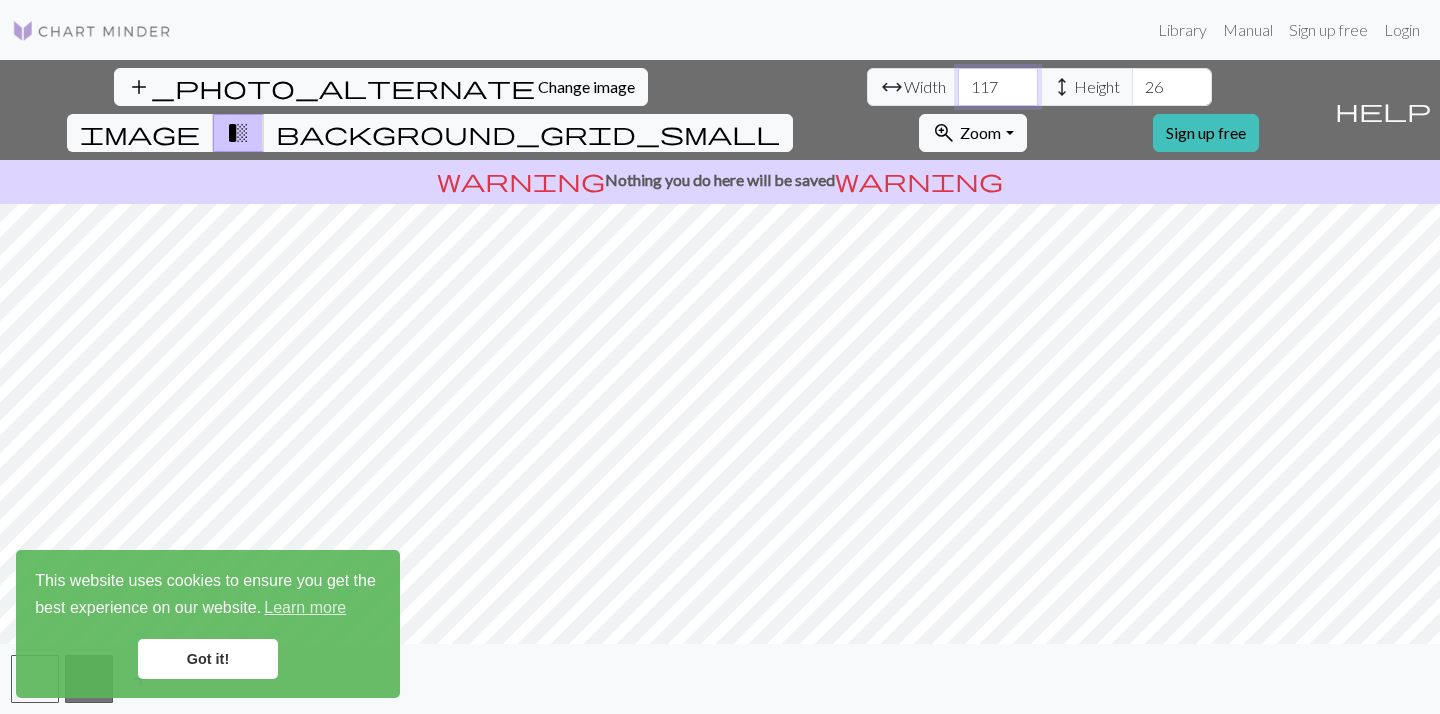click on "117" at bounding box center (998, 87) 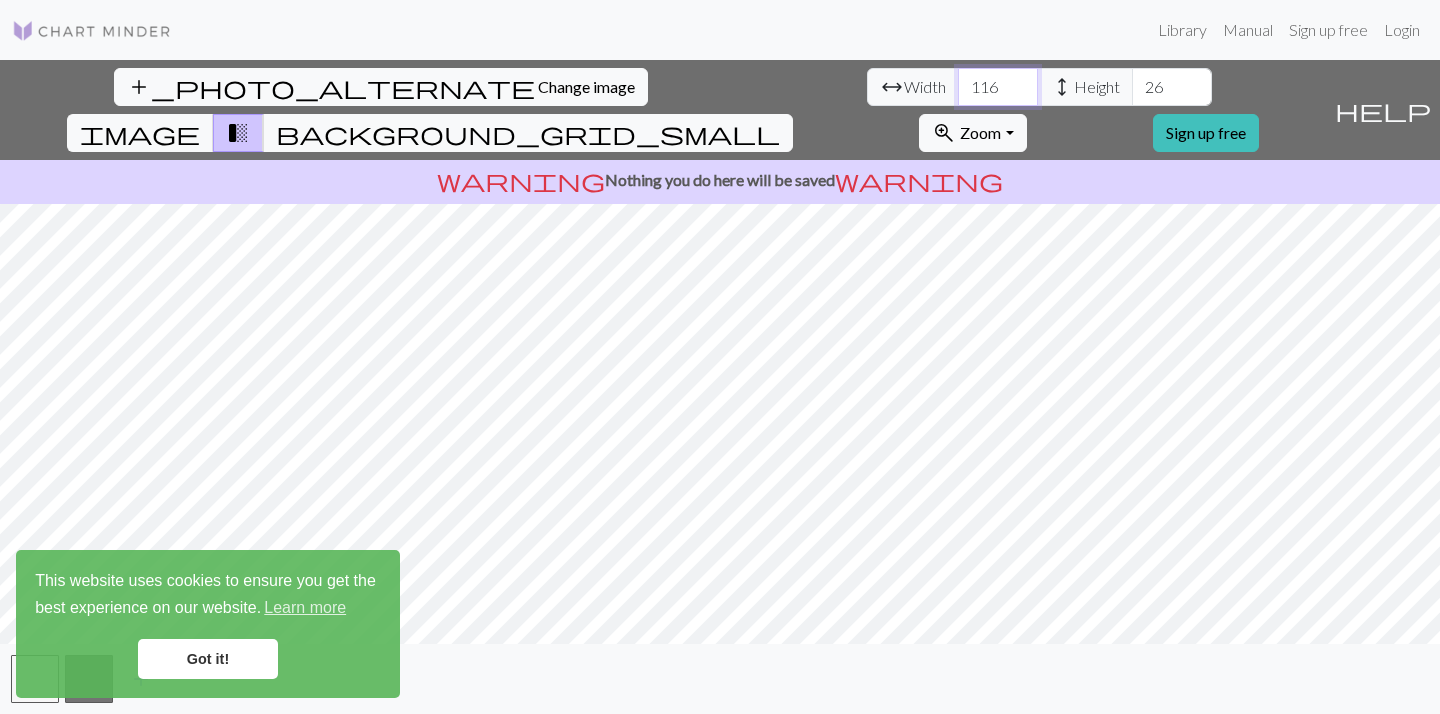 click on "116" at bounding box center [998, 87] 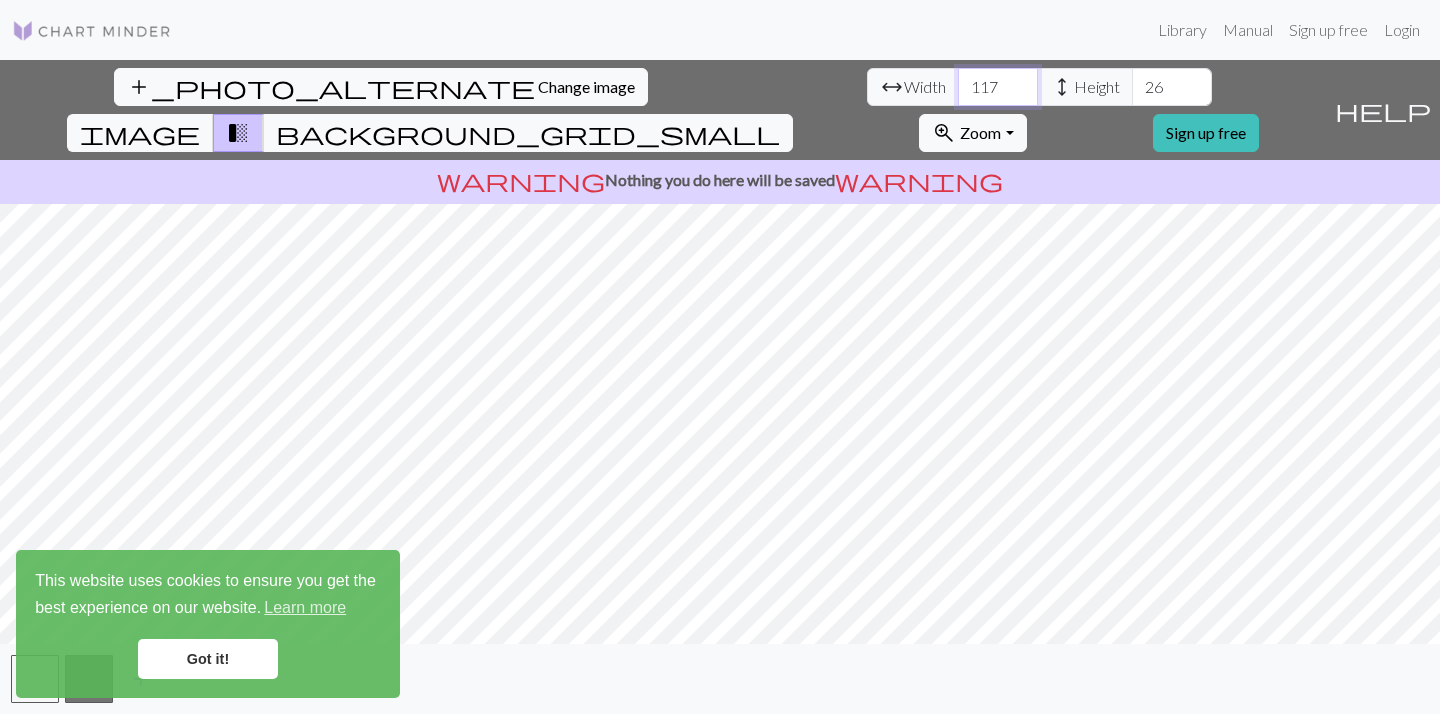 click on "117" at bounding box center (998, 87) 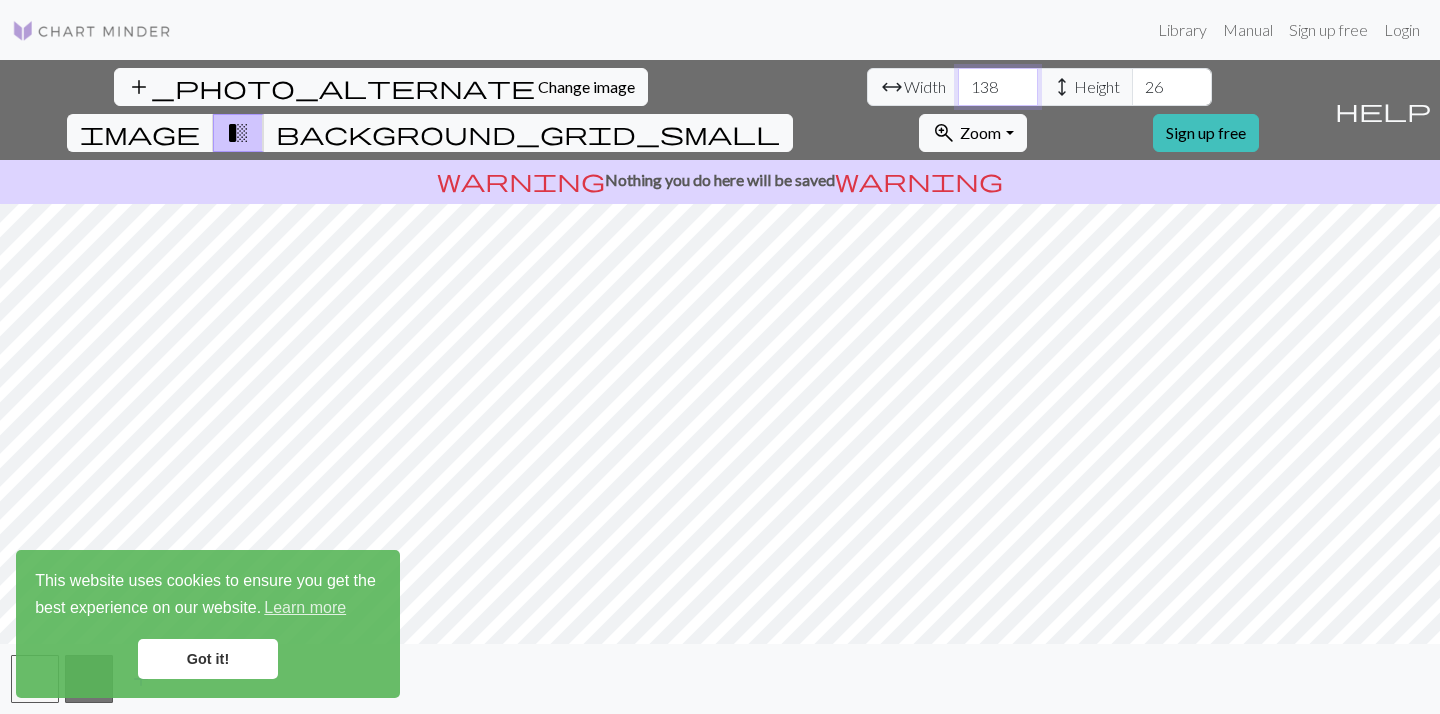 click on "139" at bounding box center [998, 87] 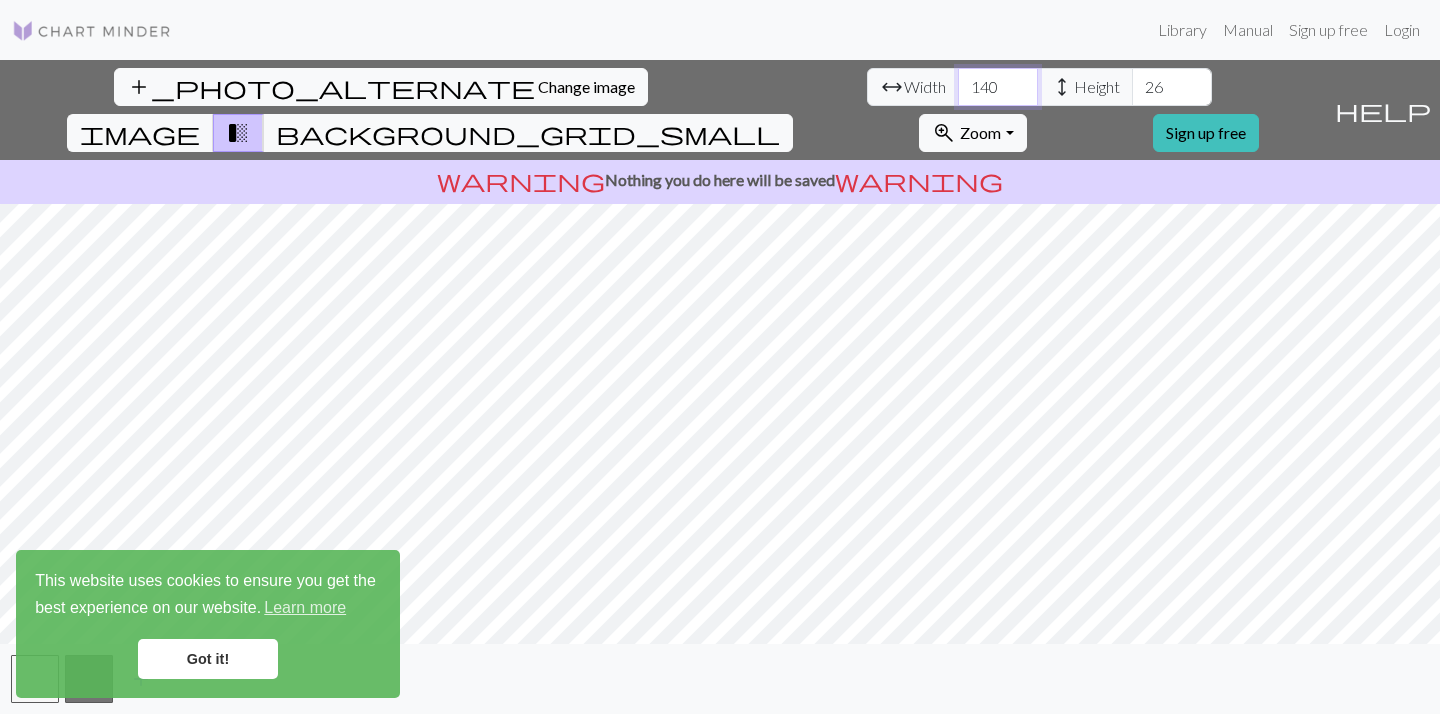 click on "140" at bounding box center (998, 87) 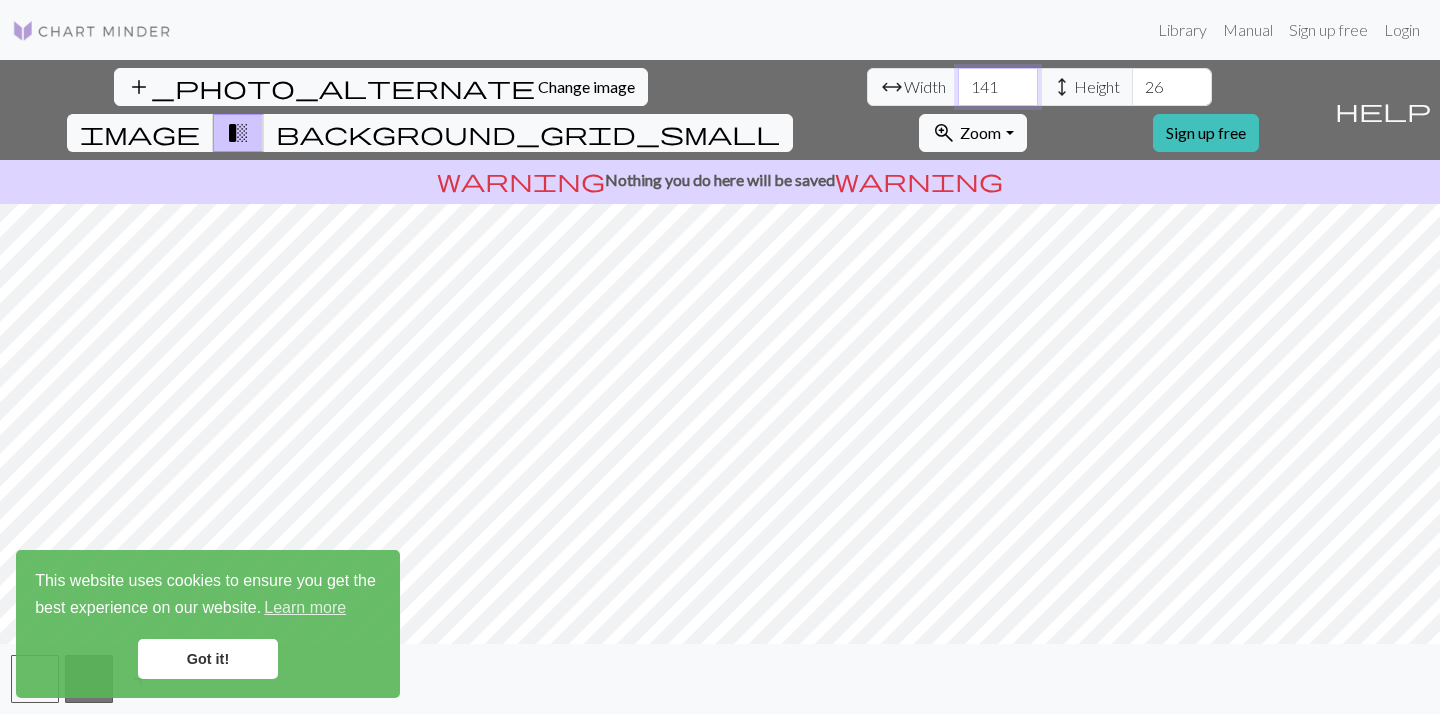 click on "141" at bounding box center (998, 87) 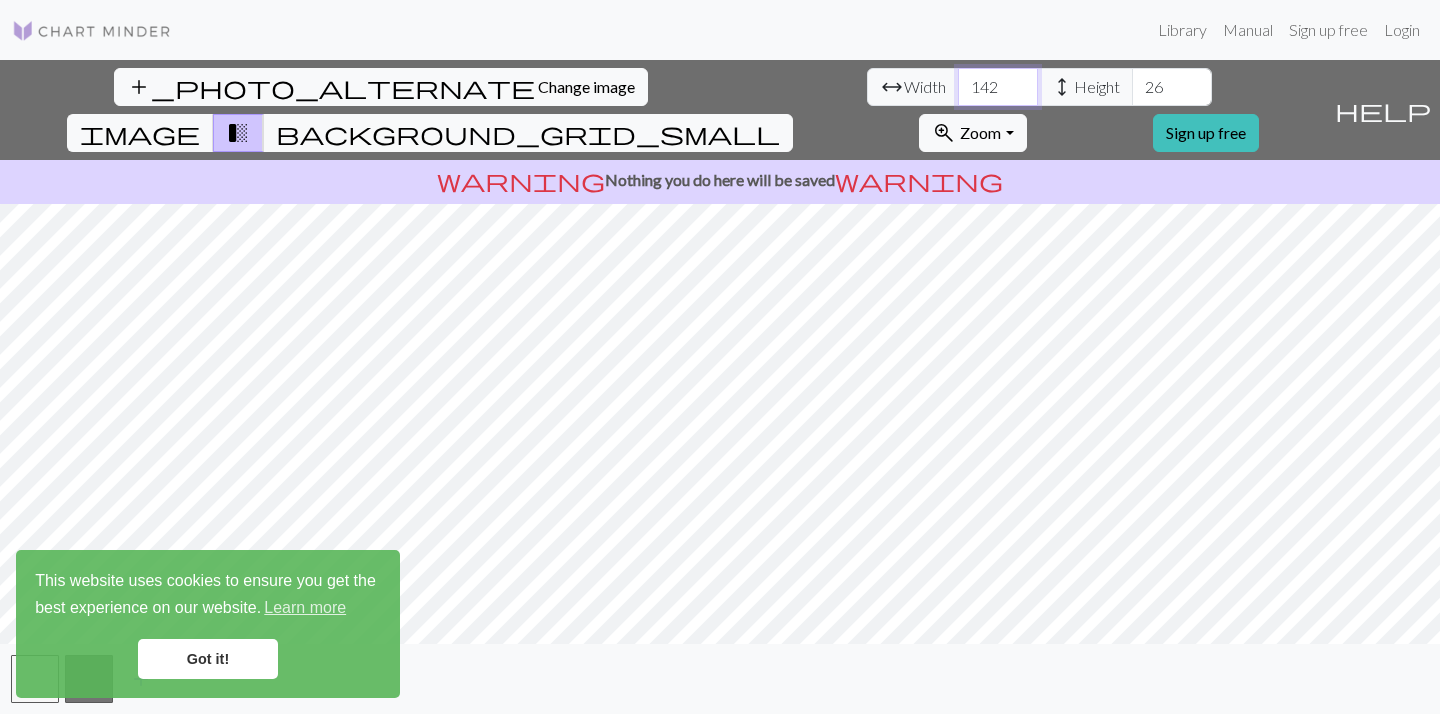 click on "142" at bounding box center (998, 87) 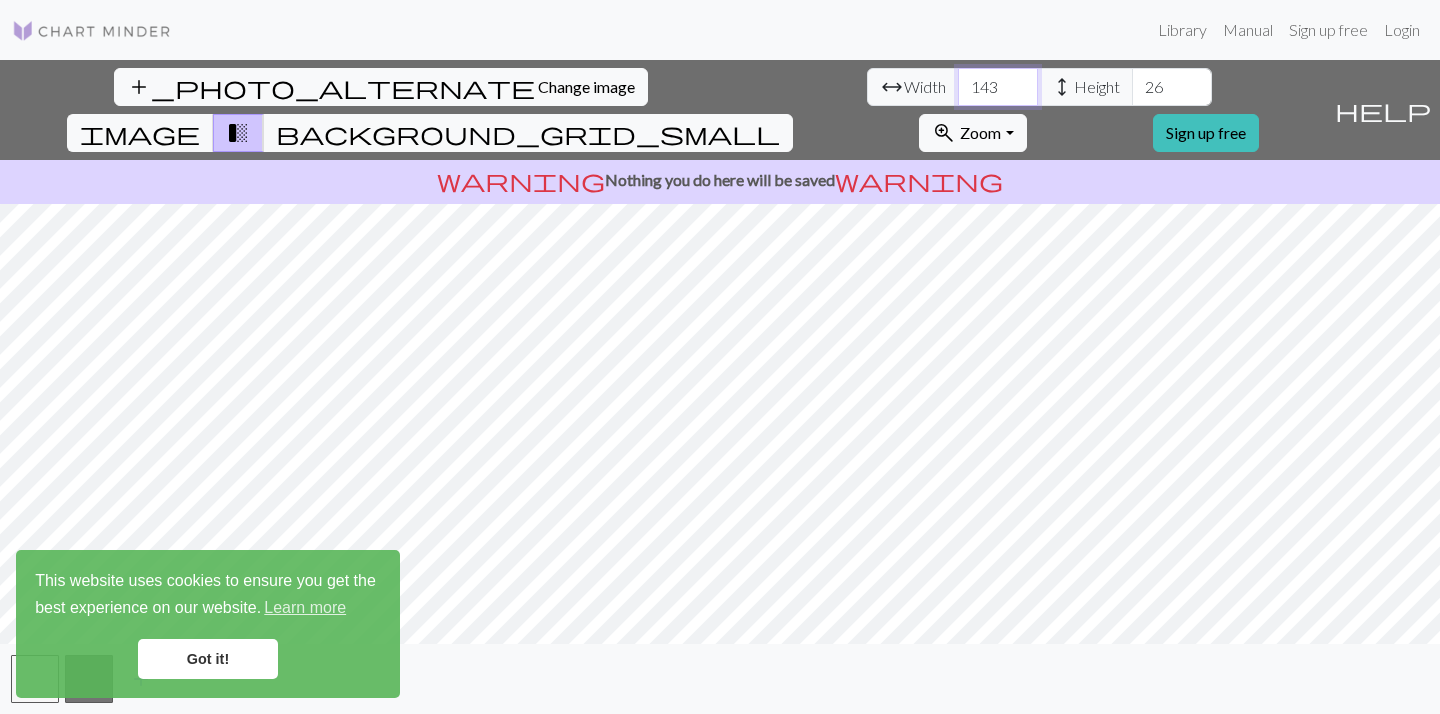click on "143" at bounding box center [998, 87] 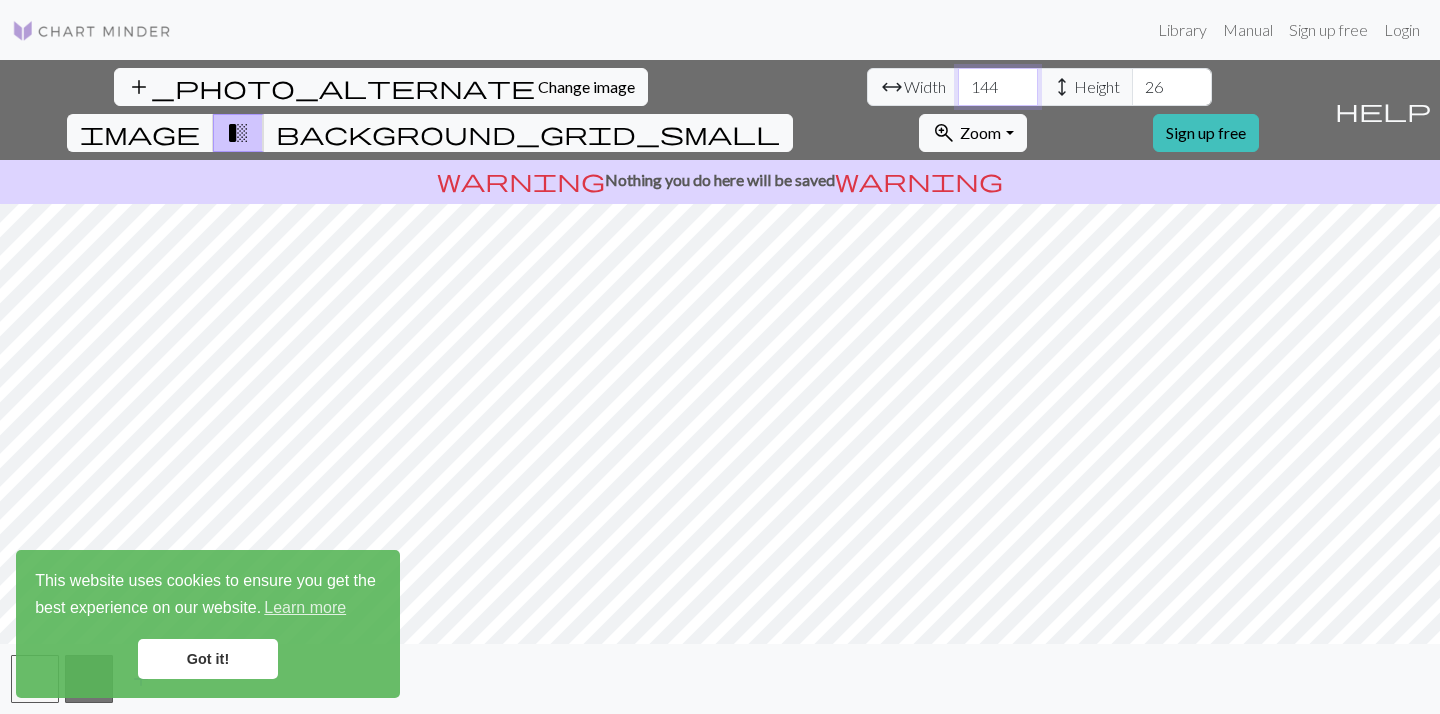 click on "144" at bounding box center (998, 87) 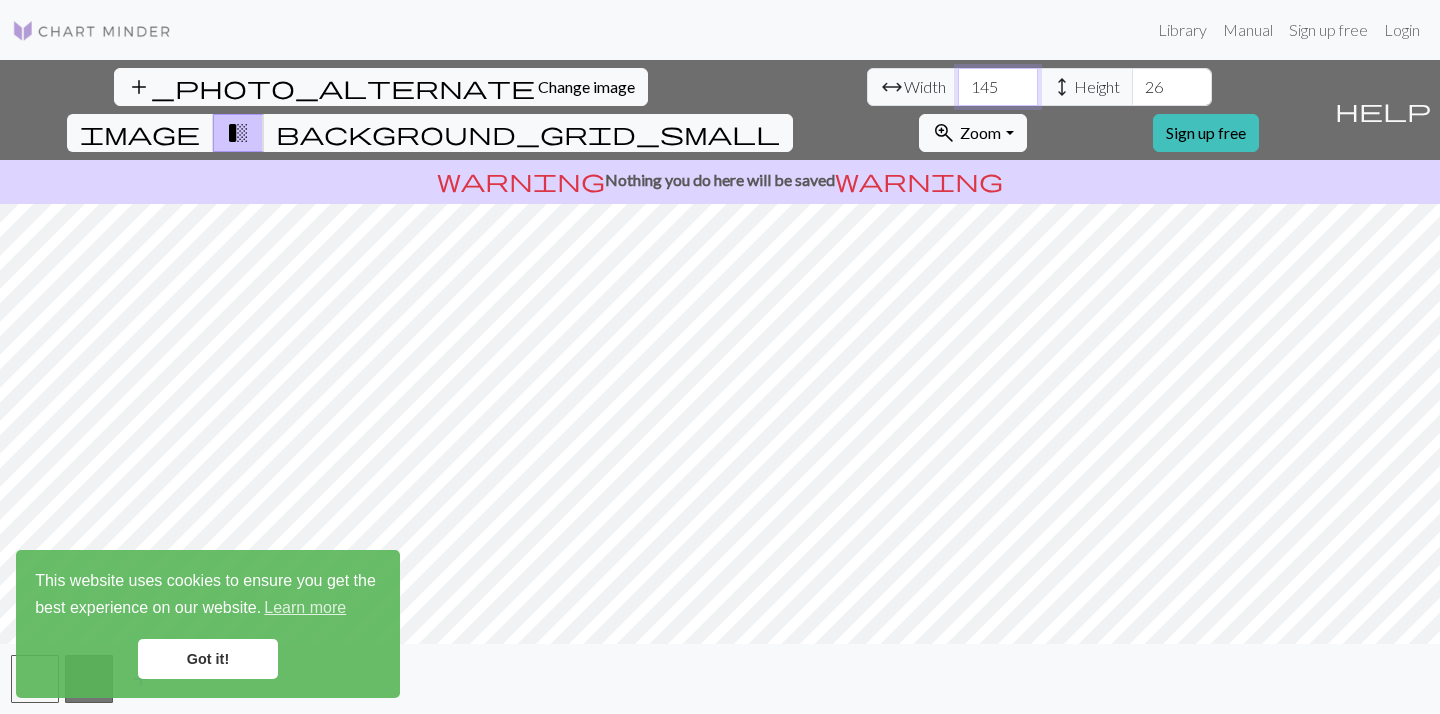 click on "145" at bounding box center [998, 87] 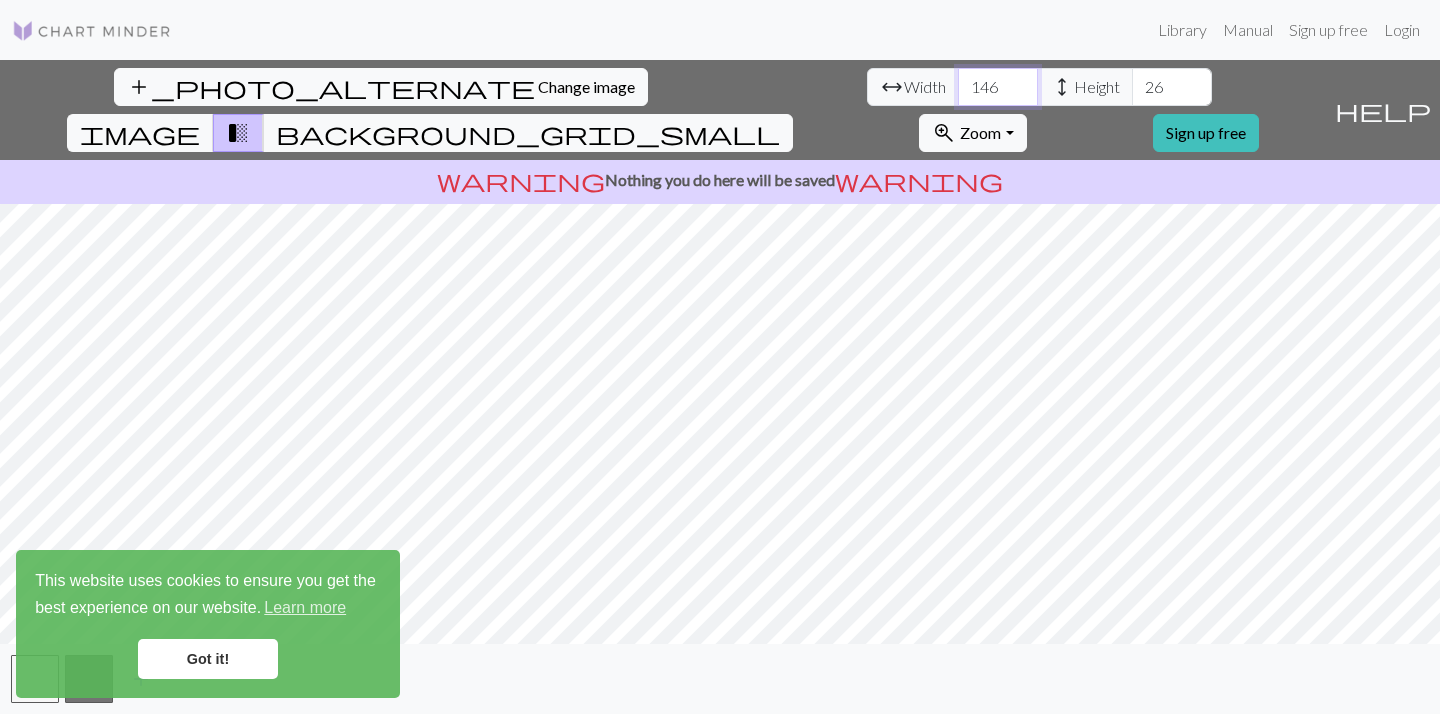 click on "146" at bounding box center (998, 87) 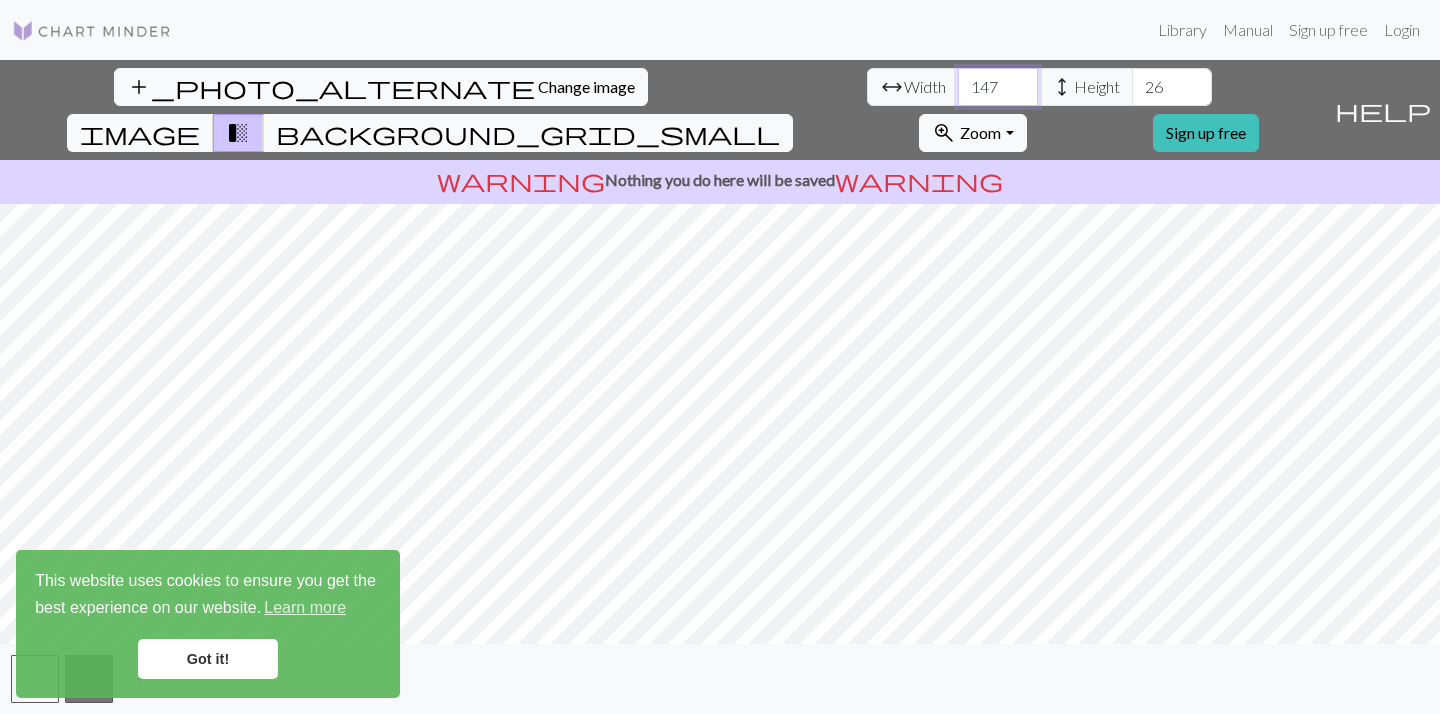 click on "147" at bounding box center [998, 87] 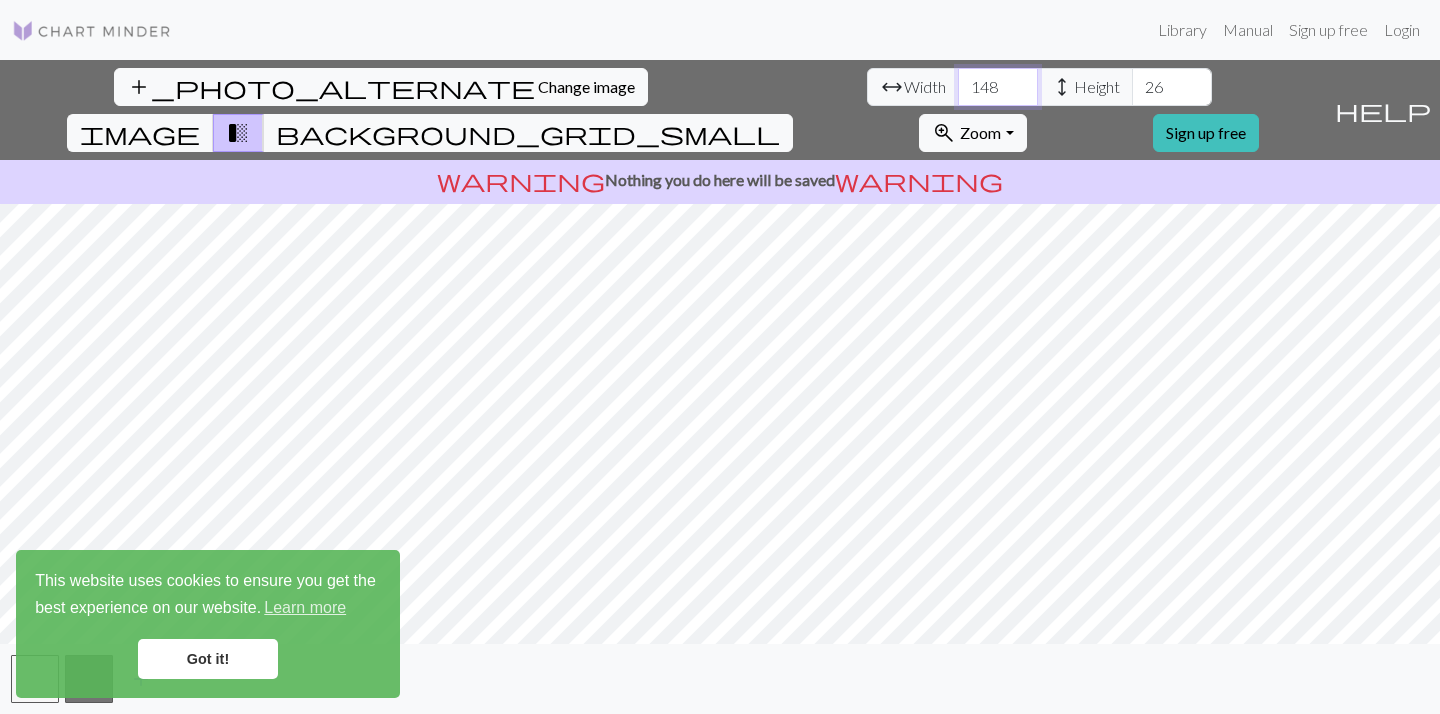click on "148" at bounding box center [998, 87] 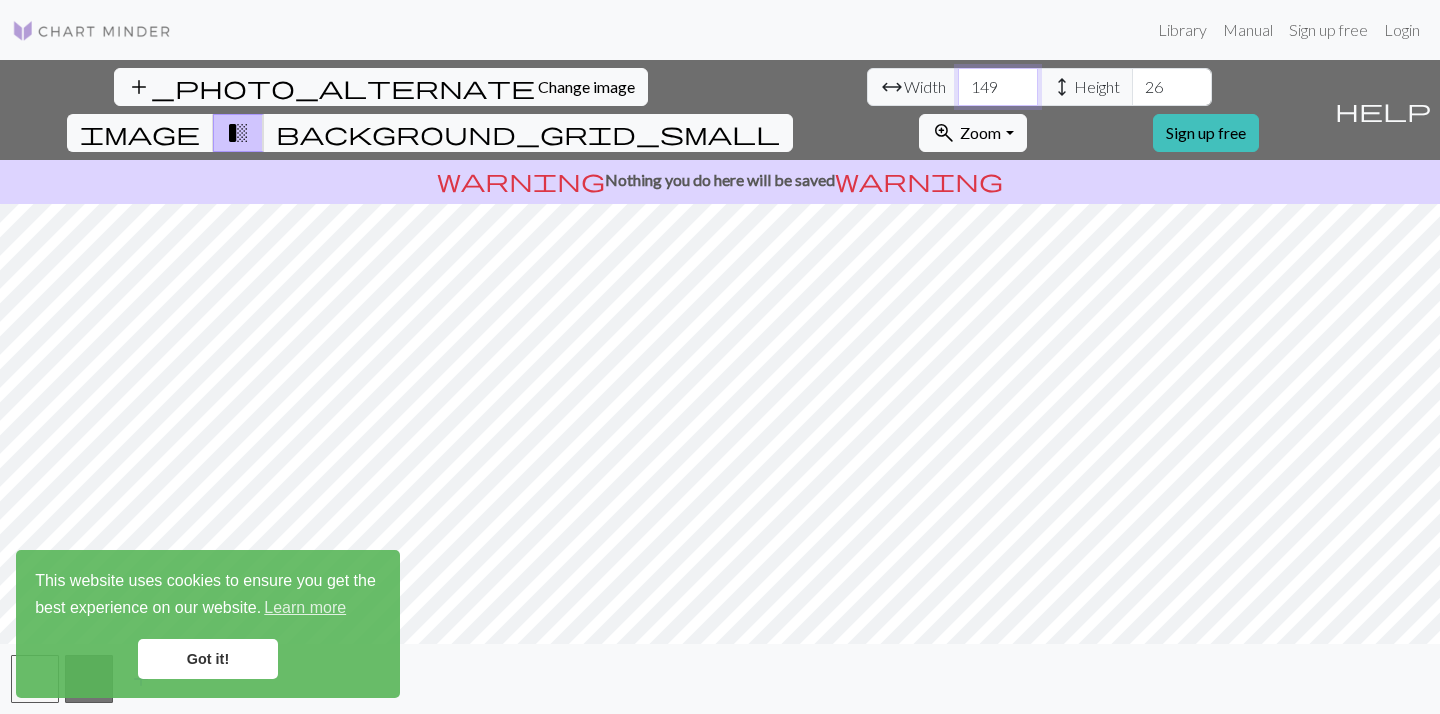 click on "149" at bounding box center (998, 87) 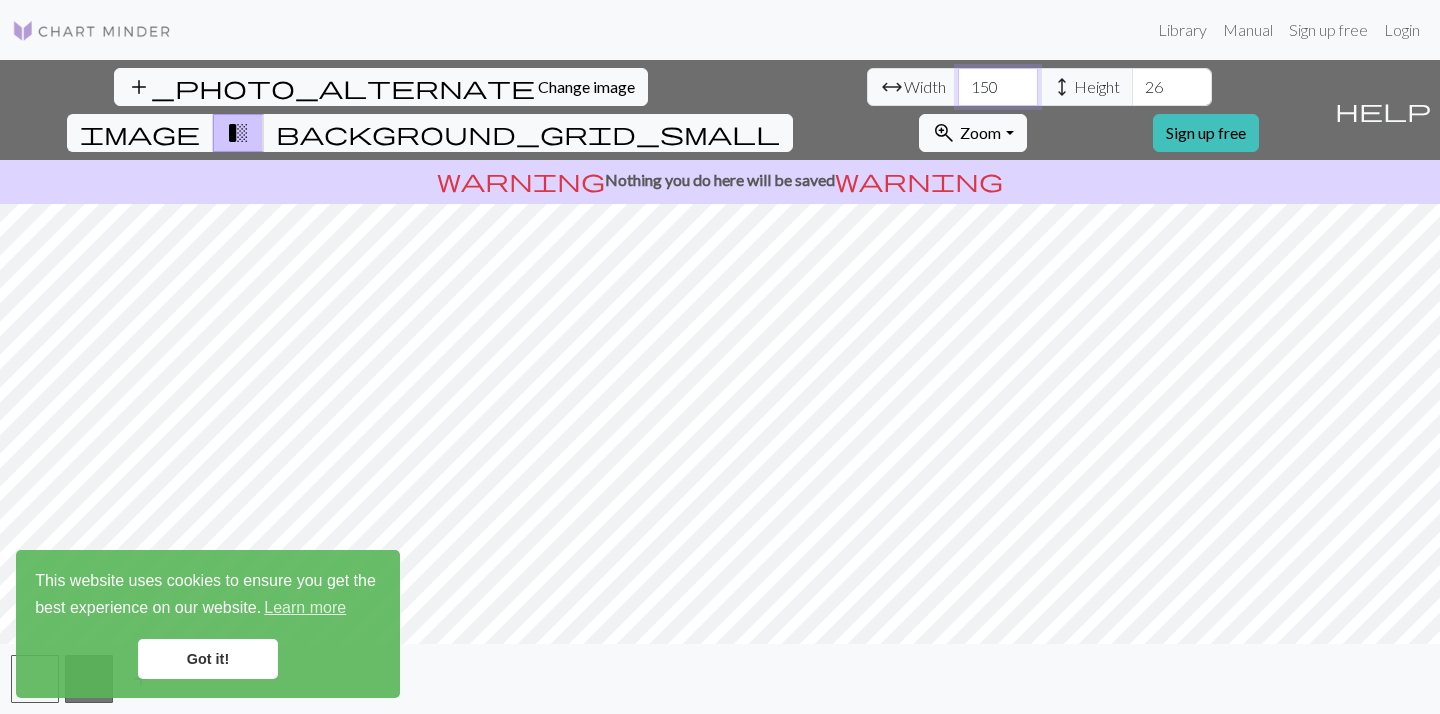click on "150" at bounding box center [998, 87] 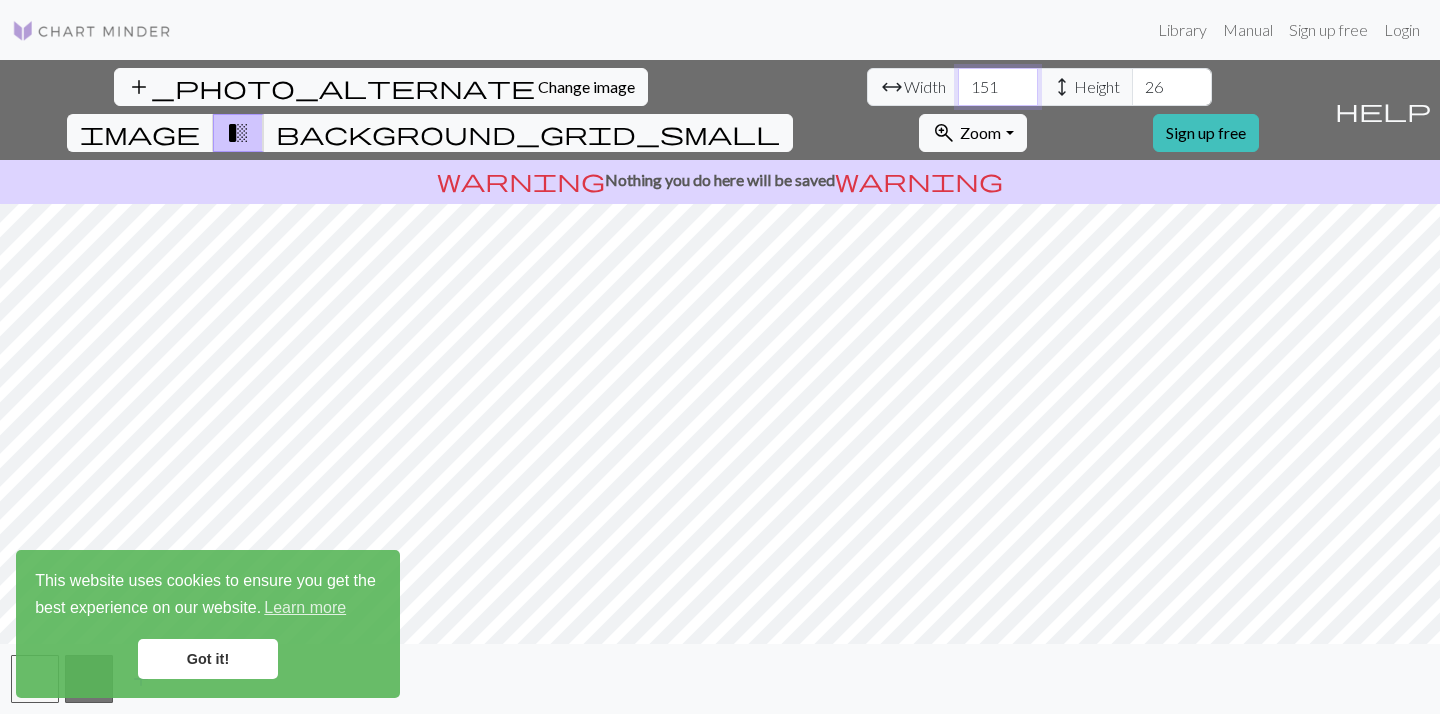 click on "151" at bounding box center [998, 87] 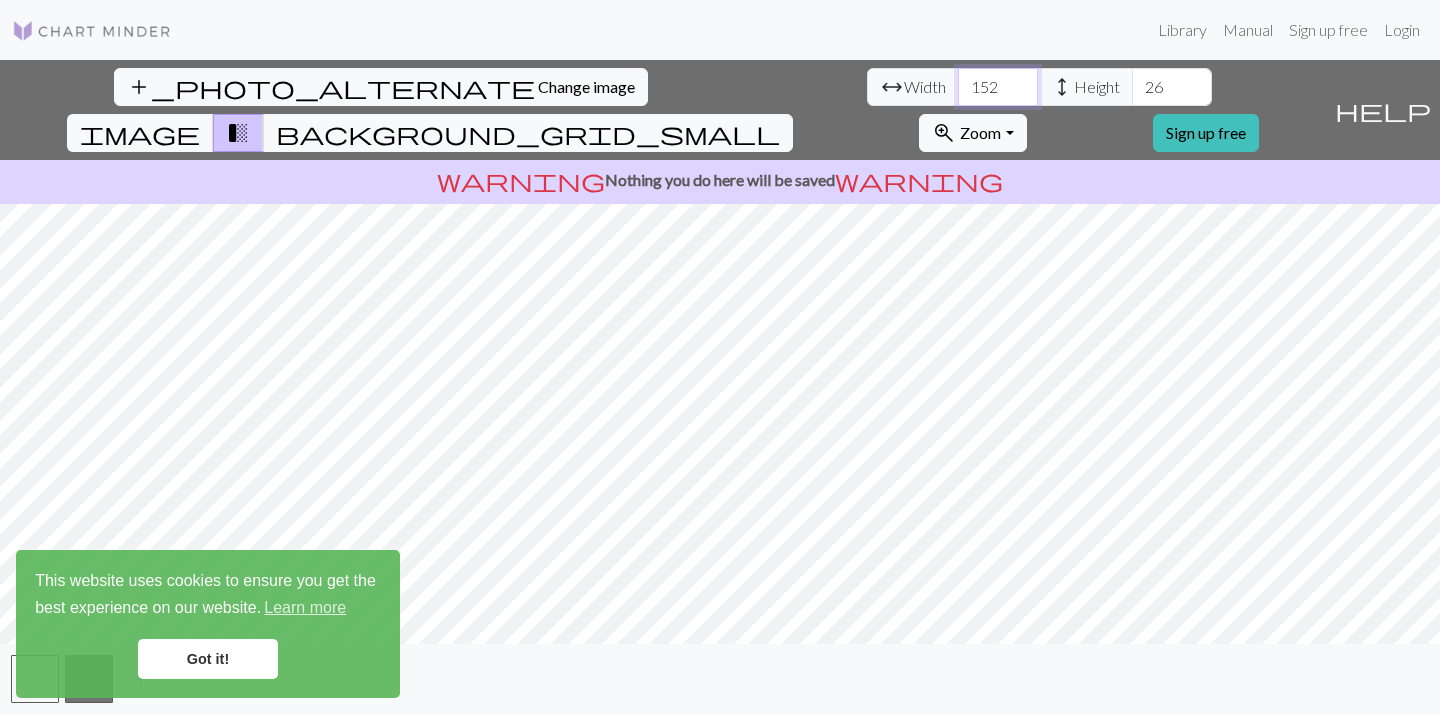 click on "152" at bounding box center (998, 87) 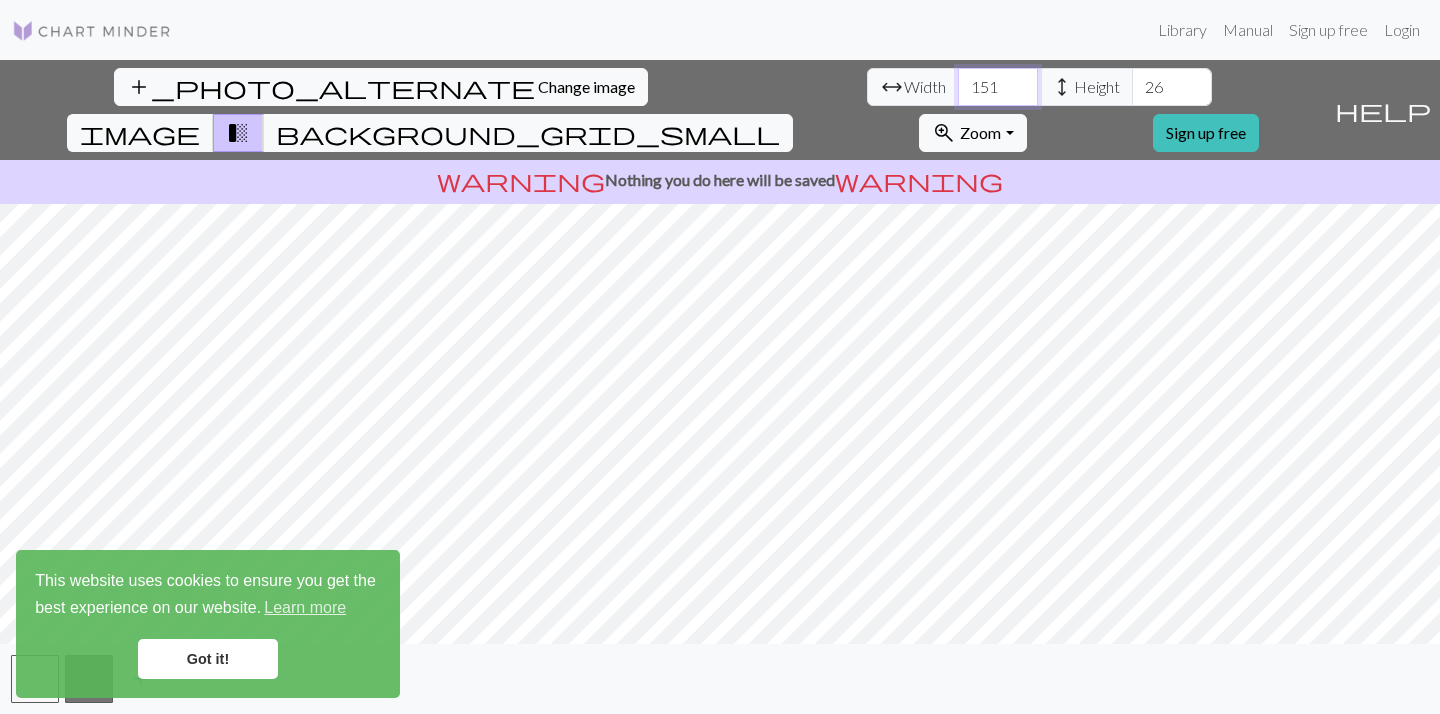 type on "151" 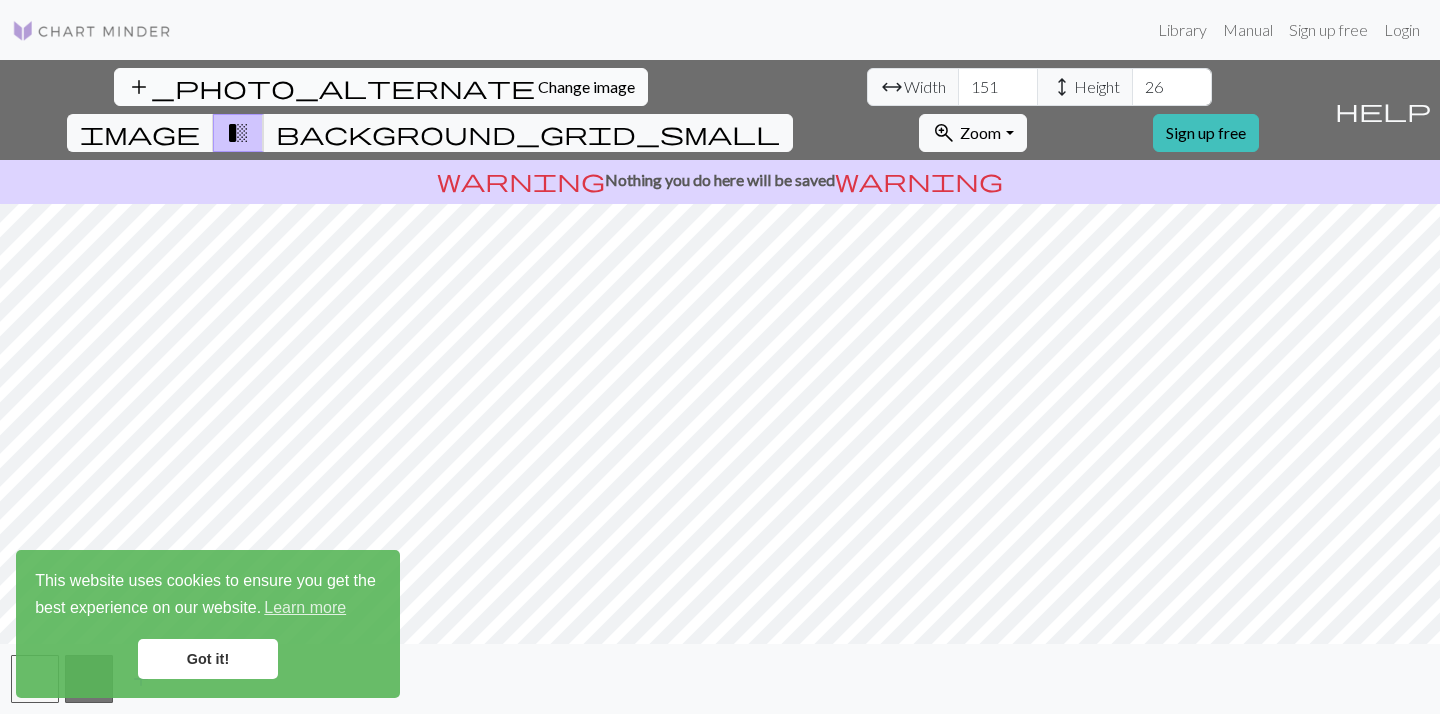 click on "Change image" at bounding box center (586, 86) 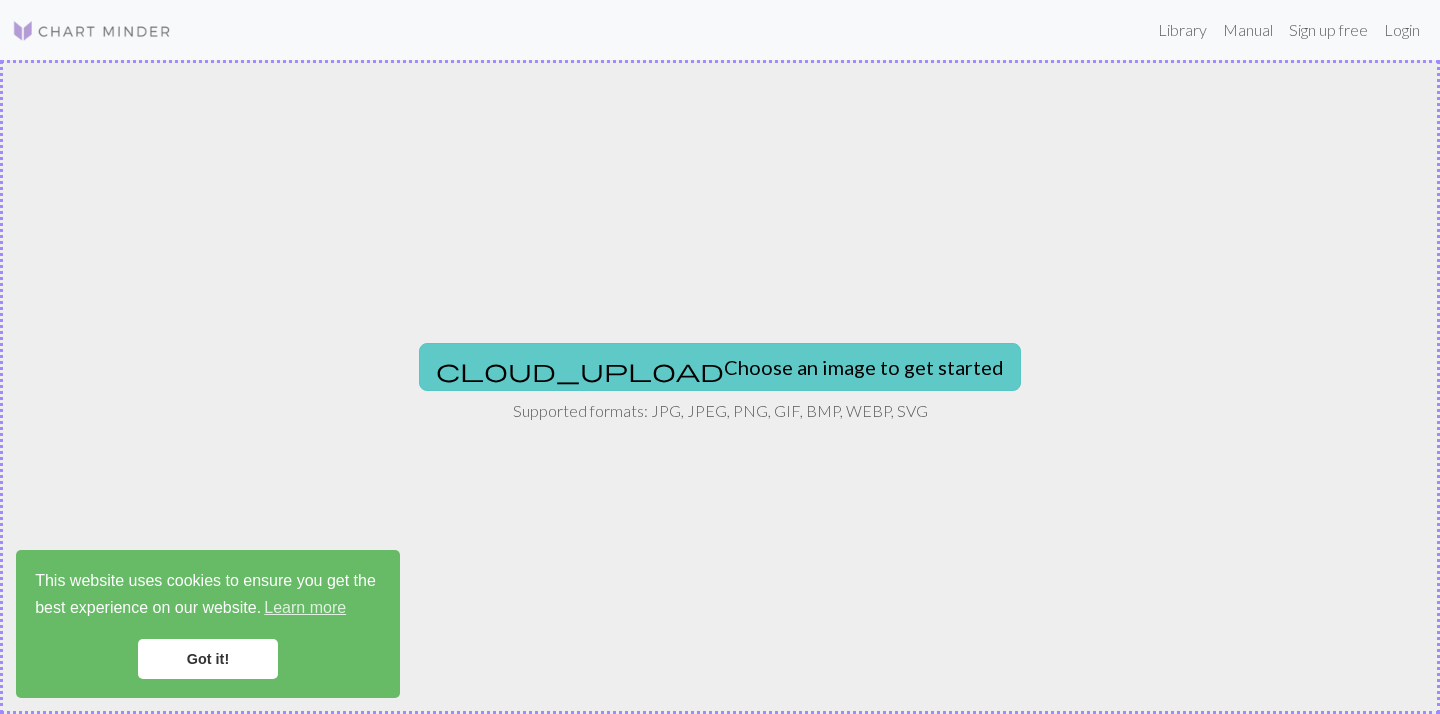 click on "cloud_upload  Choose an image to get started" at bounding box center (720, 367) 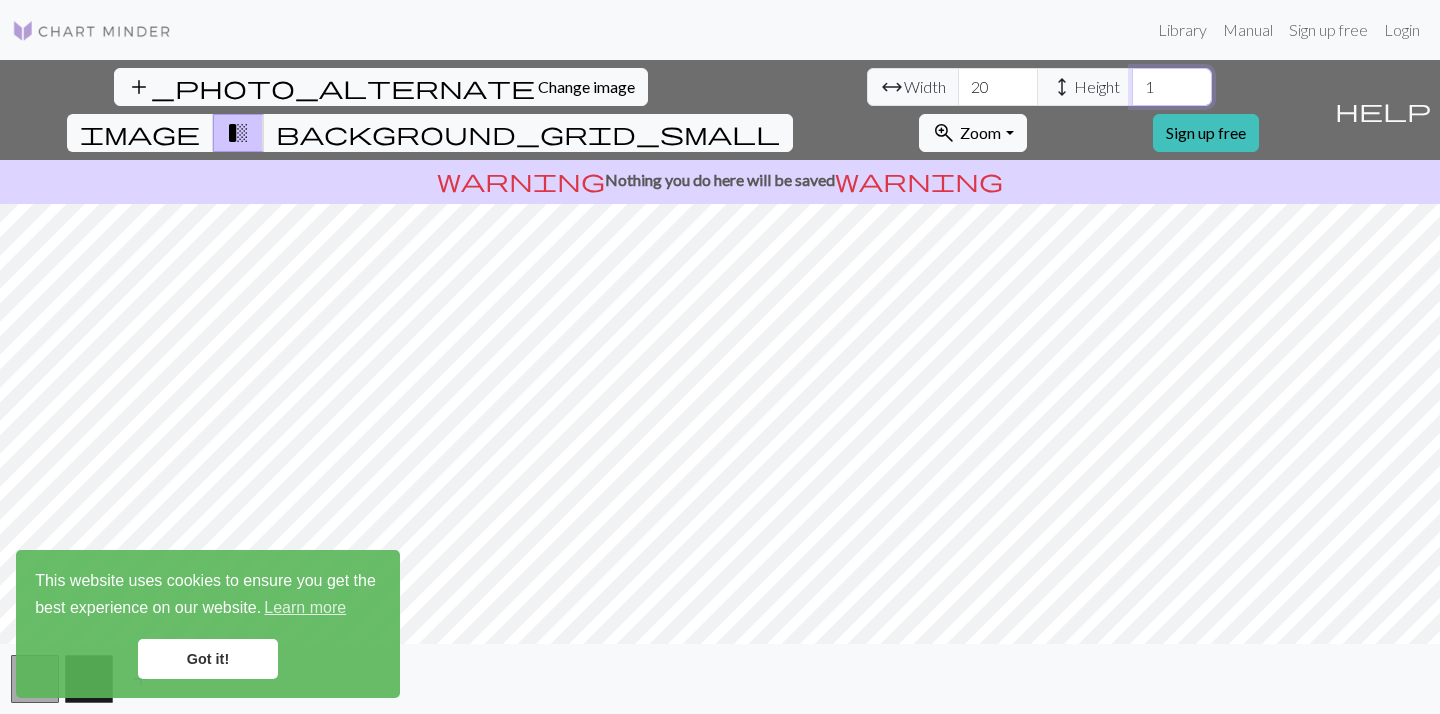 drag, startPoint x: 612, startPoint y: 90, endPoint x: 474, endPoint y: 90, distance: 138 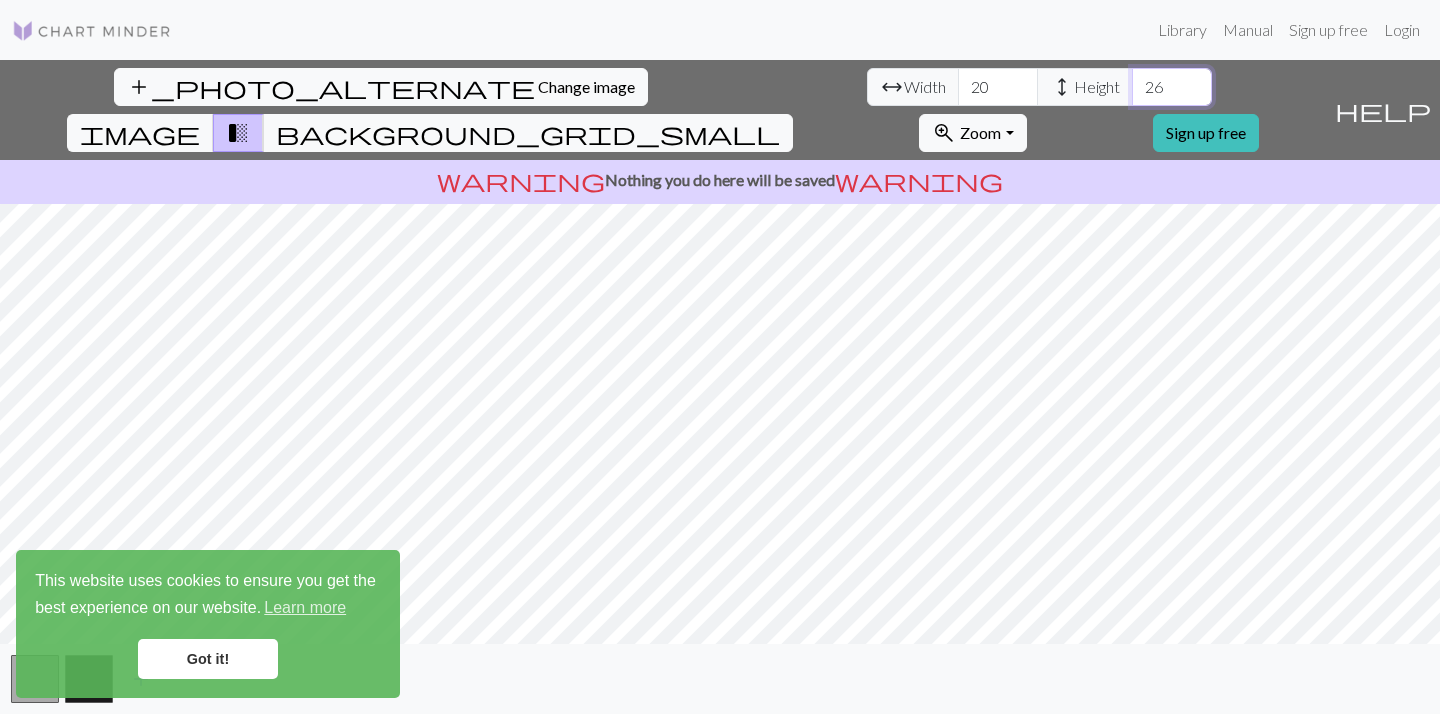 type on "26" 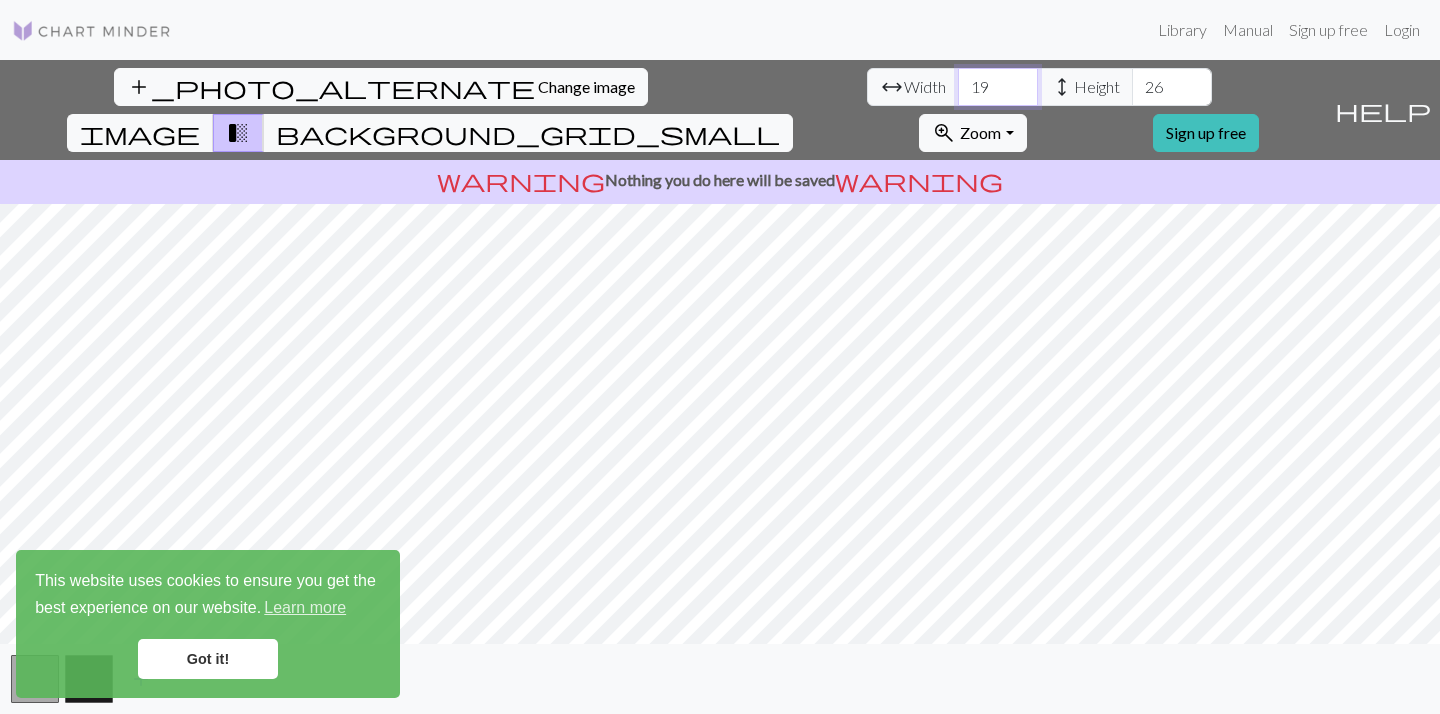 drag, startPoint x: 467, startPoint y: 88, endPoint x: 277, endPoint y: 88, distance: 190 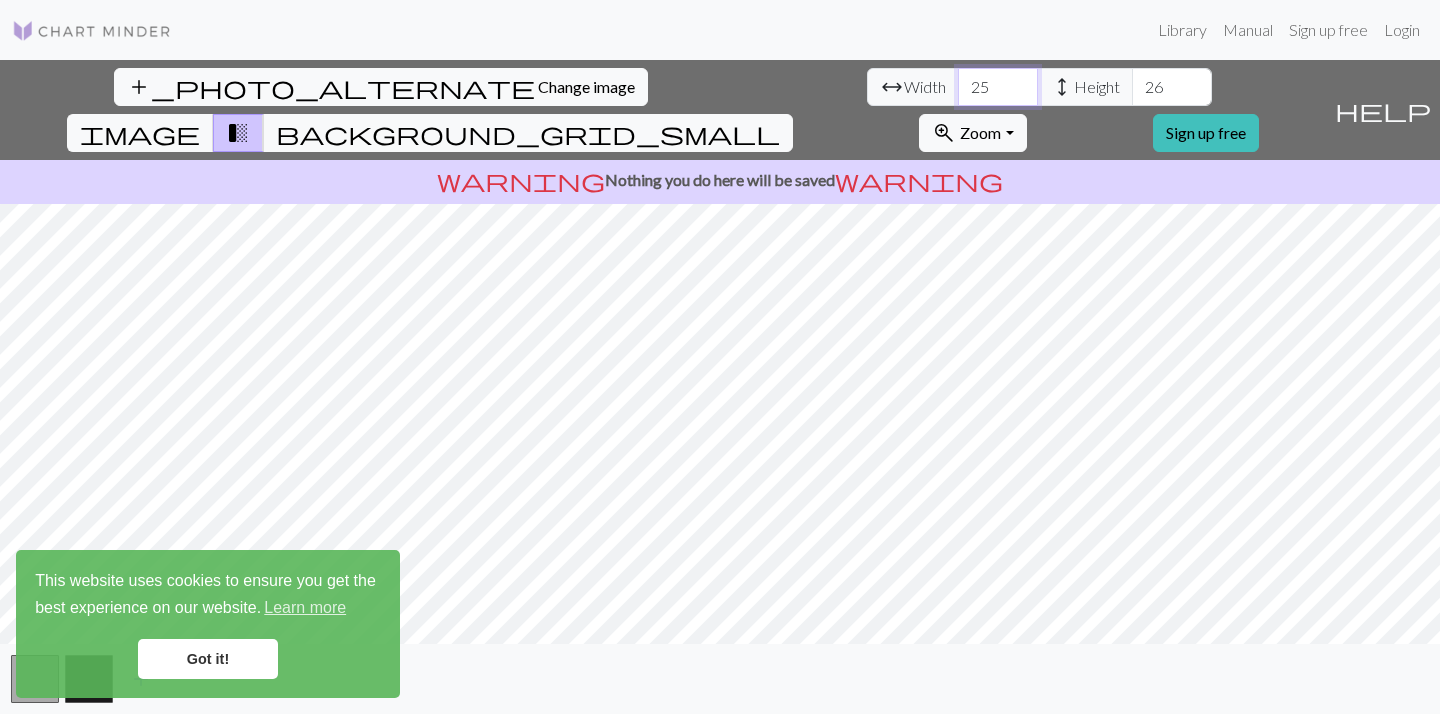 type on "2" 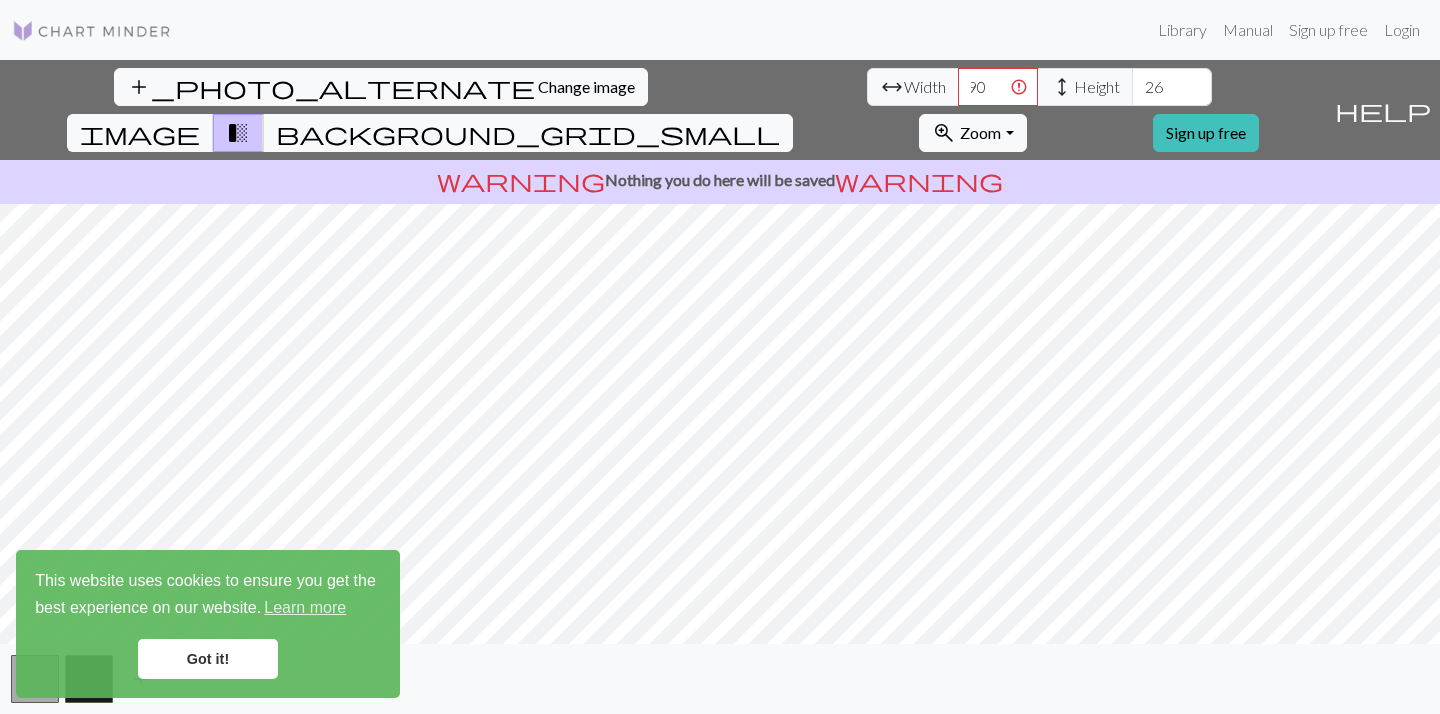 scroll, scrollTop: 0, scrollLeft: 0, axis: both 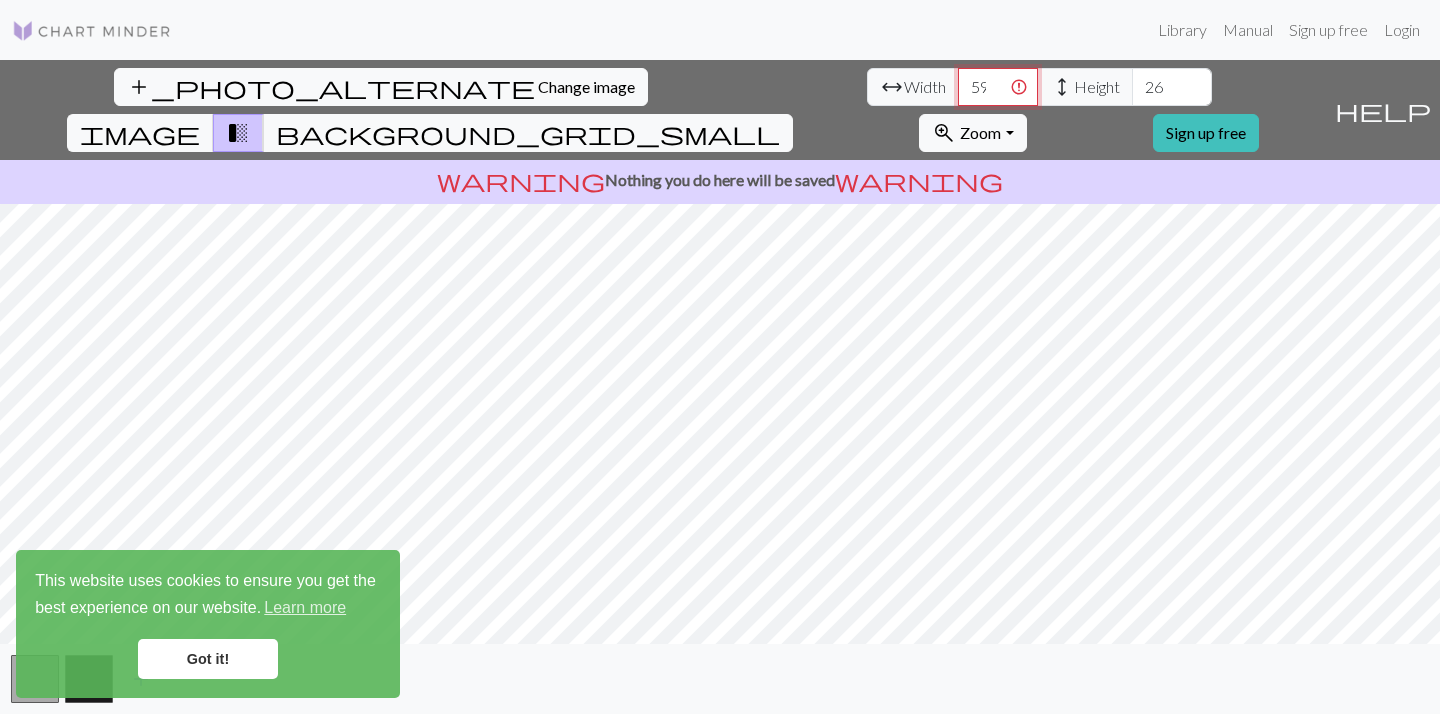 click on "590" at bounding box center [998, 87] 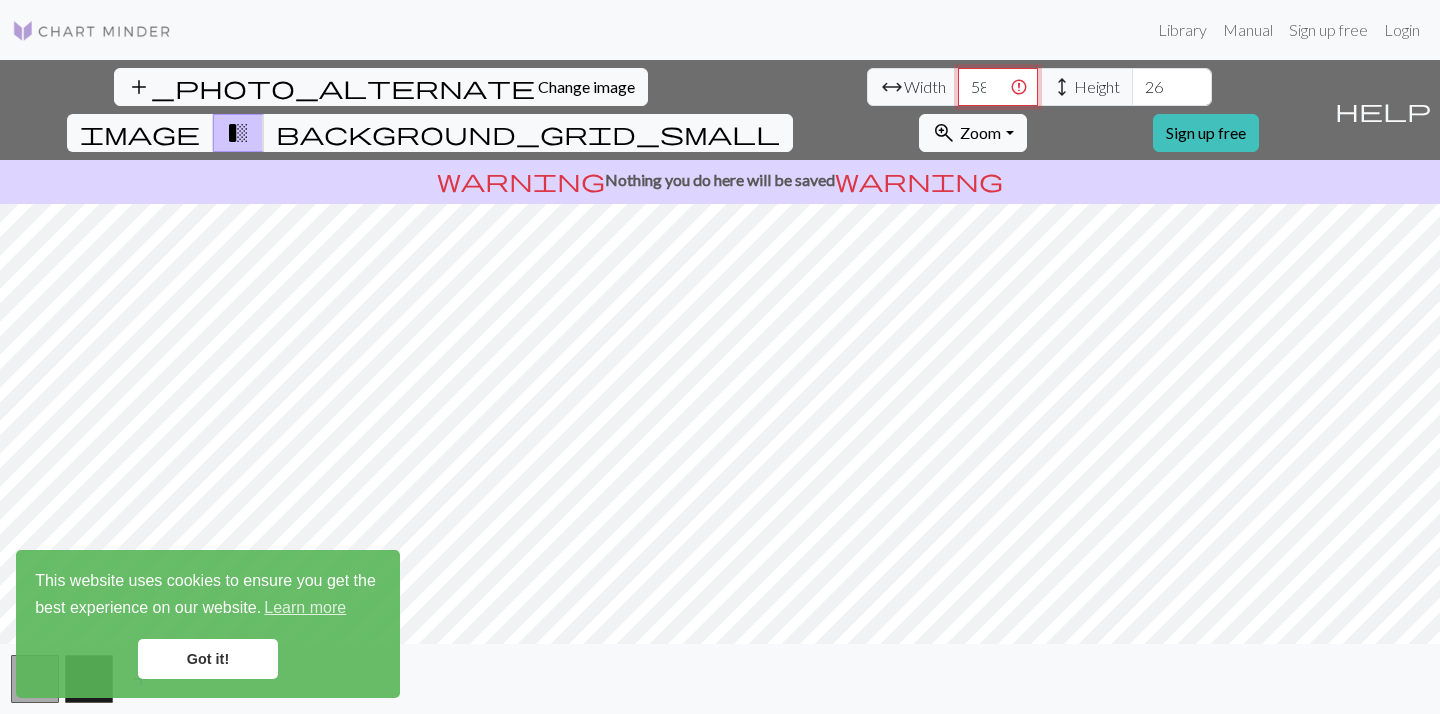 click on "589" at bounding box center (998, 87) 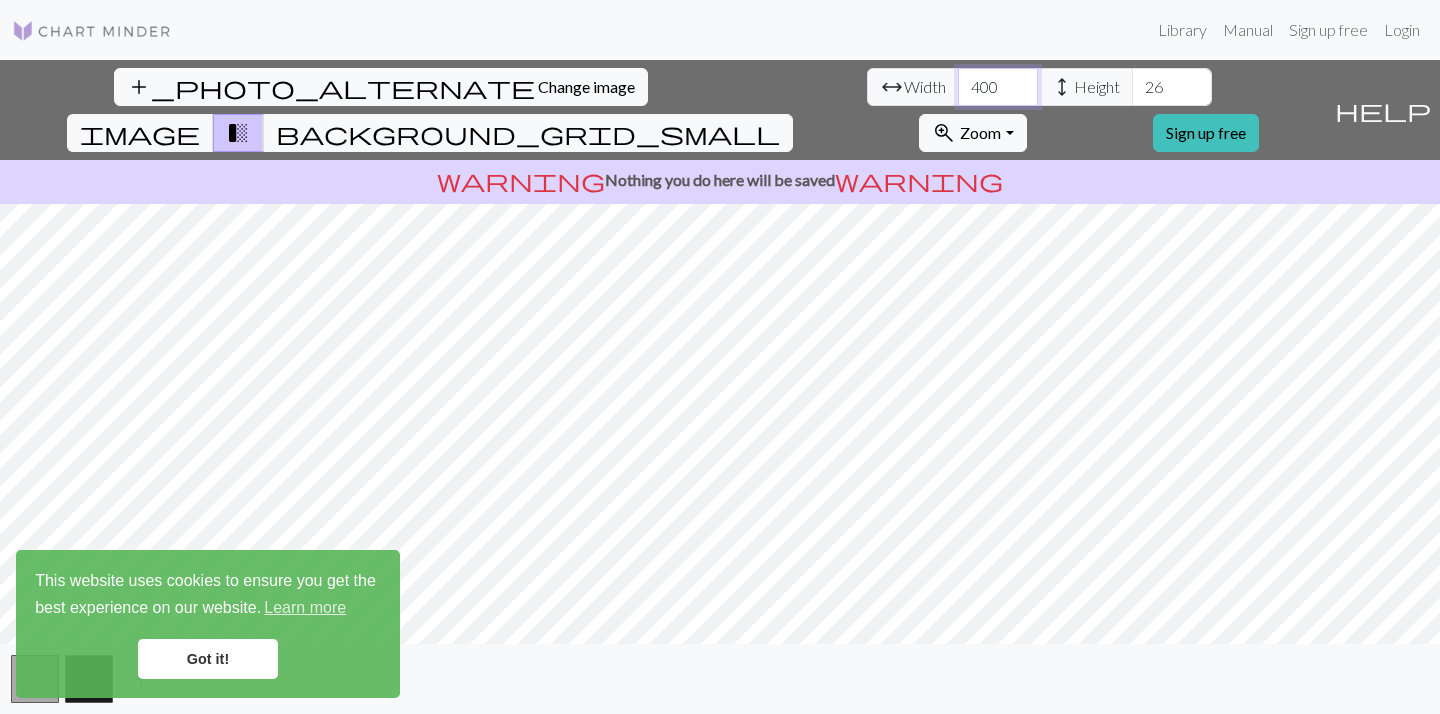 scroll, scrollTop: 0, scrollLeft: 13, axis: horizontal 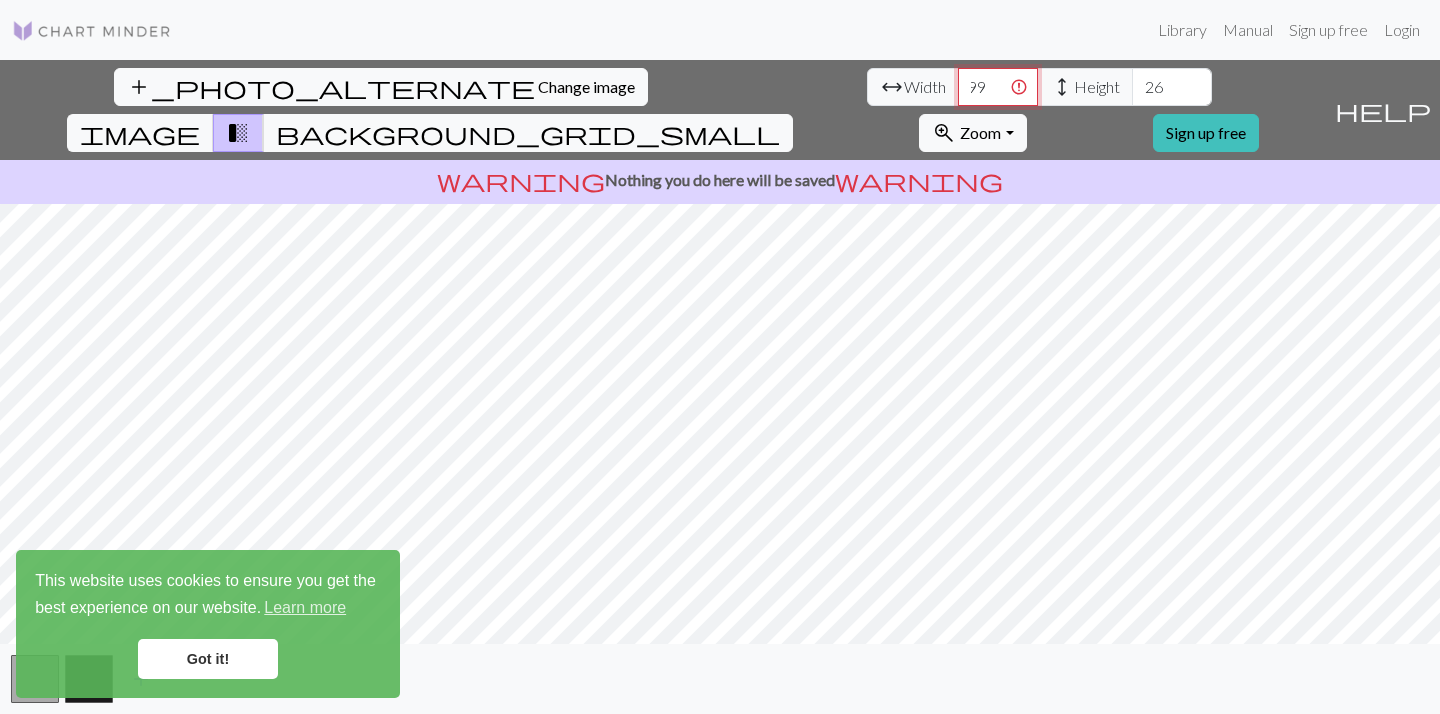 click on "399" at bounding box center (998, 87) 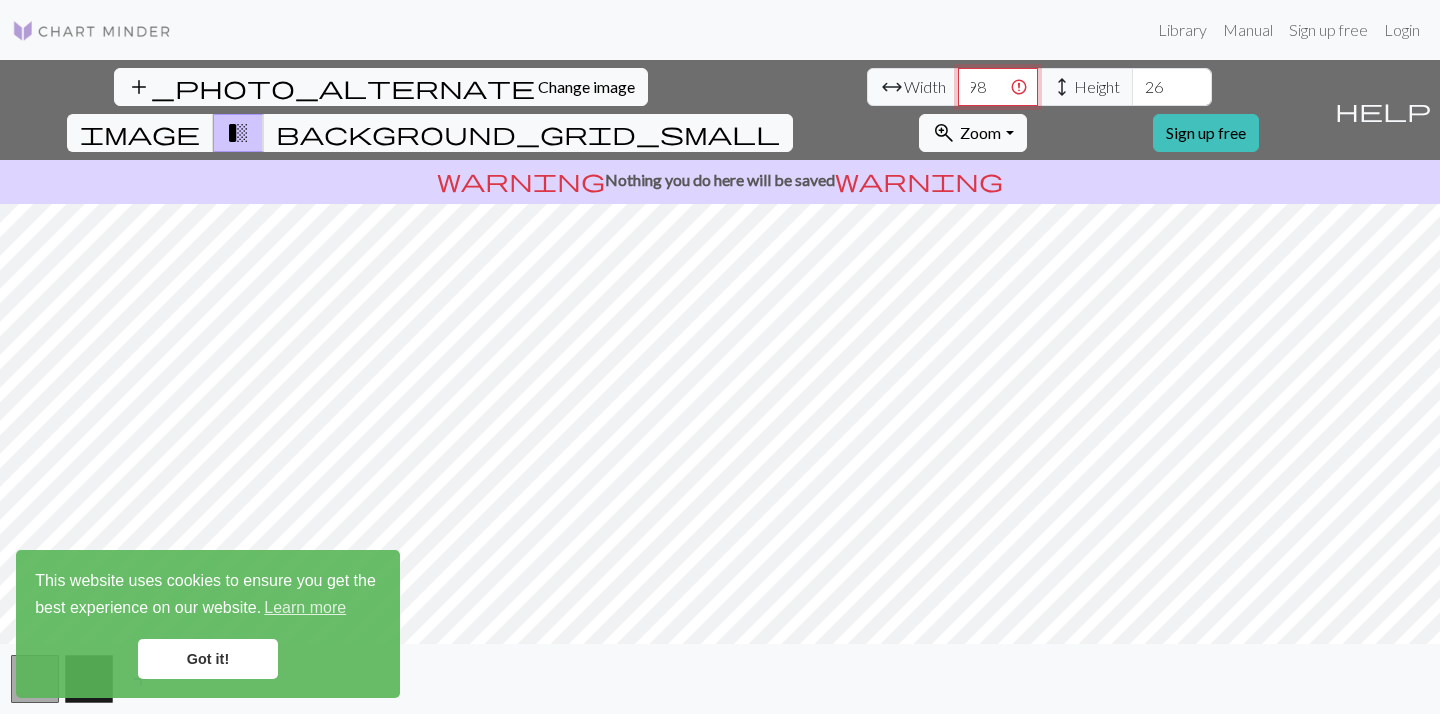 click on "398" at bounding box center [998, 87] 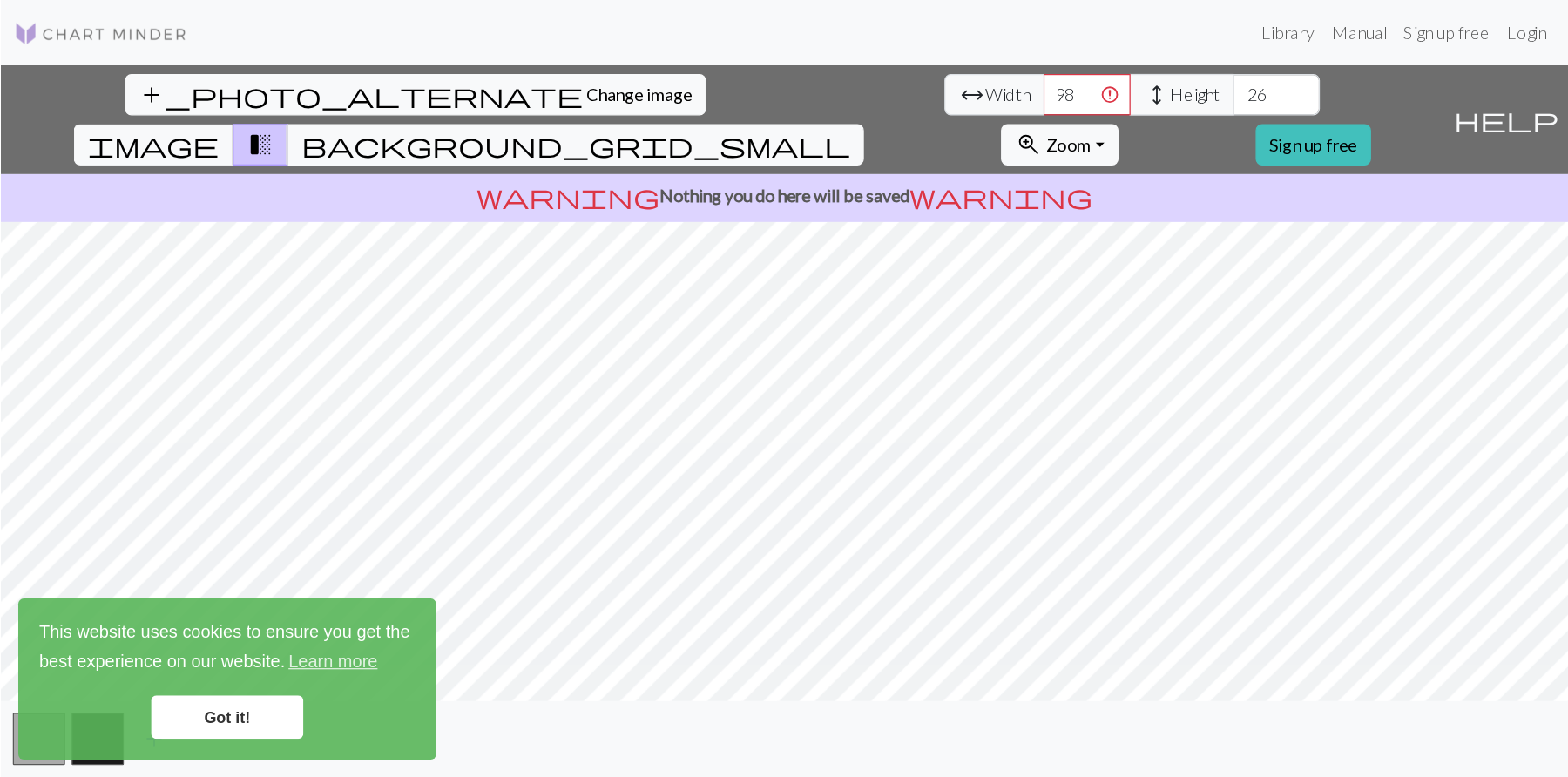 scroll, scrollTop: 0, scrollLeft: 0, axis: both 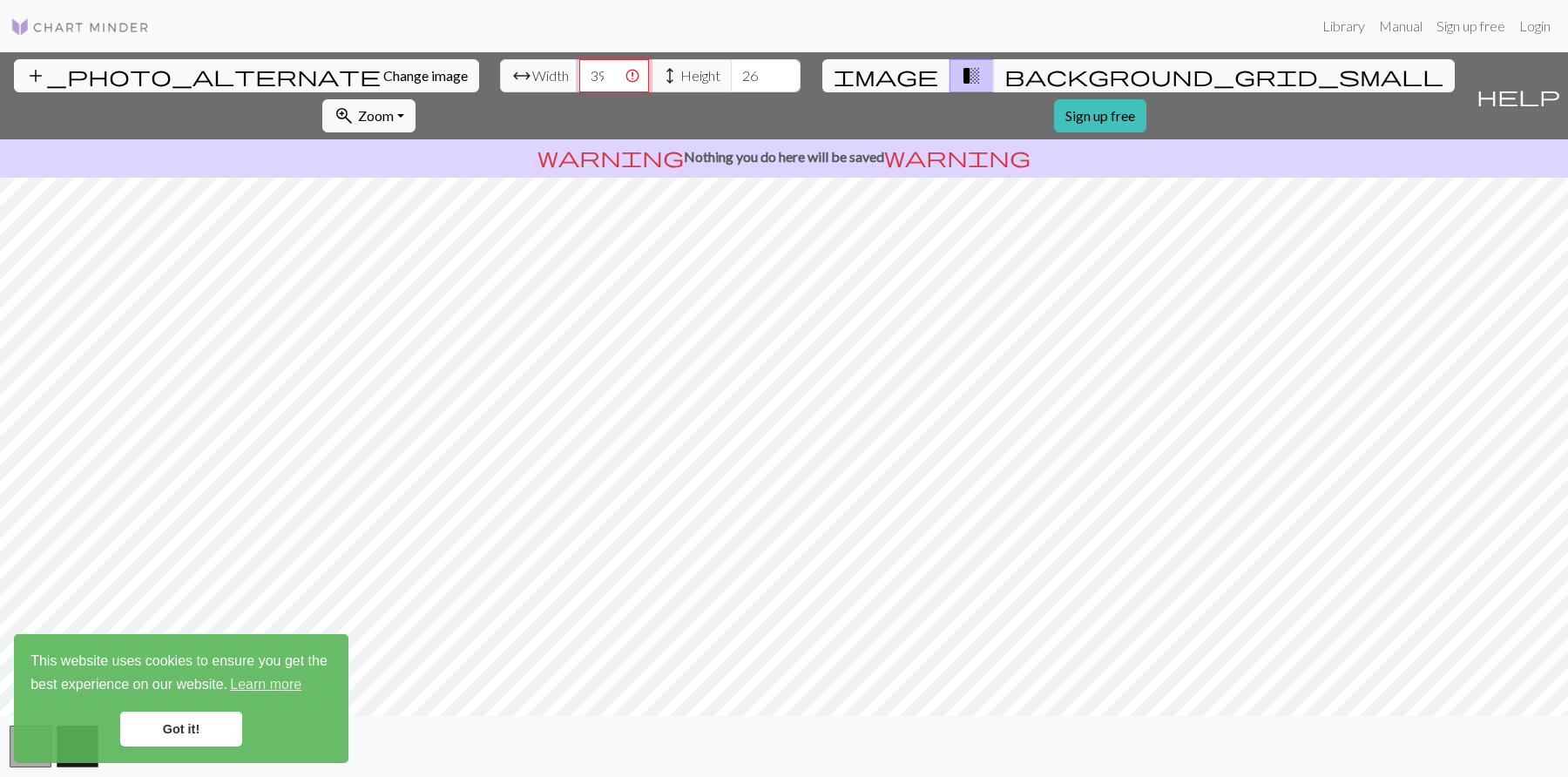 click on "398" at bounding box center [614, 76] 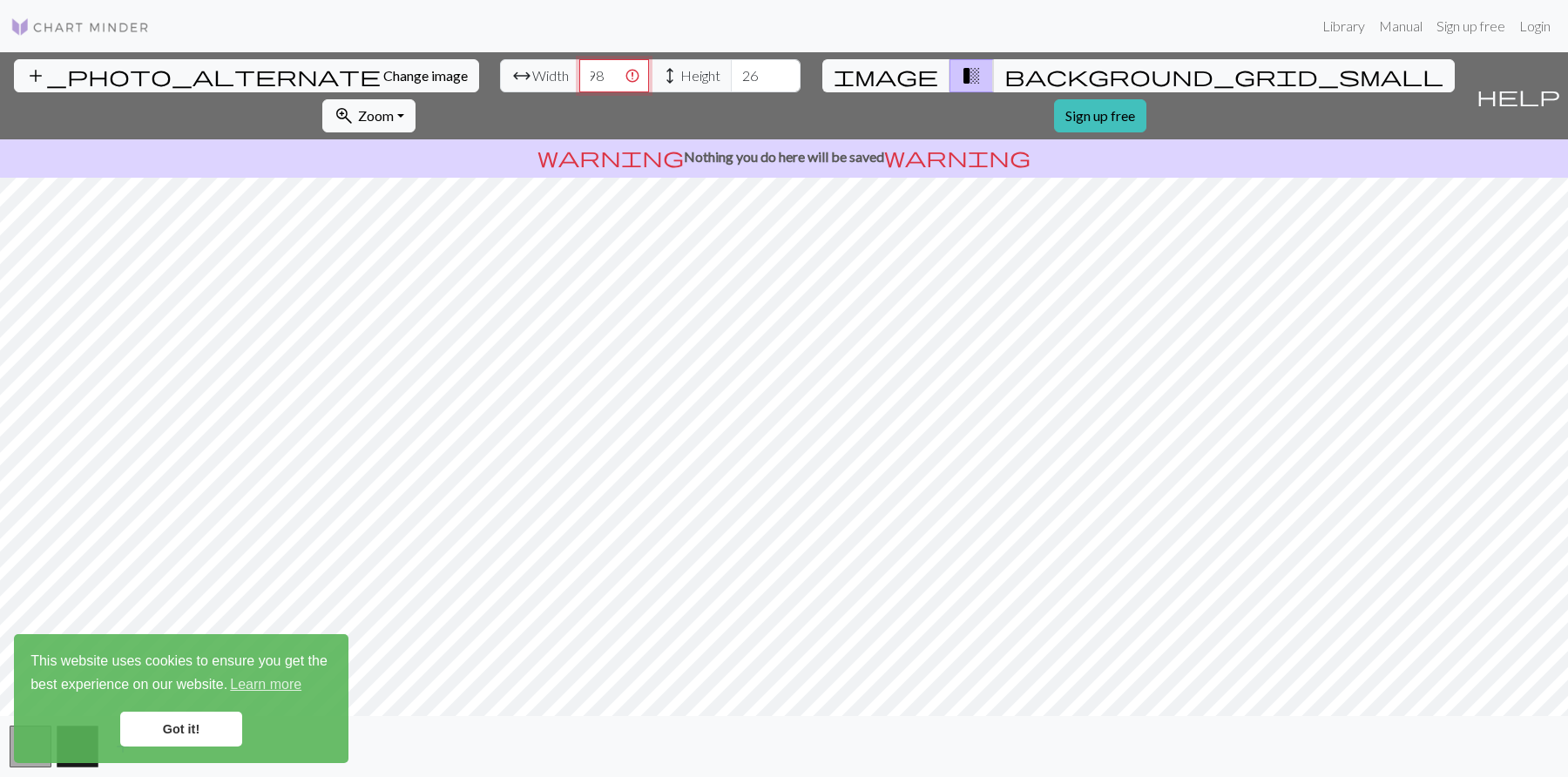 drag, startPoint x: 459, startPoint y: 72, endPoint x: 759, endPoint y: 72, distance: 300 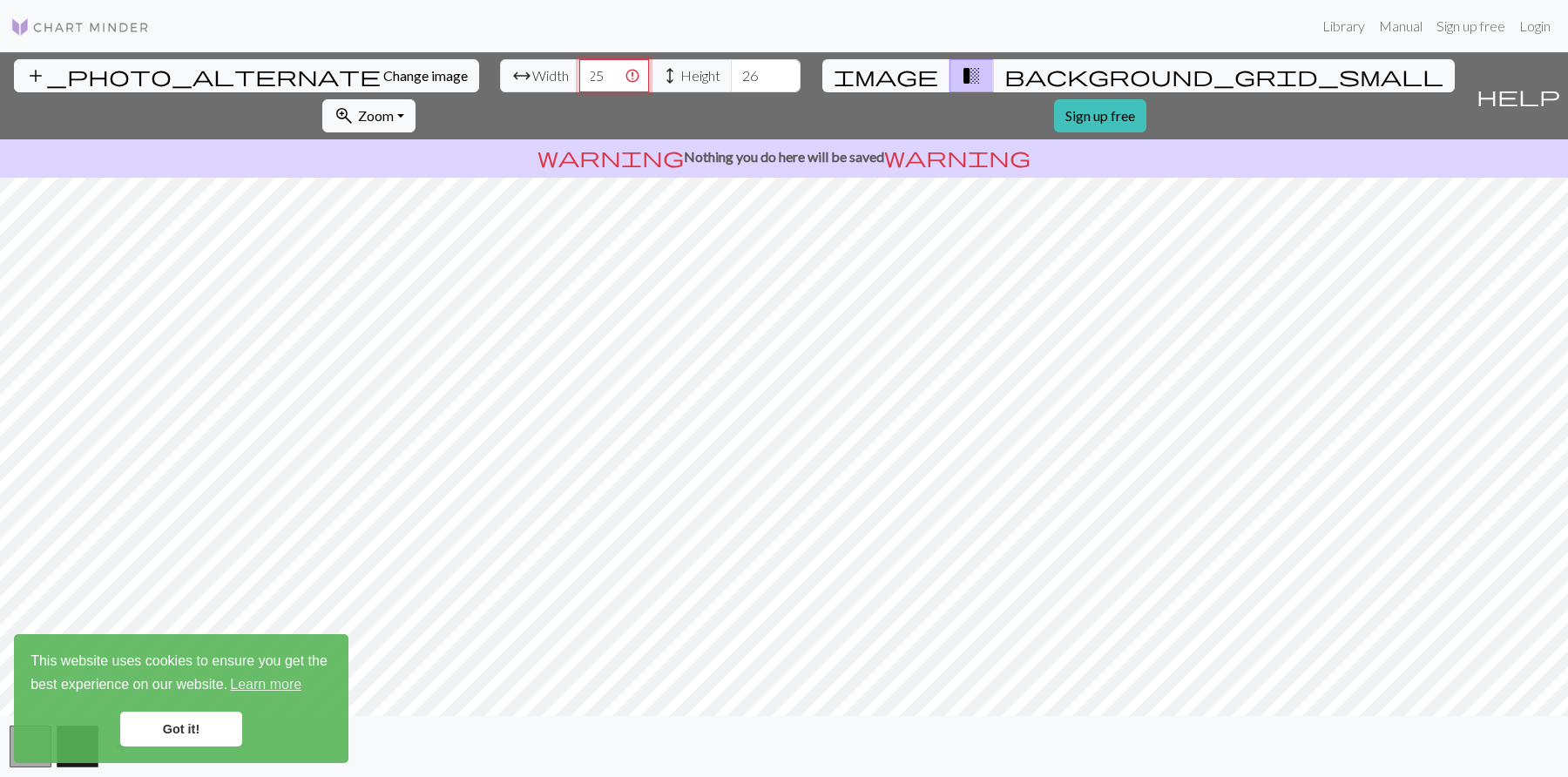 scroll, scrollTop: 0, scrollLeft: 0, axis: both 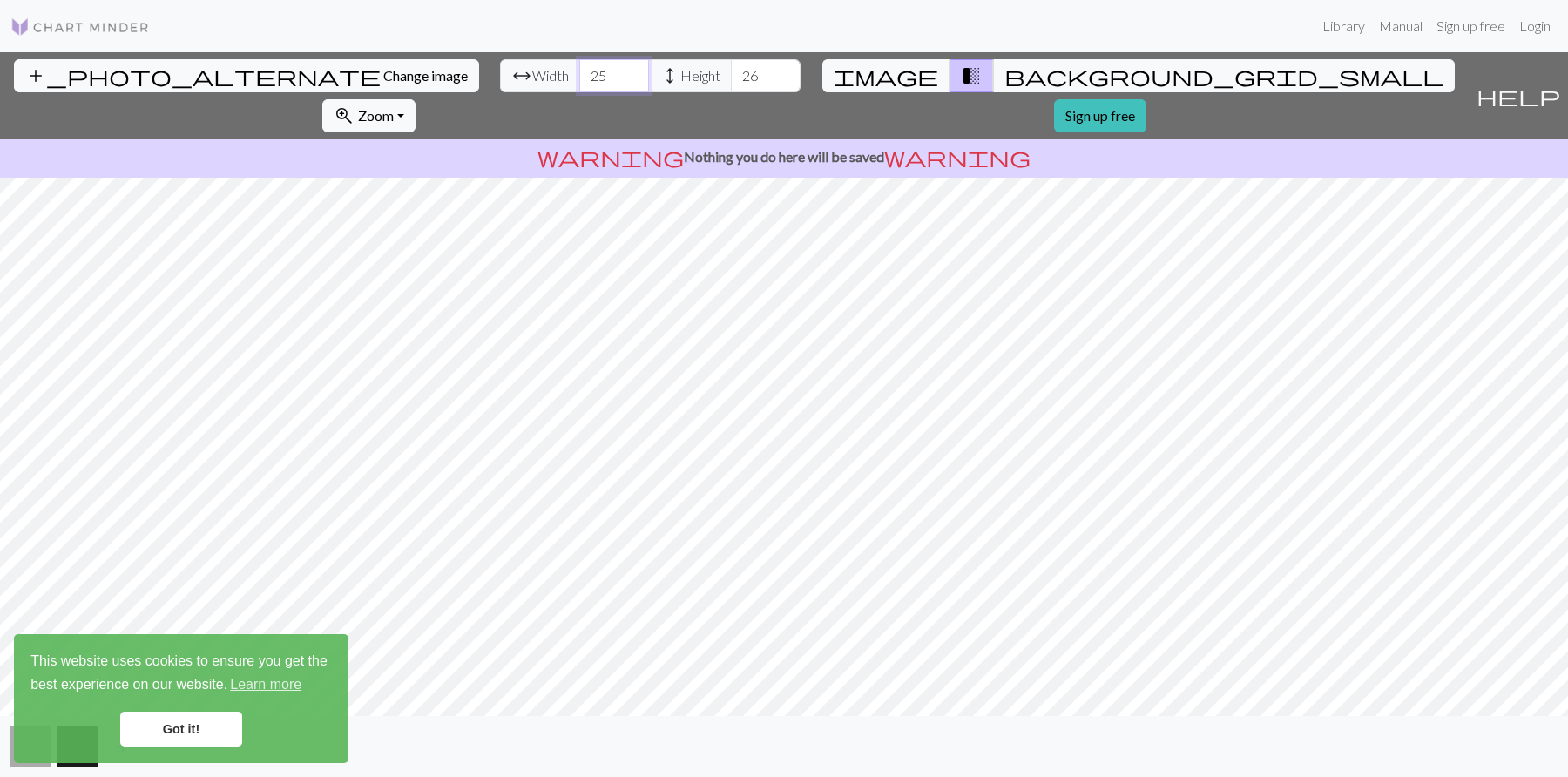 type on "2" 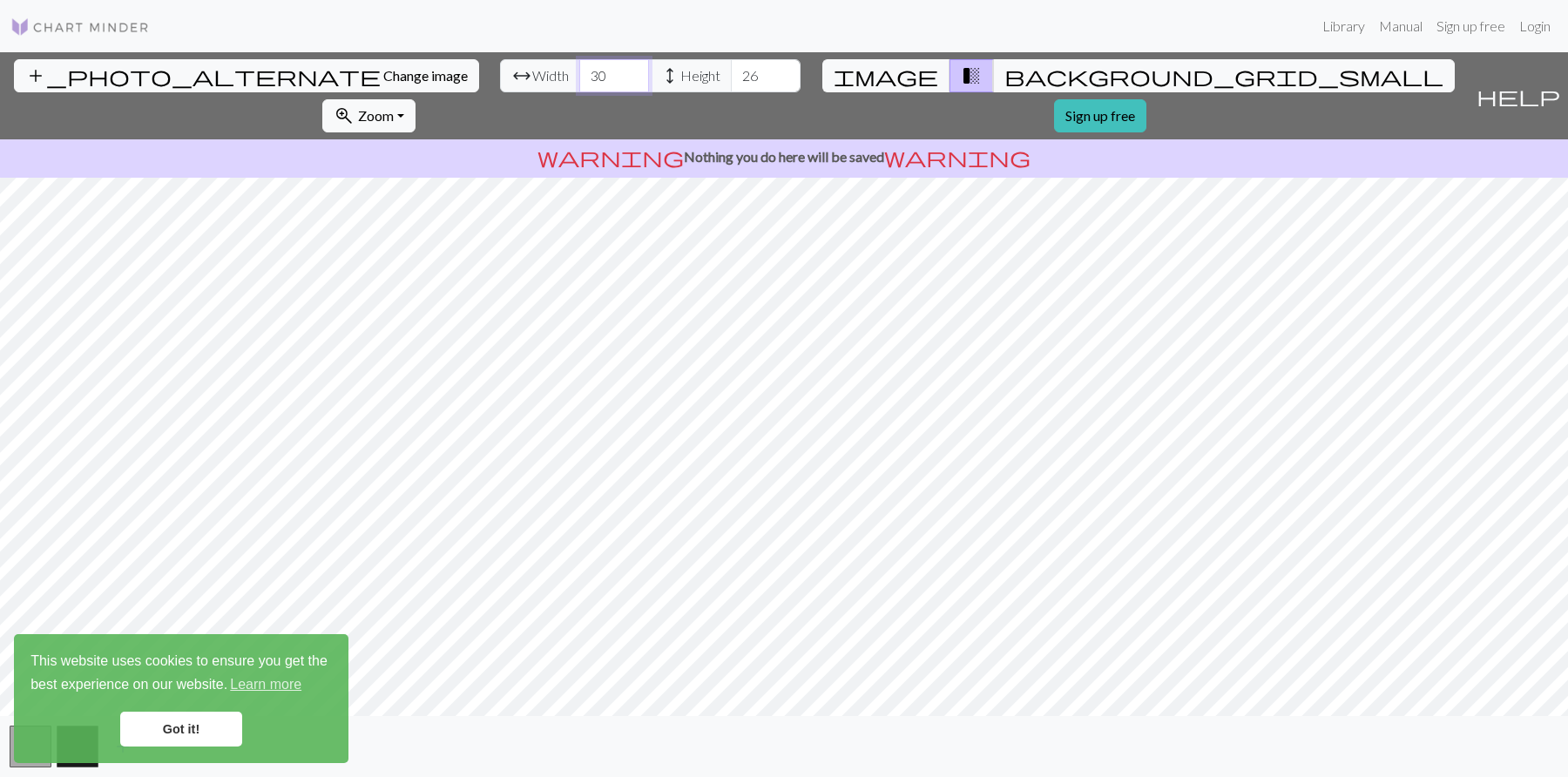 type on "3" 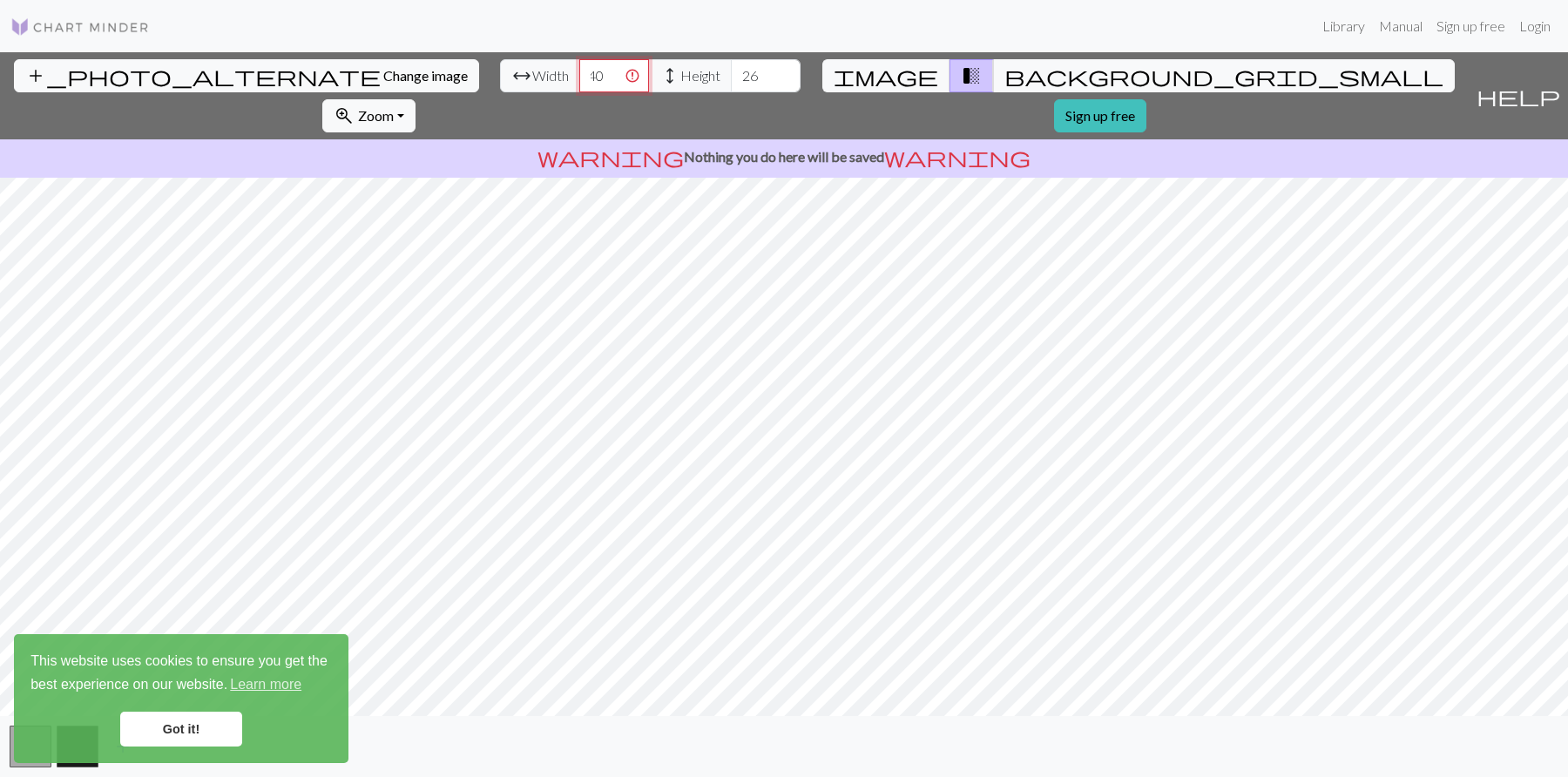 scroll, scrollTop: 0, scrollLeft: 0, axis: both 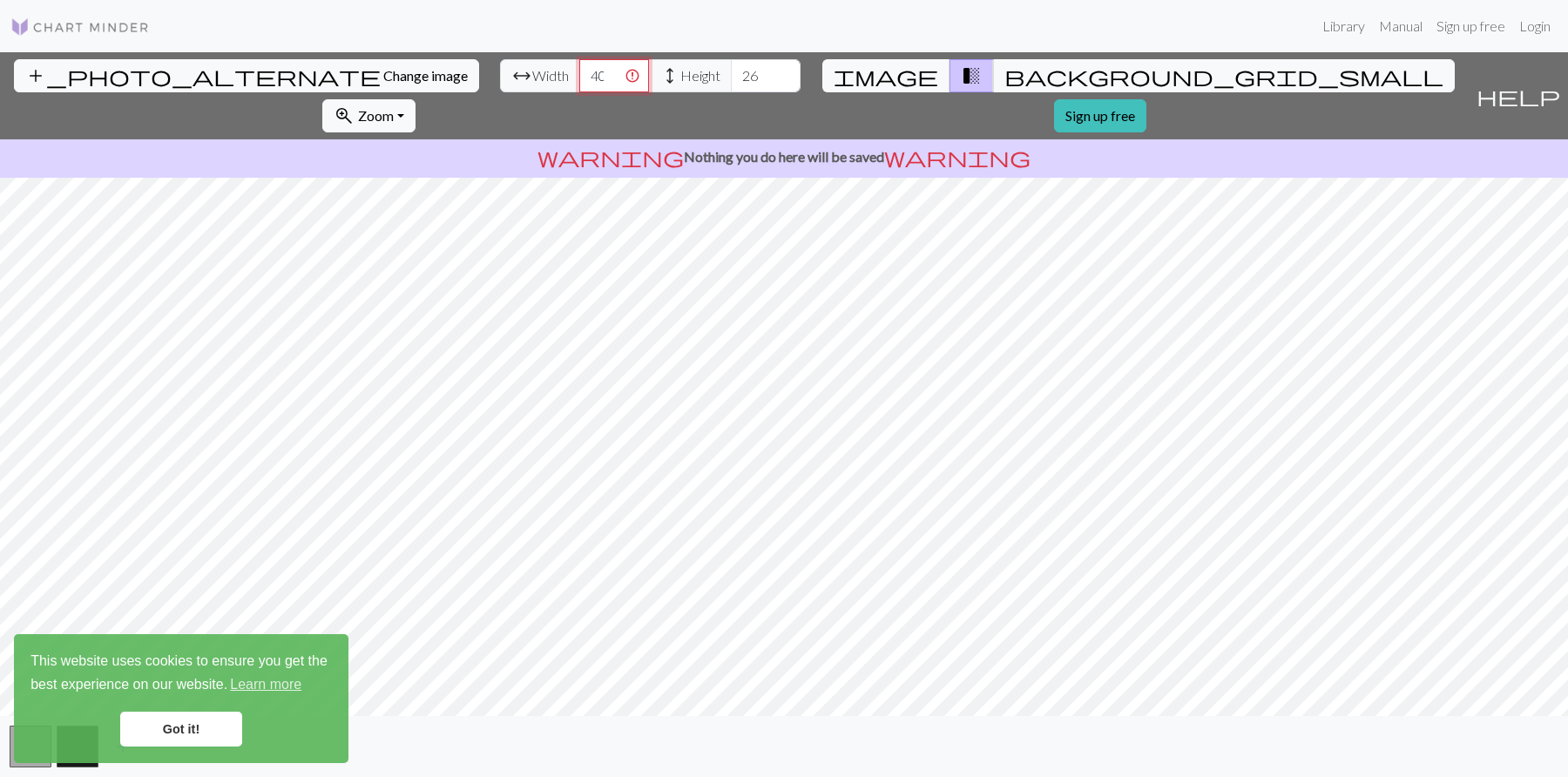 type on "4" 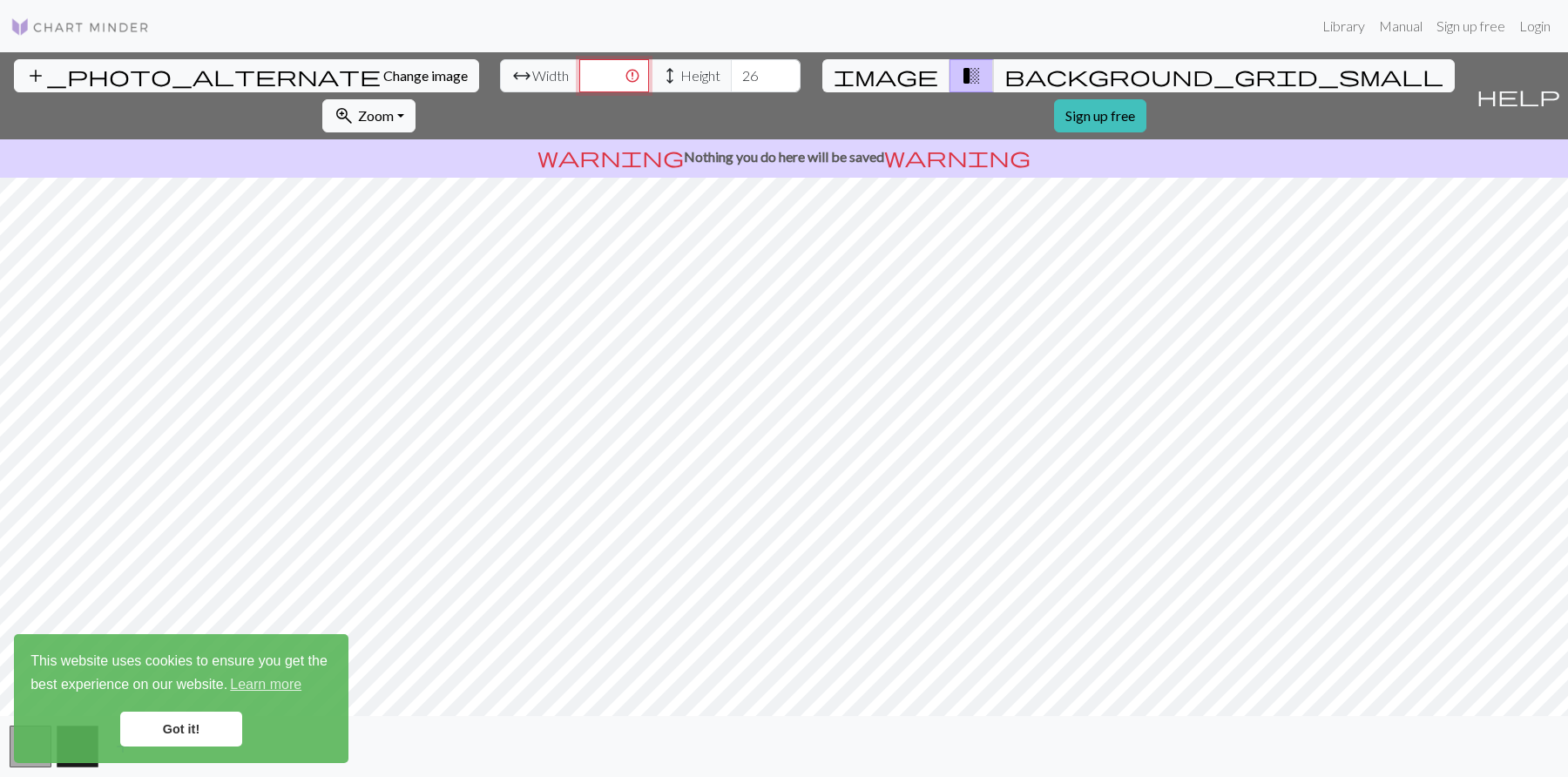 type on "5" 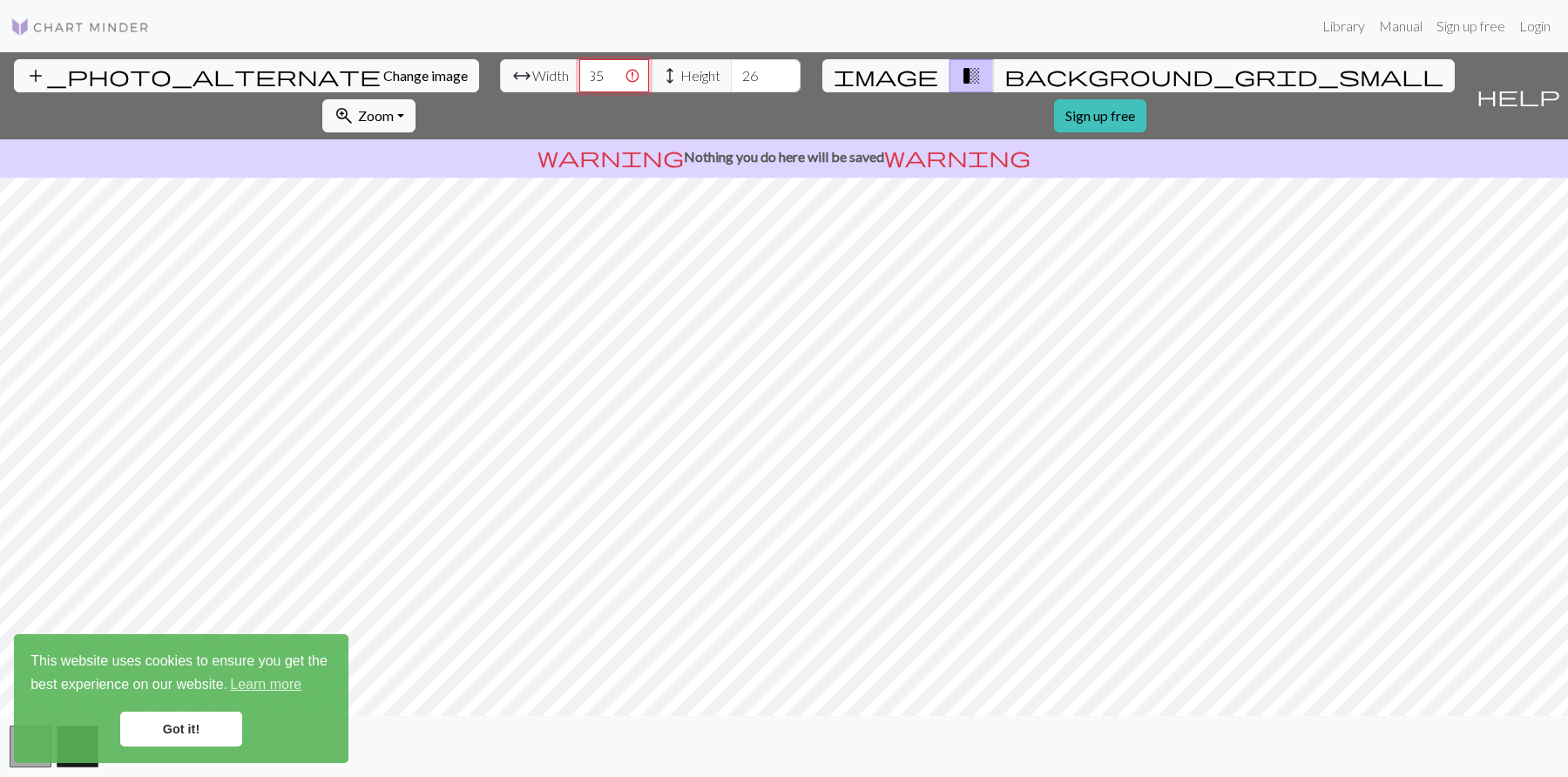 scroll, scrollTop: 0, scrollLeft: 0, axis: both 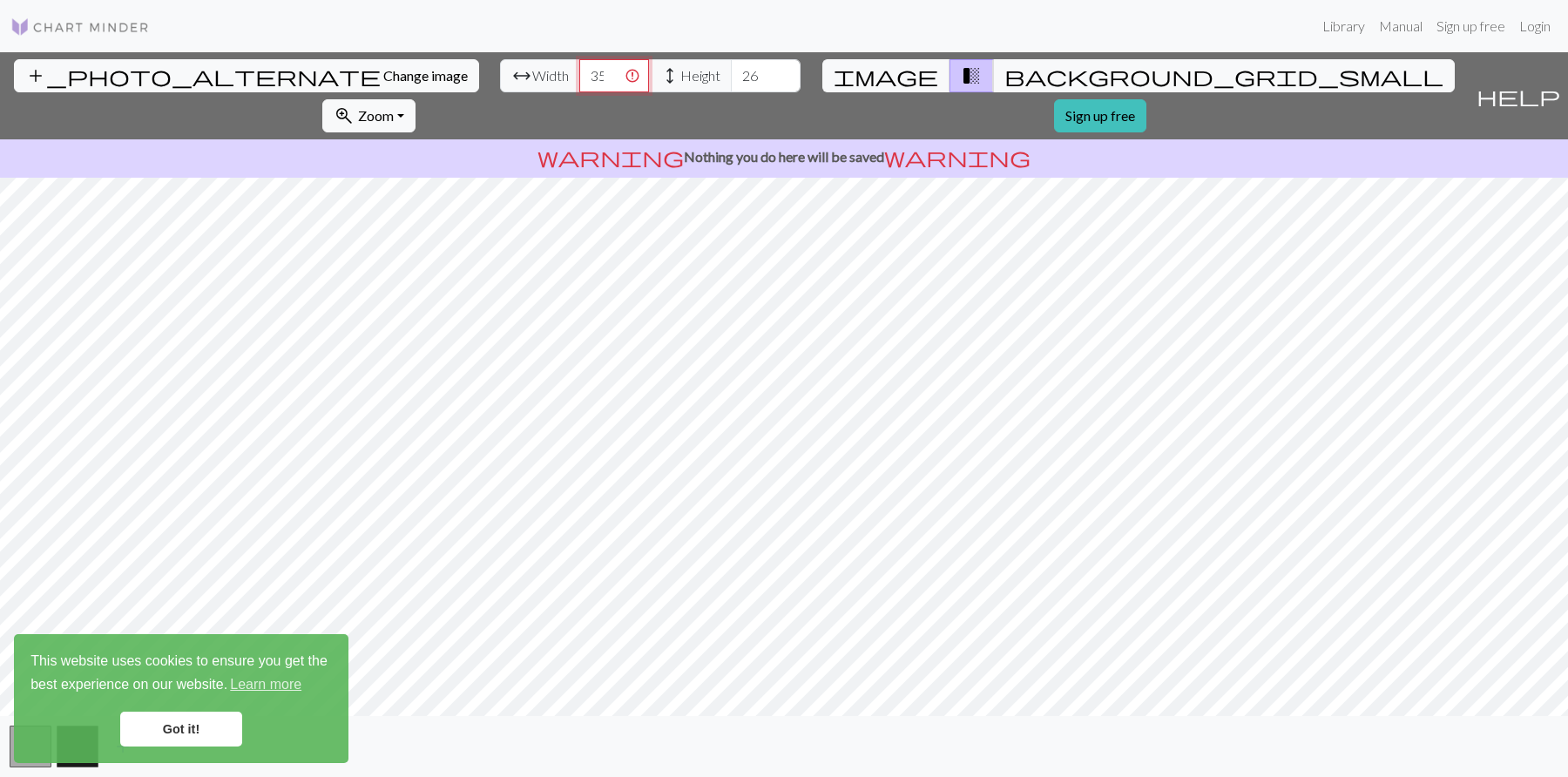 type on "3" 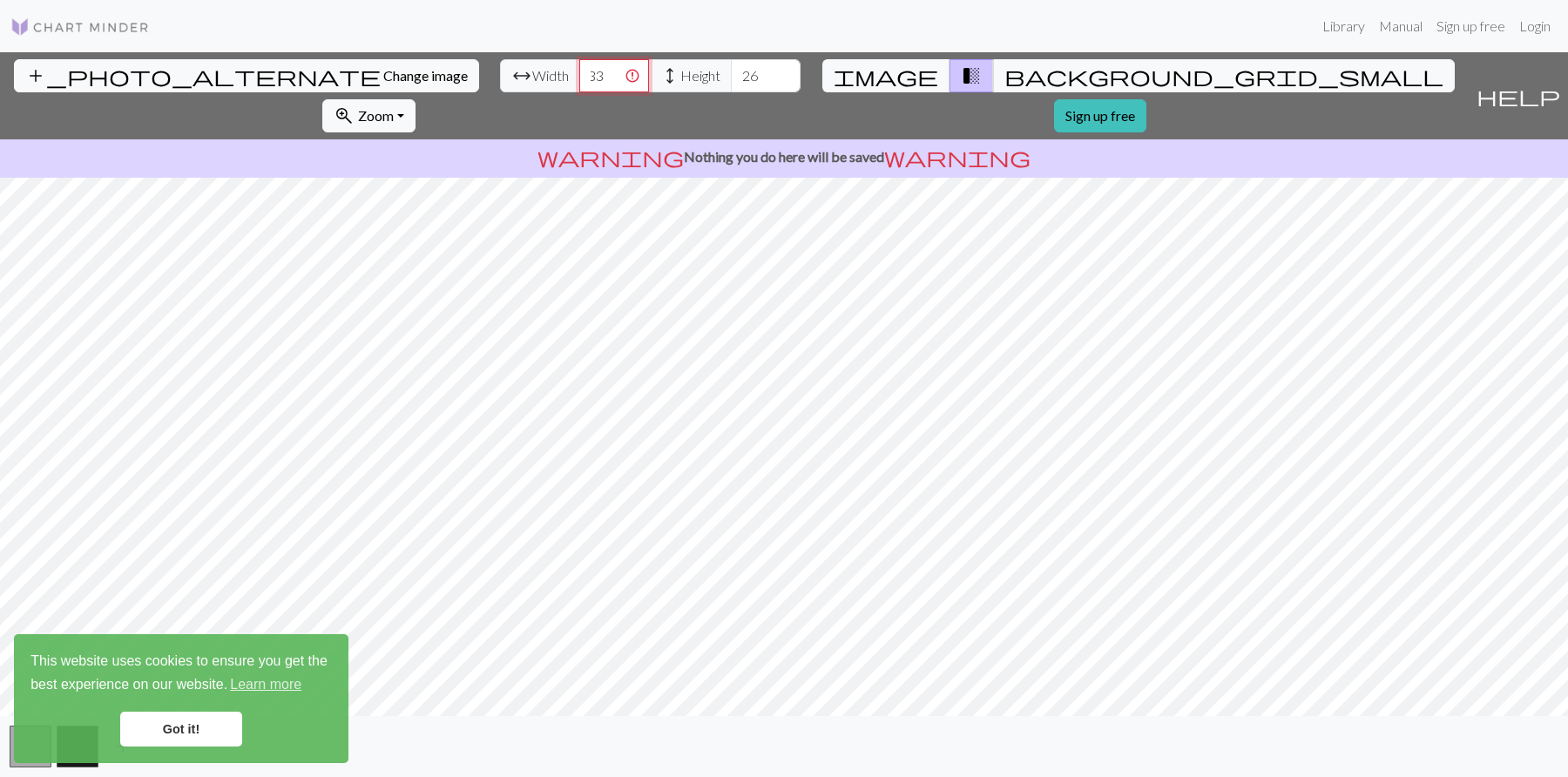 scroll, scrollTop: 0, scrollLeft: 0, axis: both 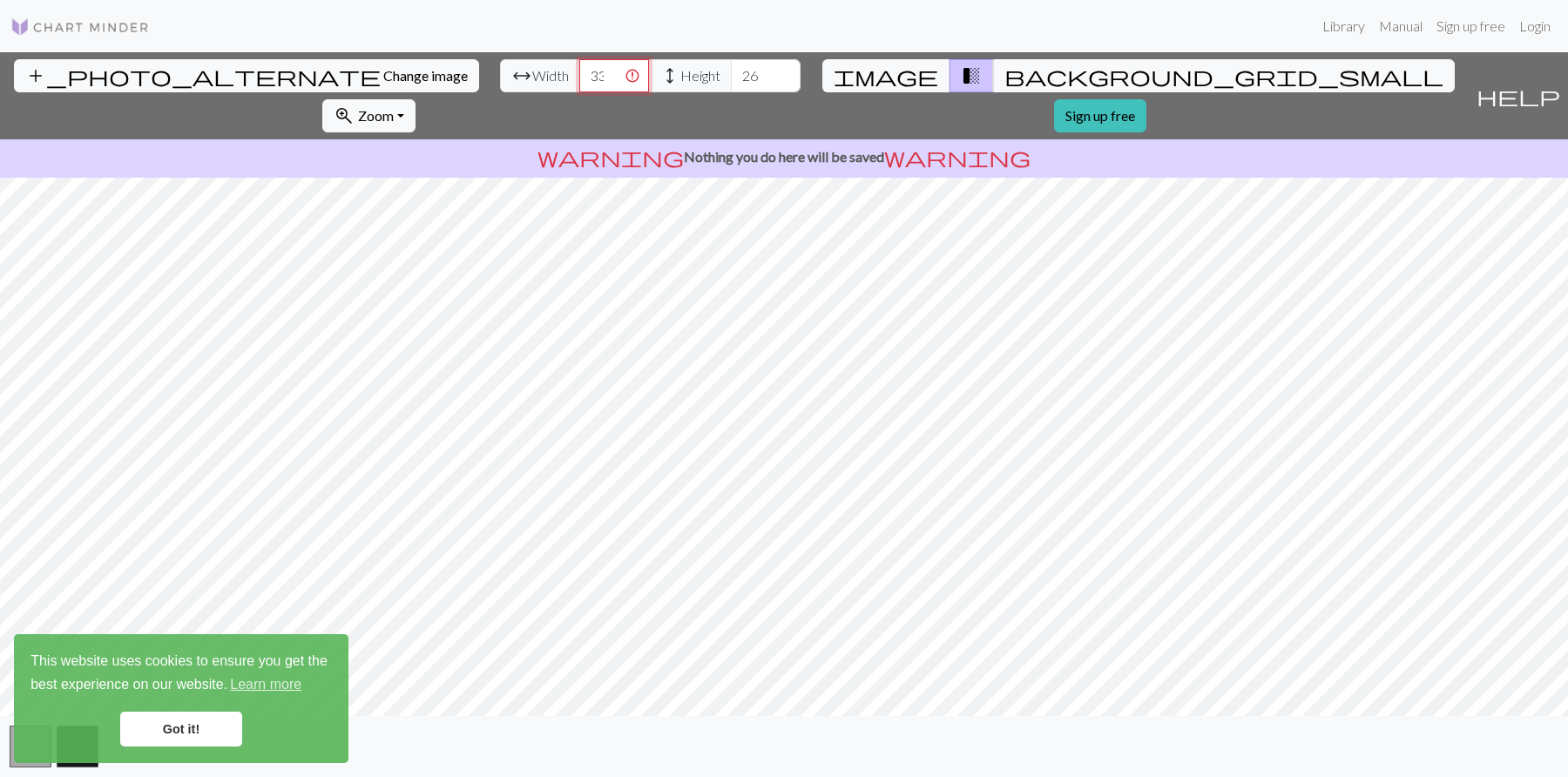 type on "3" 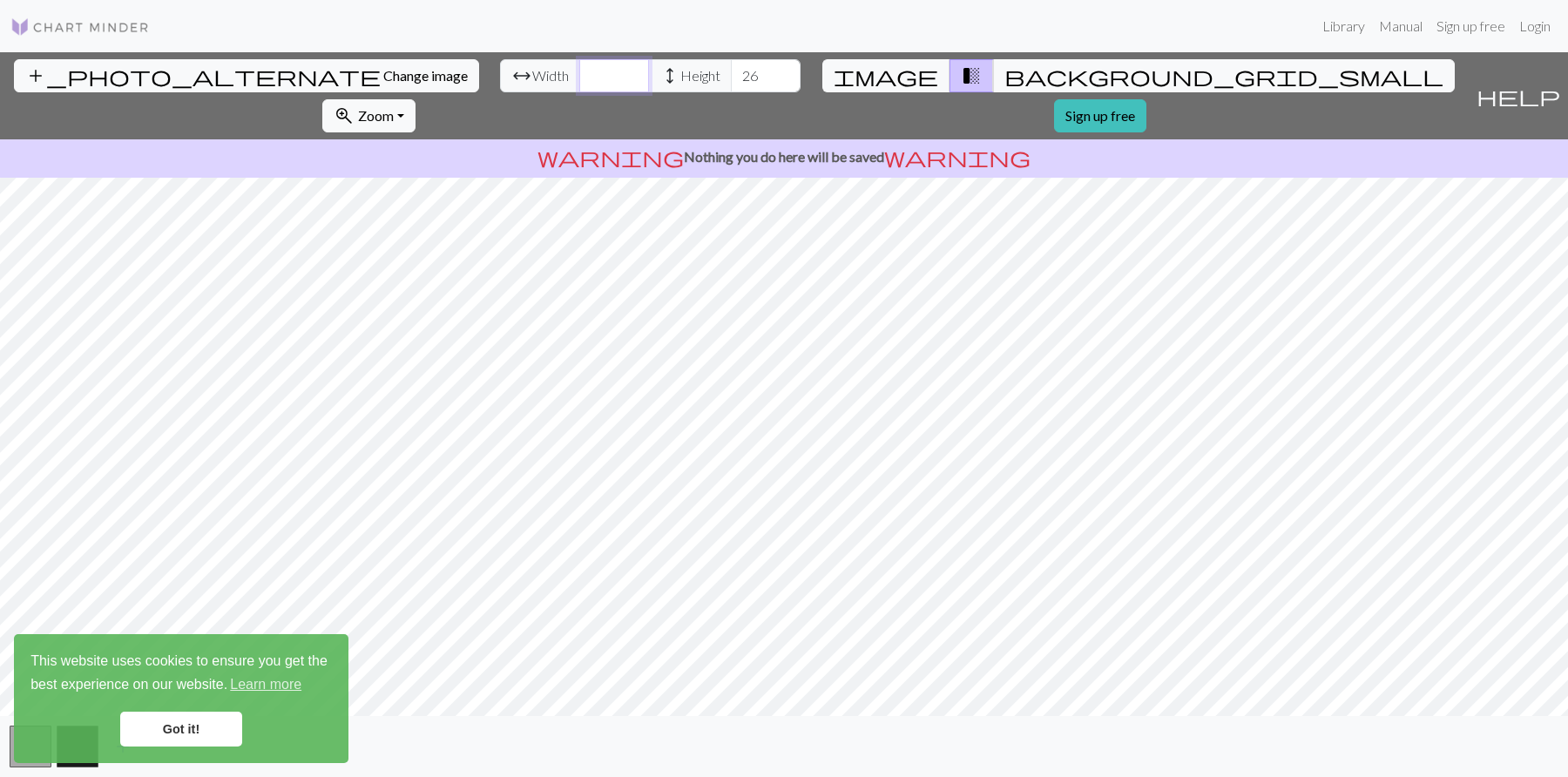 type on "2" 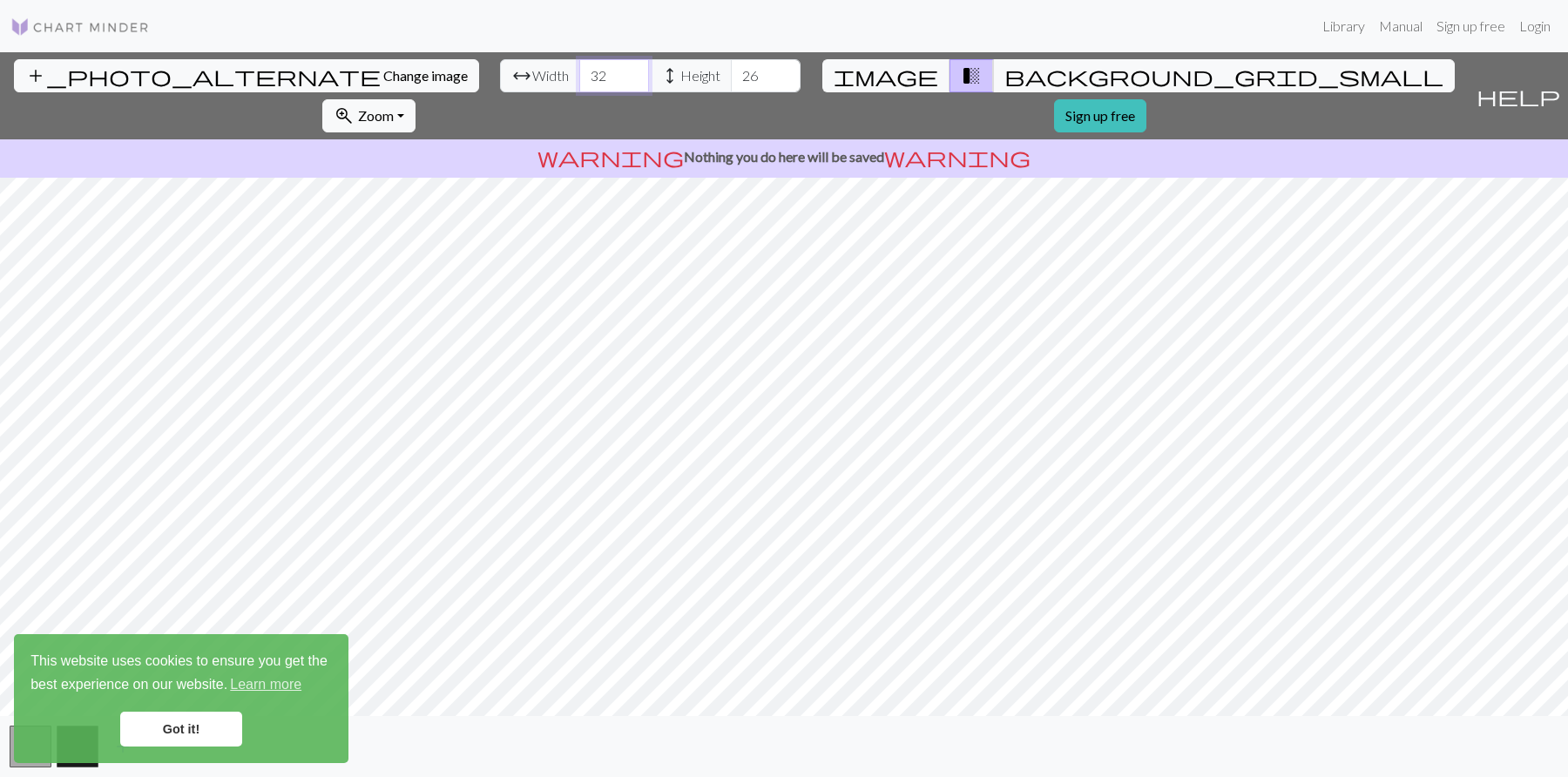 scroll, scrollTop: 0, scrollLeft: 0, axis: both 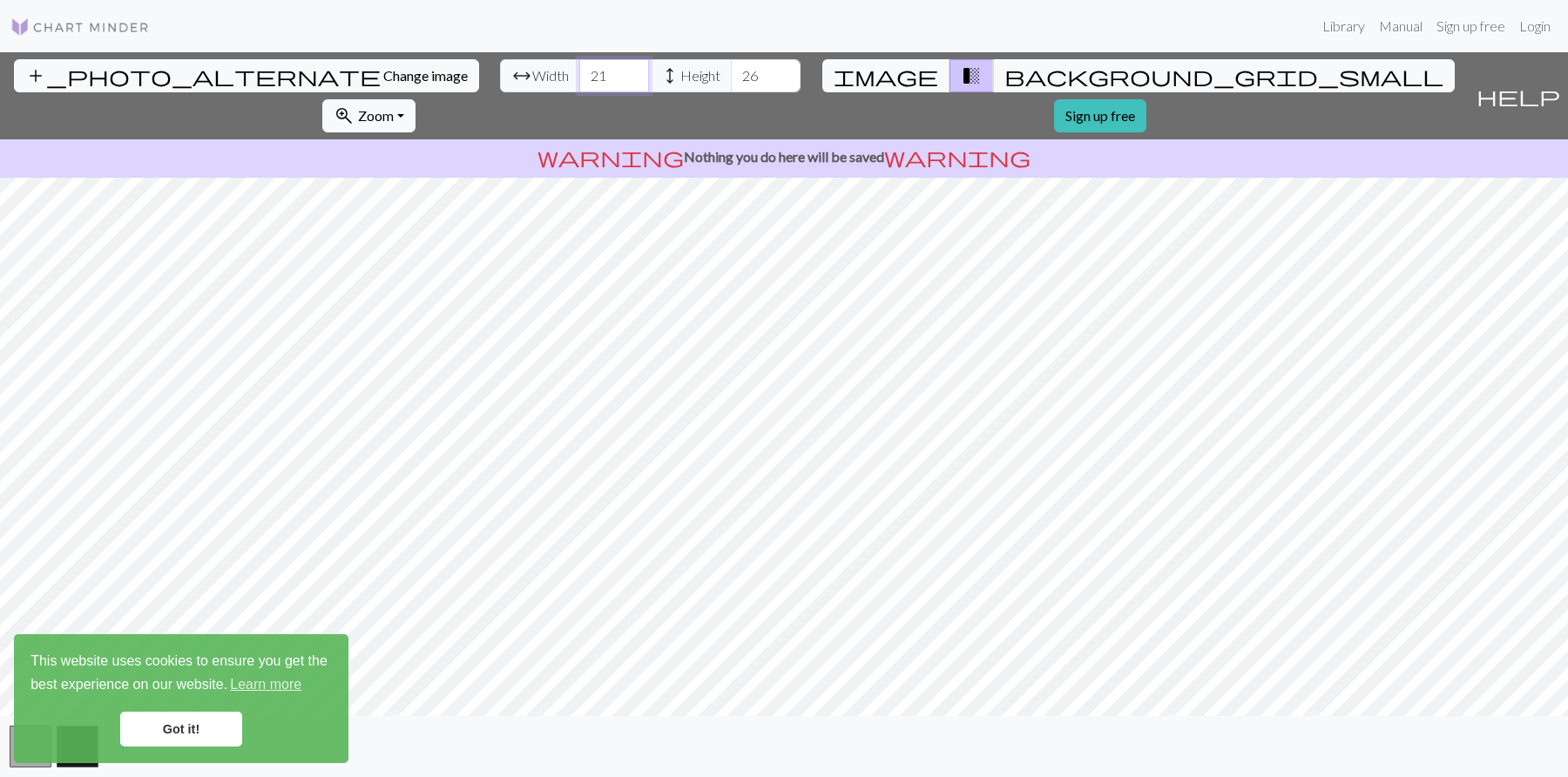 type on "2" 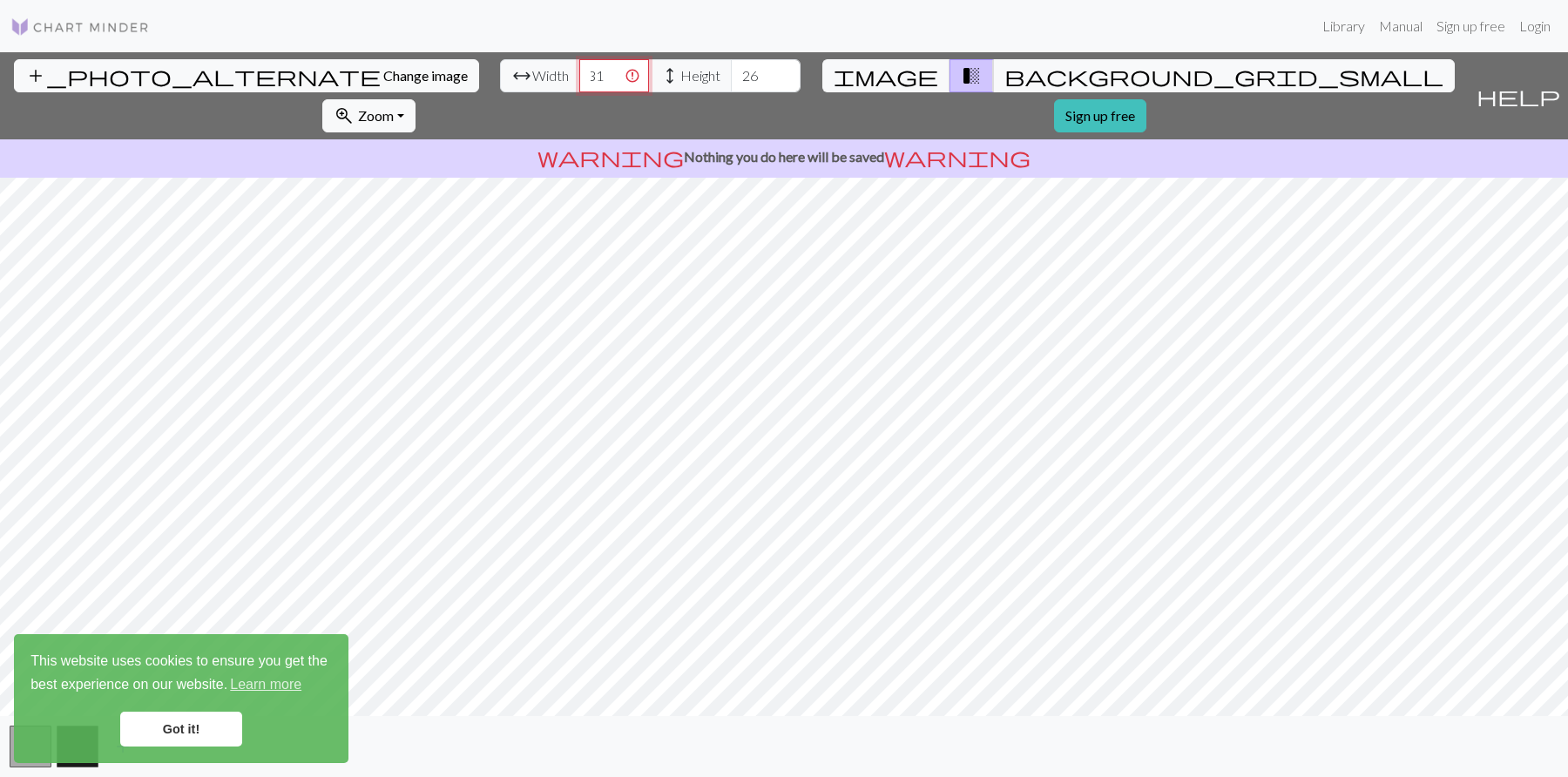 scroll, scrollTop: 0, scrollLeft: 0, axis: both 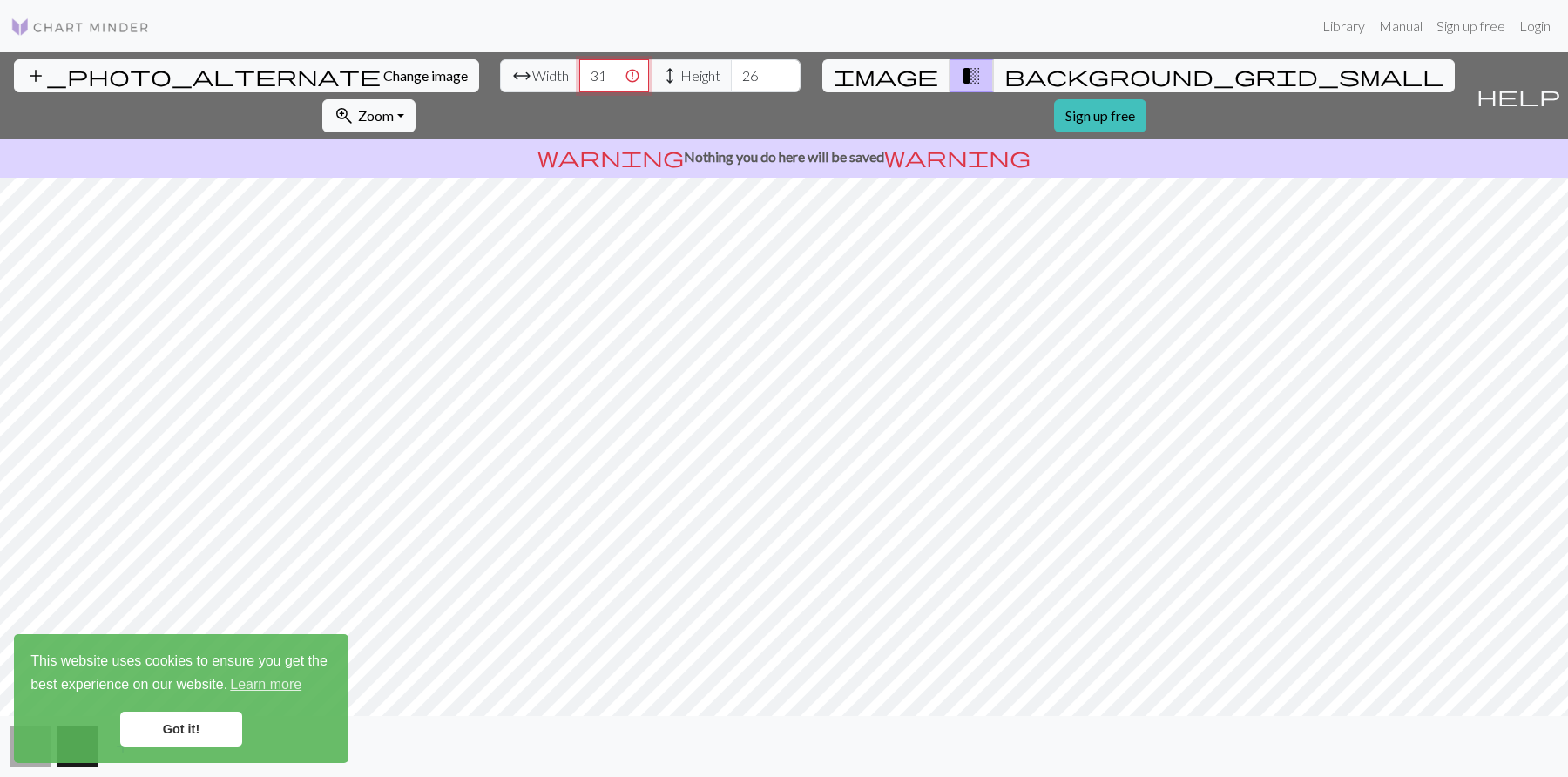 type on "3" 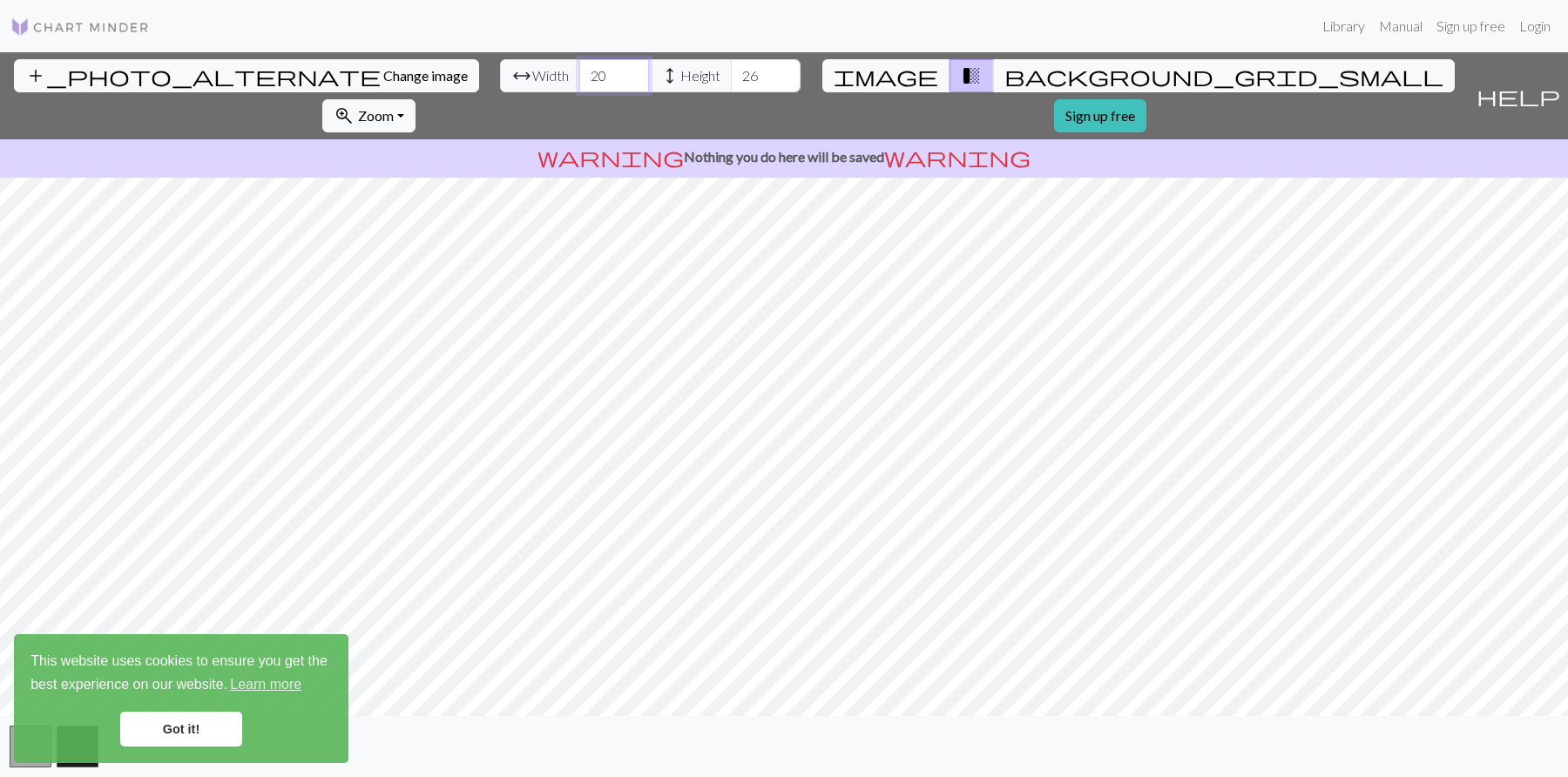 type on "2" 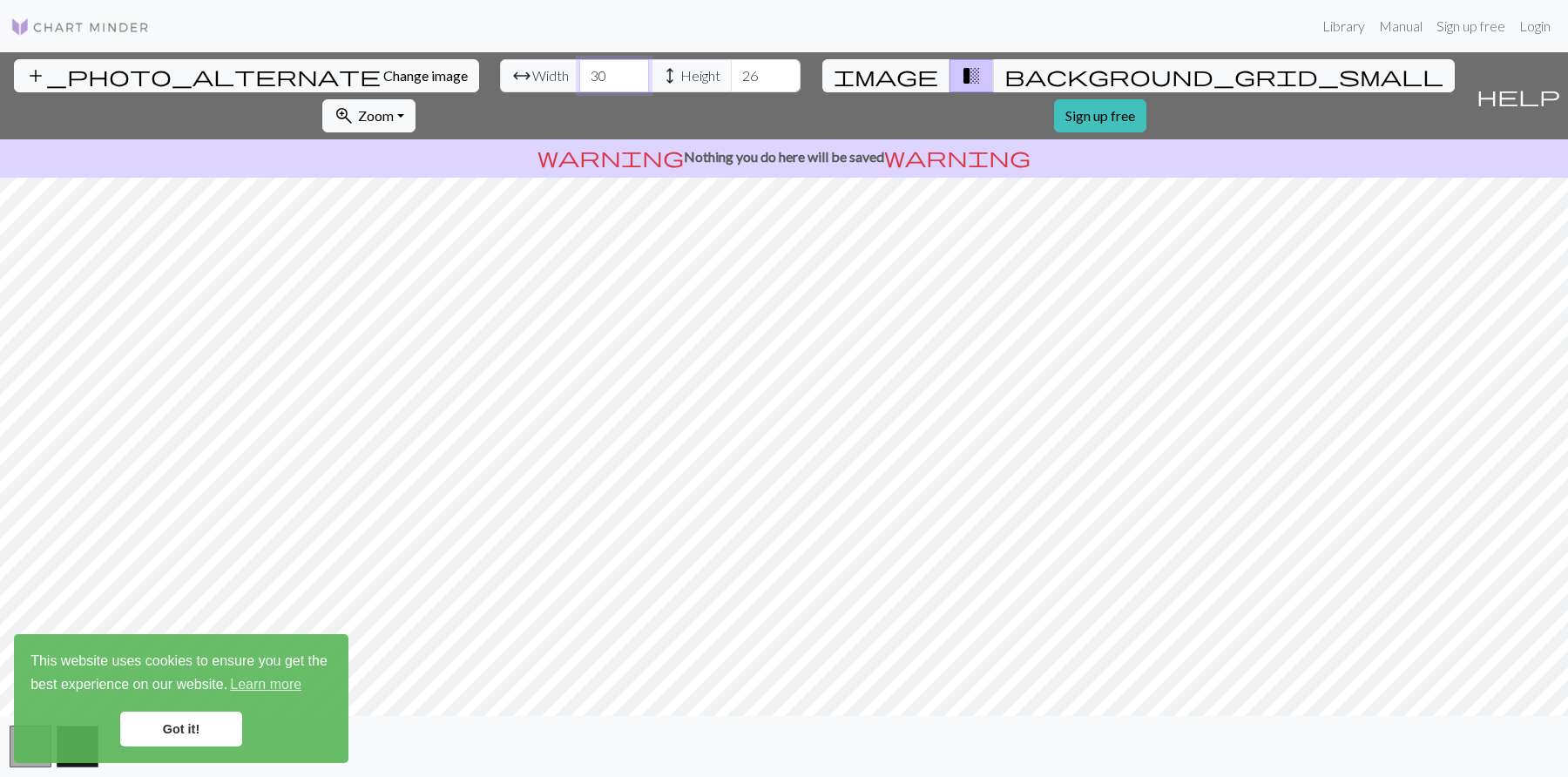 type on "3" 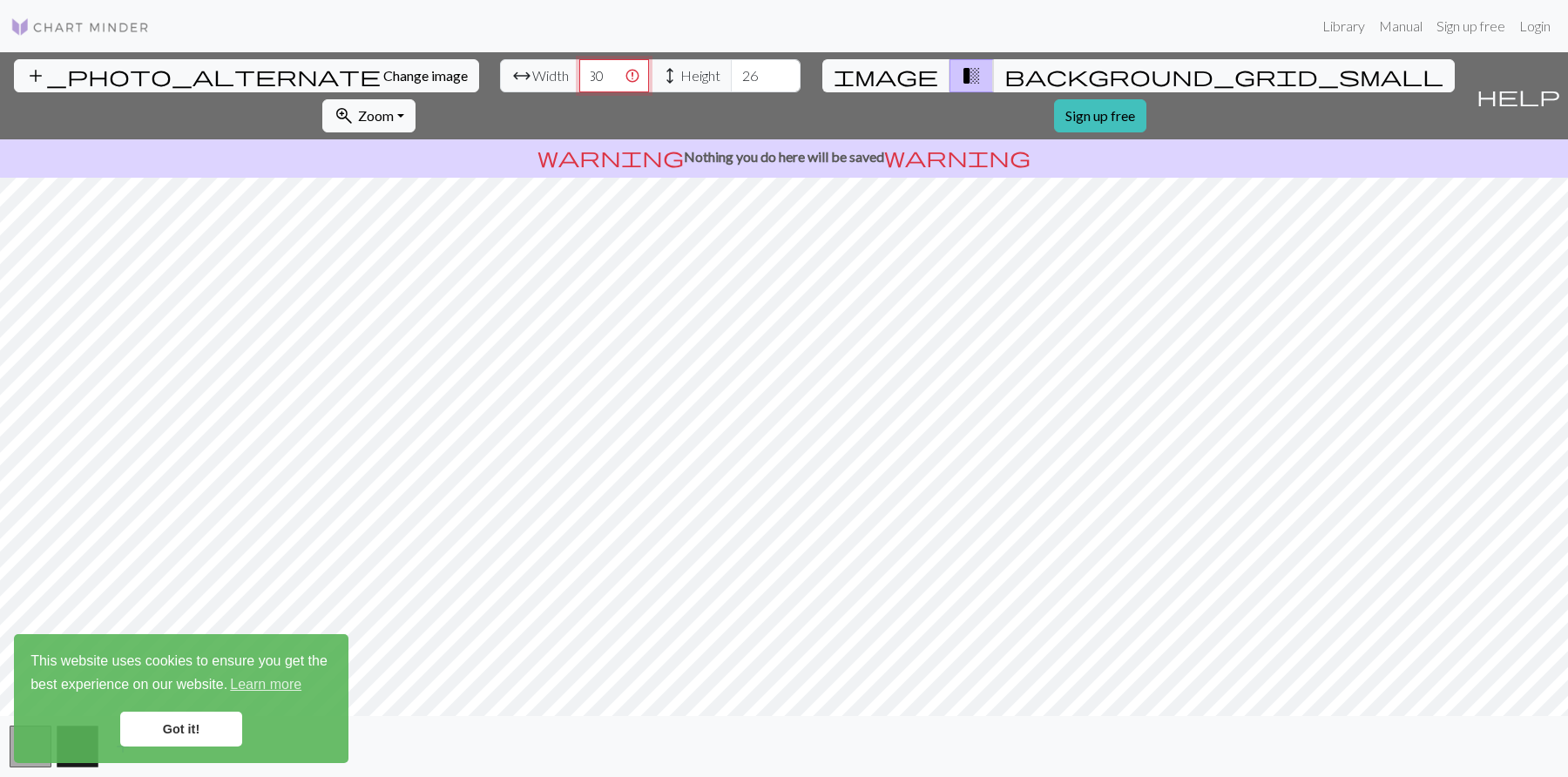 scroll, scrollTop: 0, scrollLeft: 0, axis: both 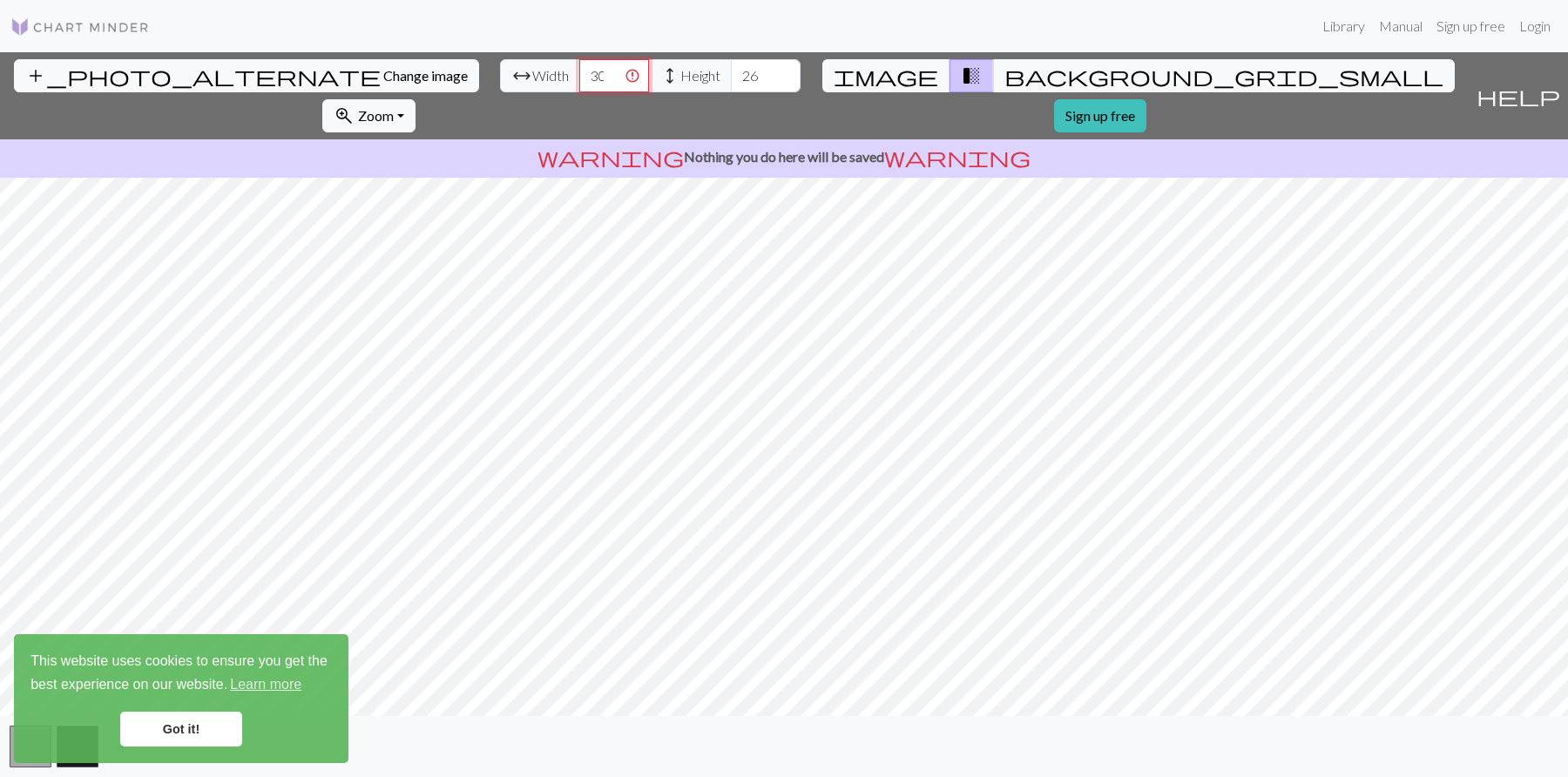 type on "3" 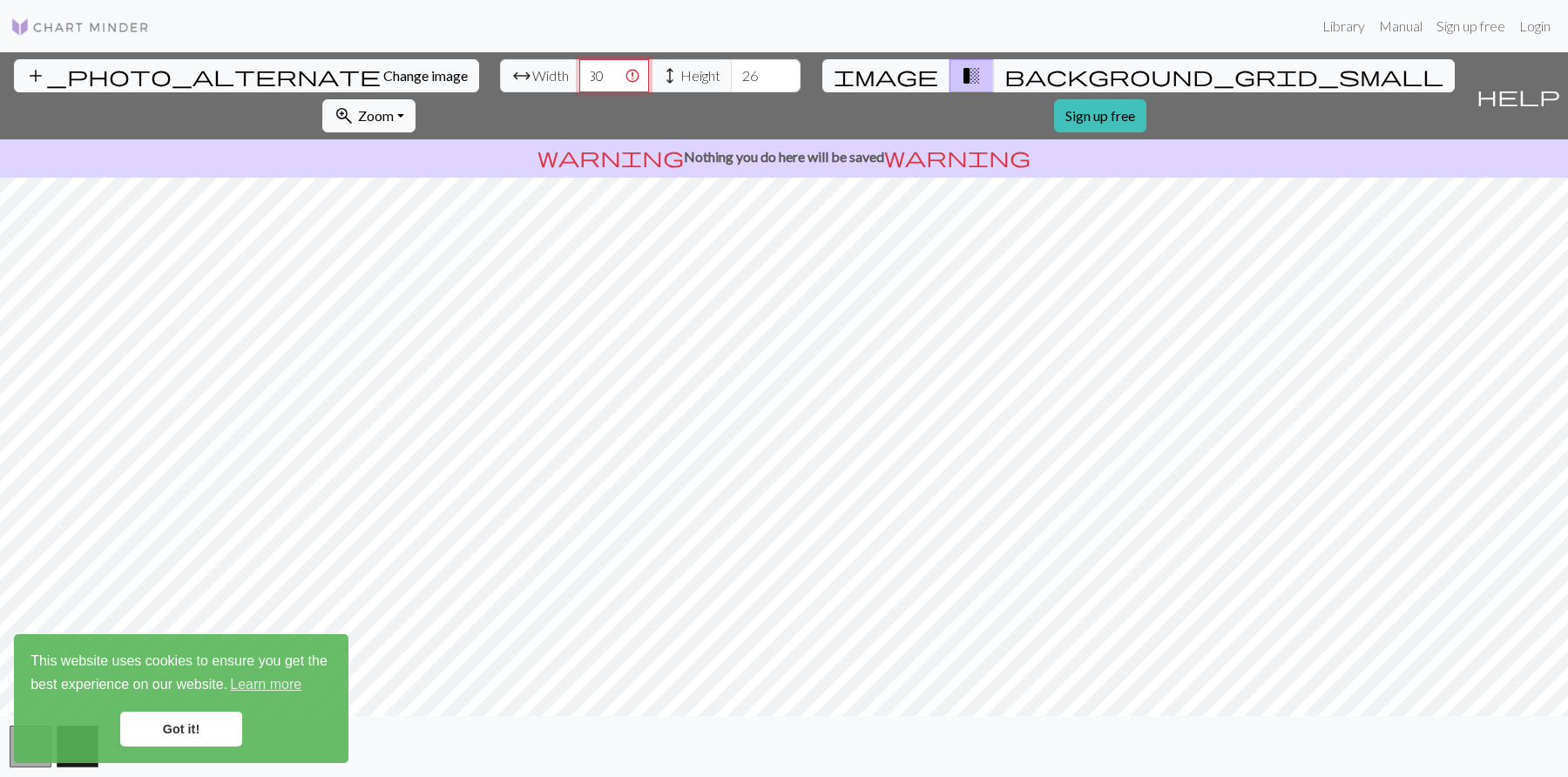 scroll, scrollTop: 0, scrollLeft: 0, axis: both 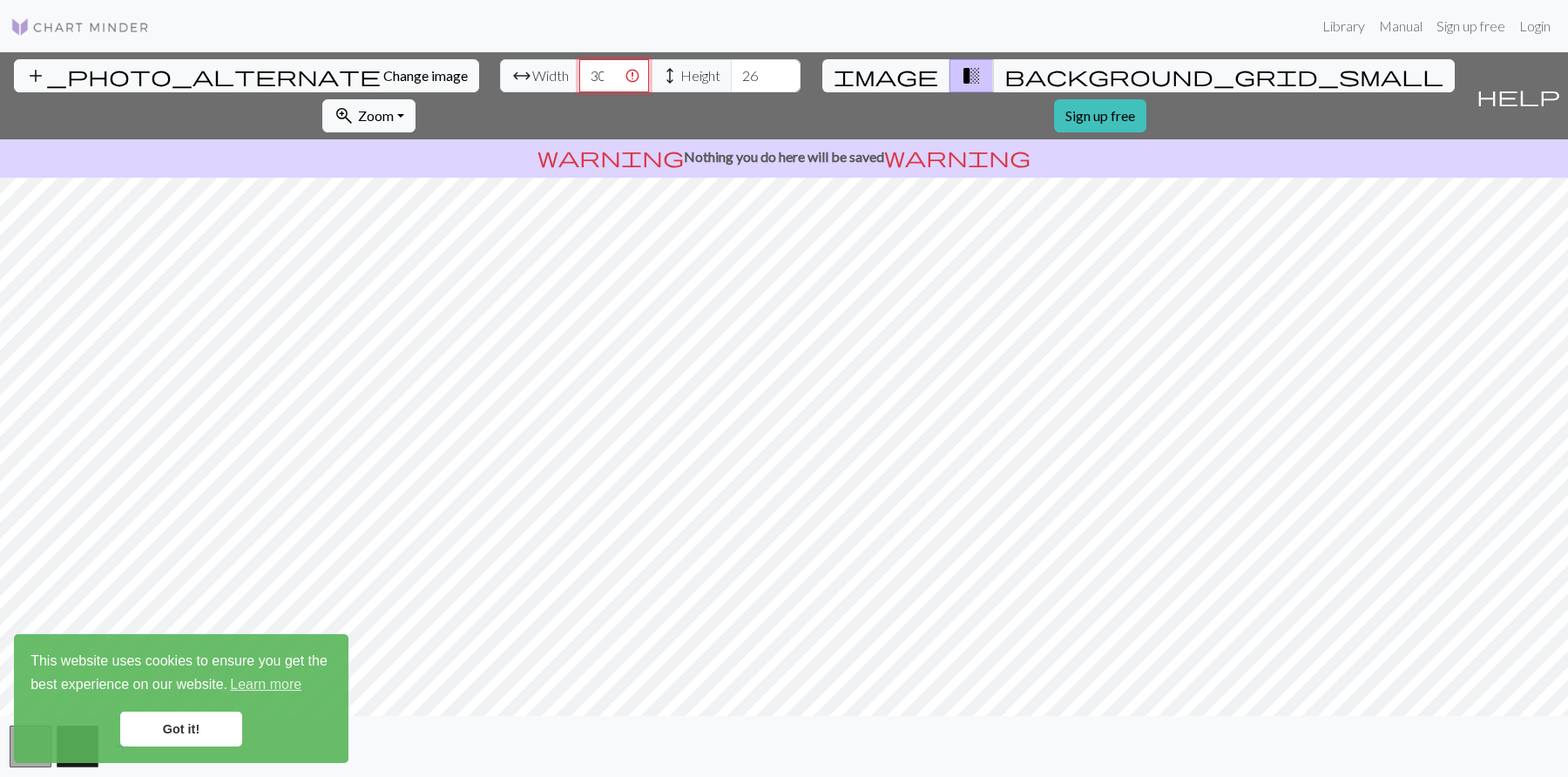 type on "3" 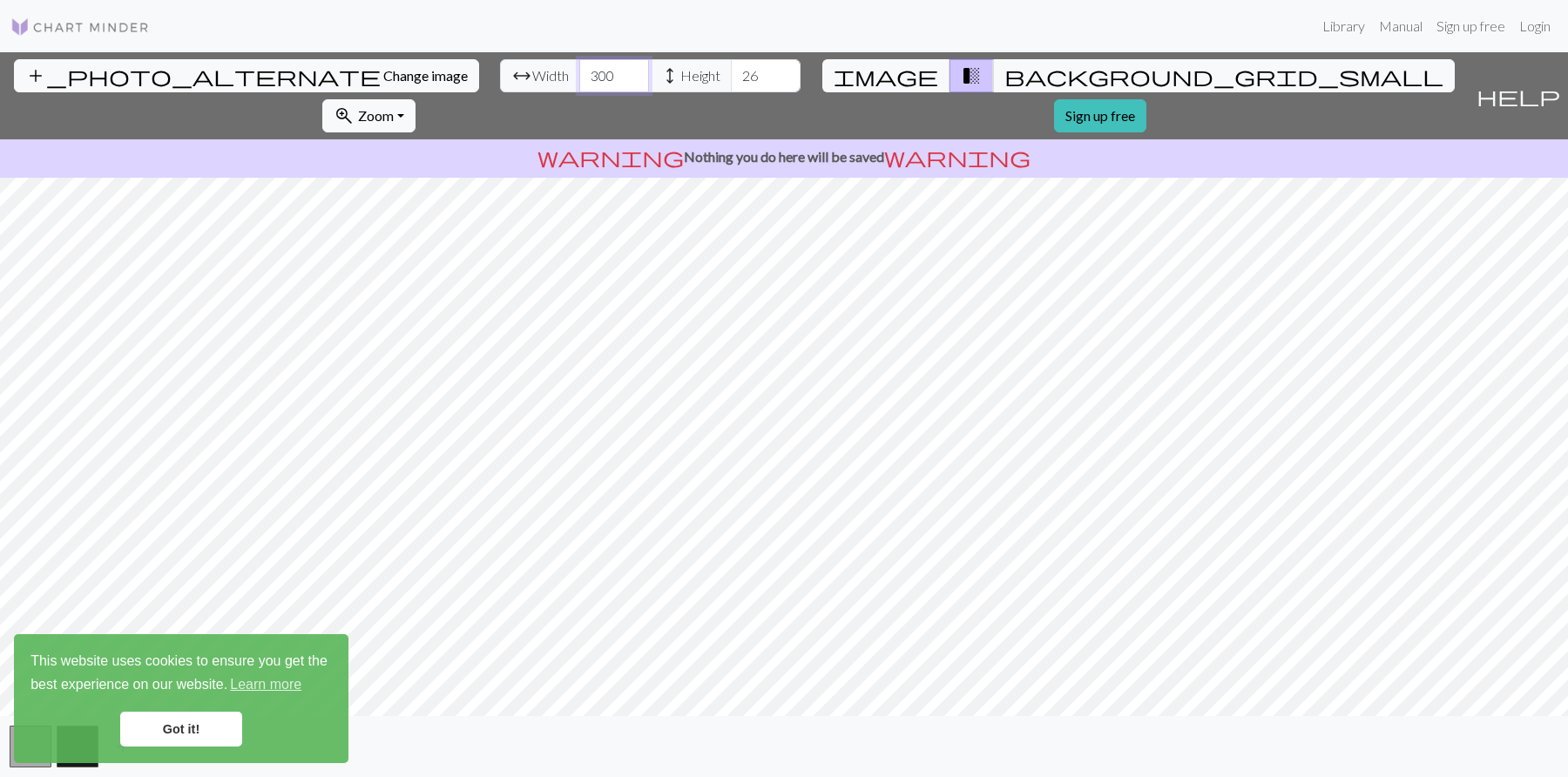 type on "300" 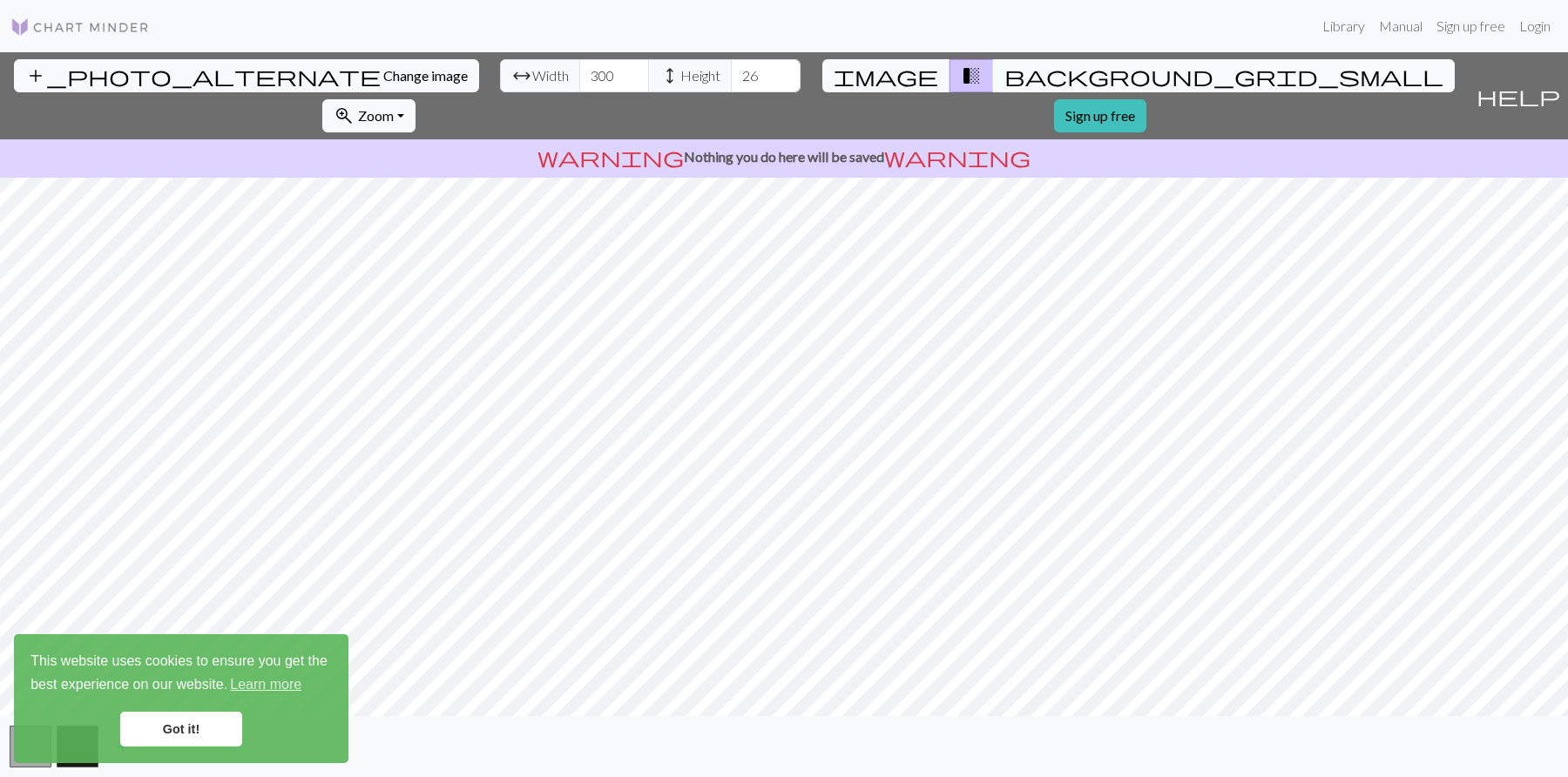 click on "background_grid_small" at bounding box center (1224, 76) 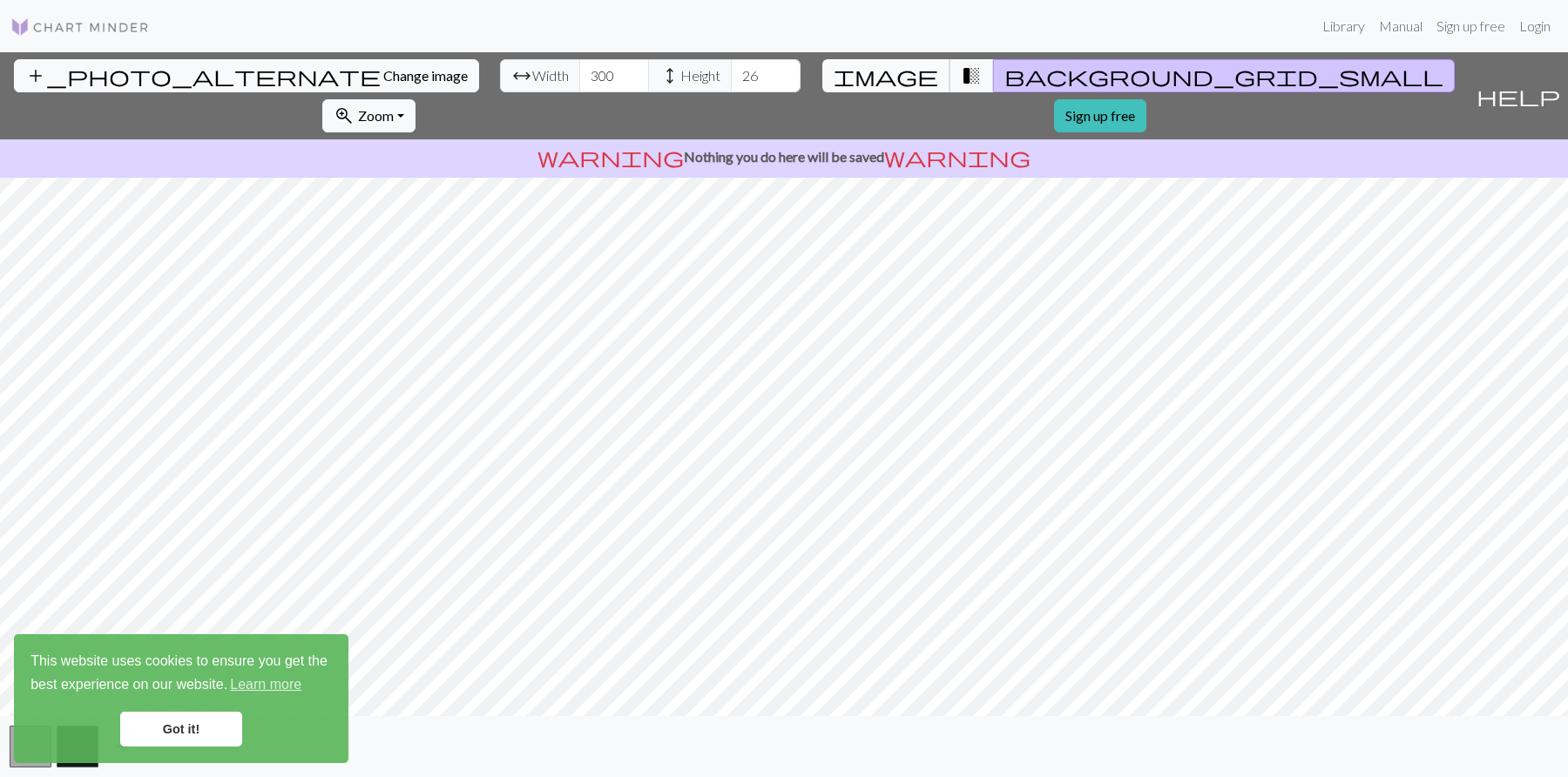 click on "image" at bounding box center [886, 76] 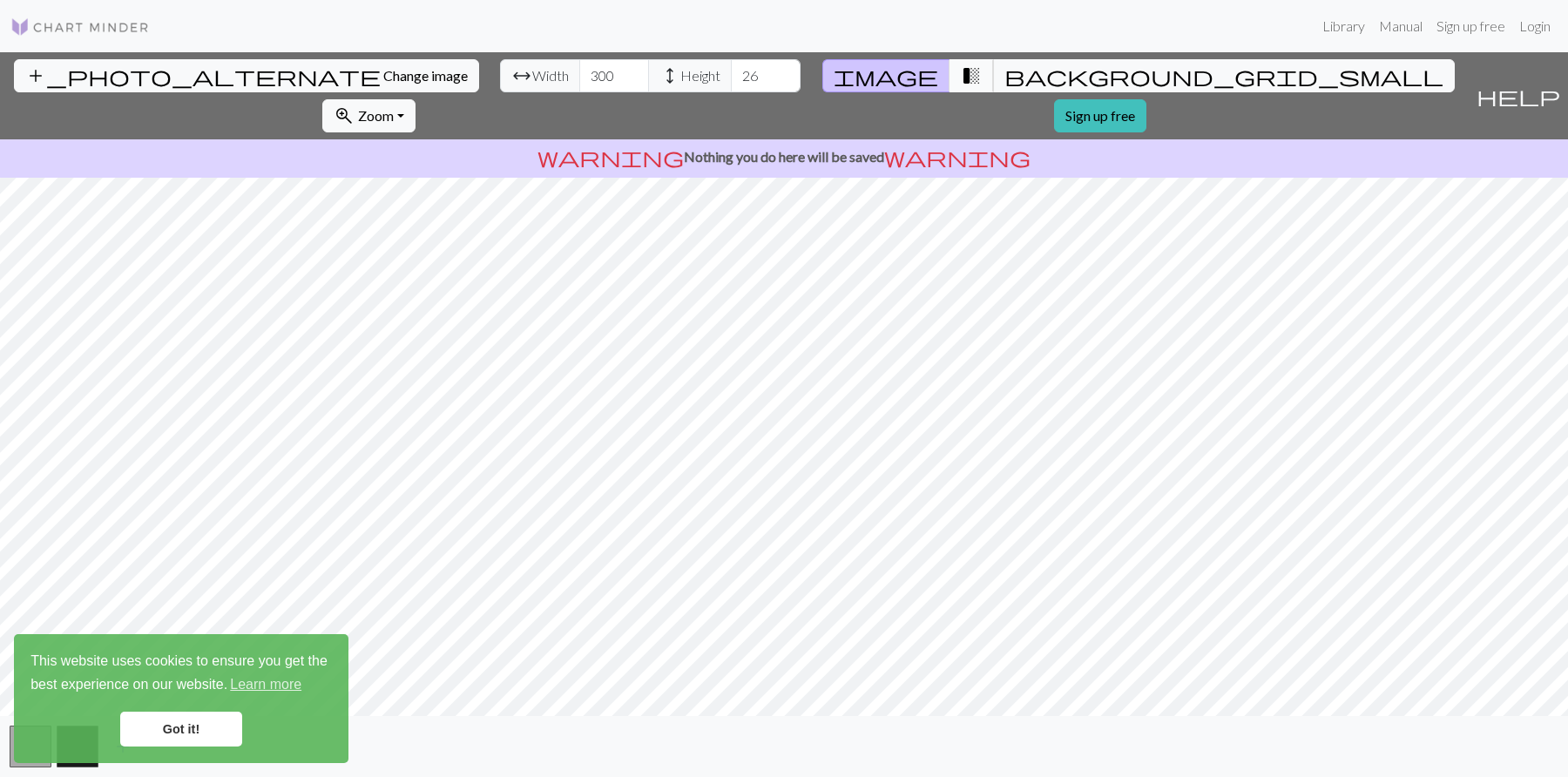 click on "transition_fade" at bounding box center [971, 76] 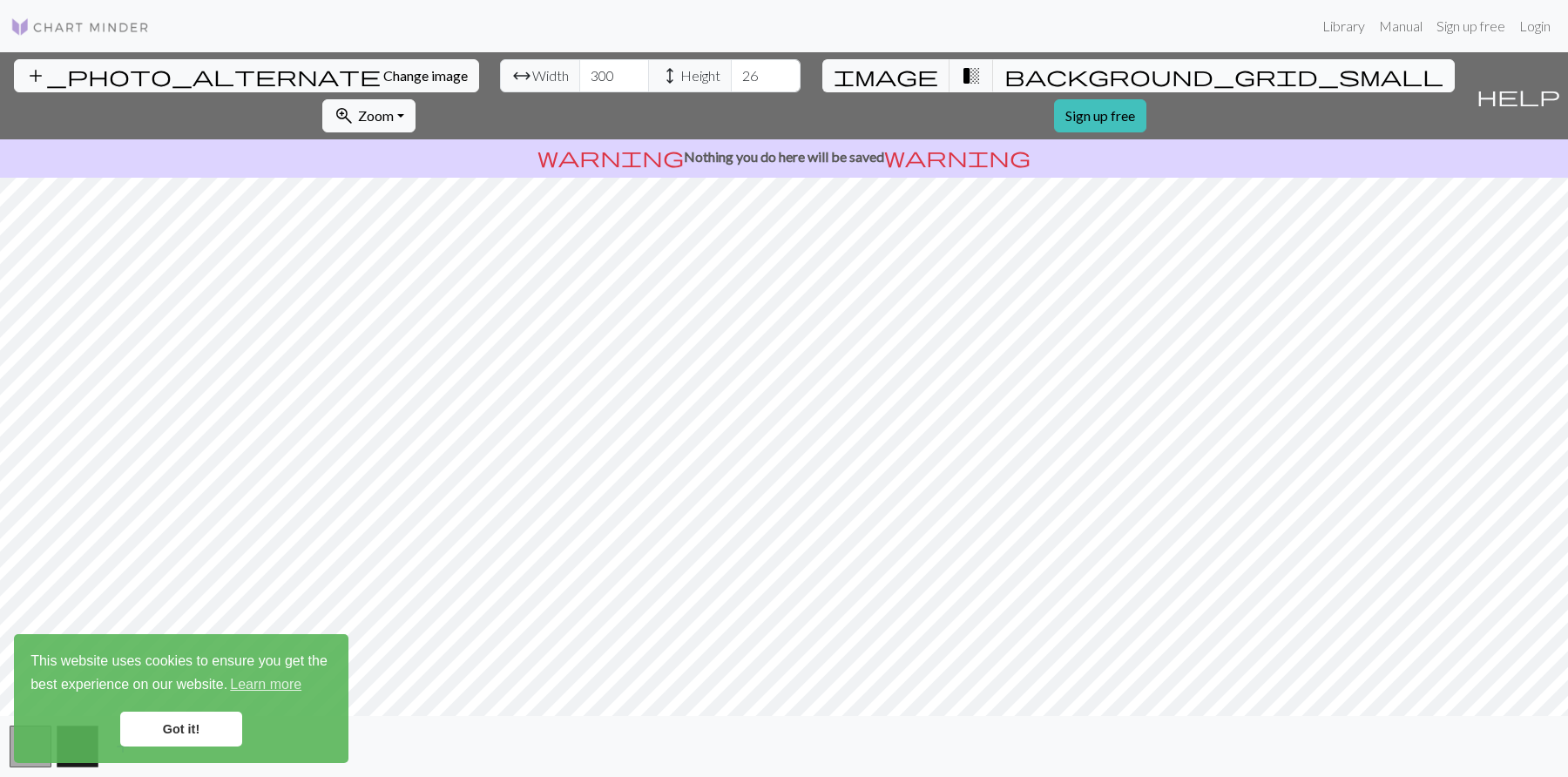 click on "background_grid_small" at bounding box center (1224, 76) 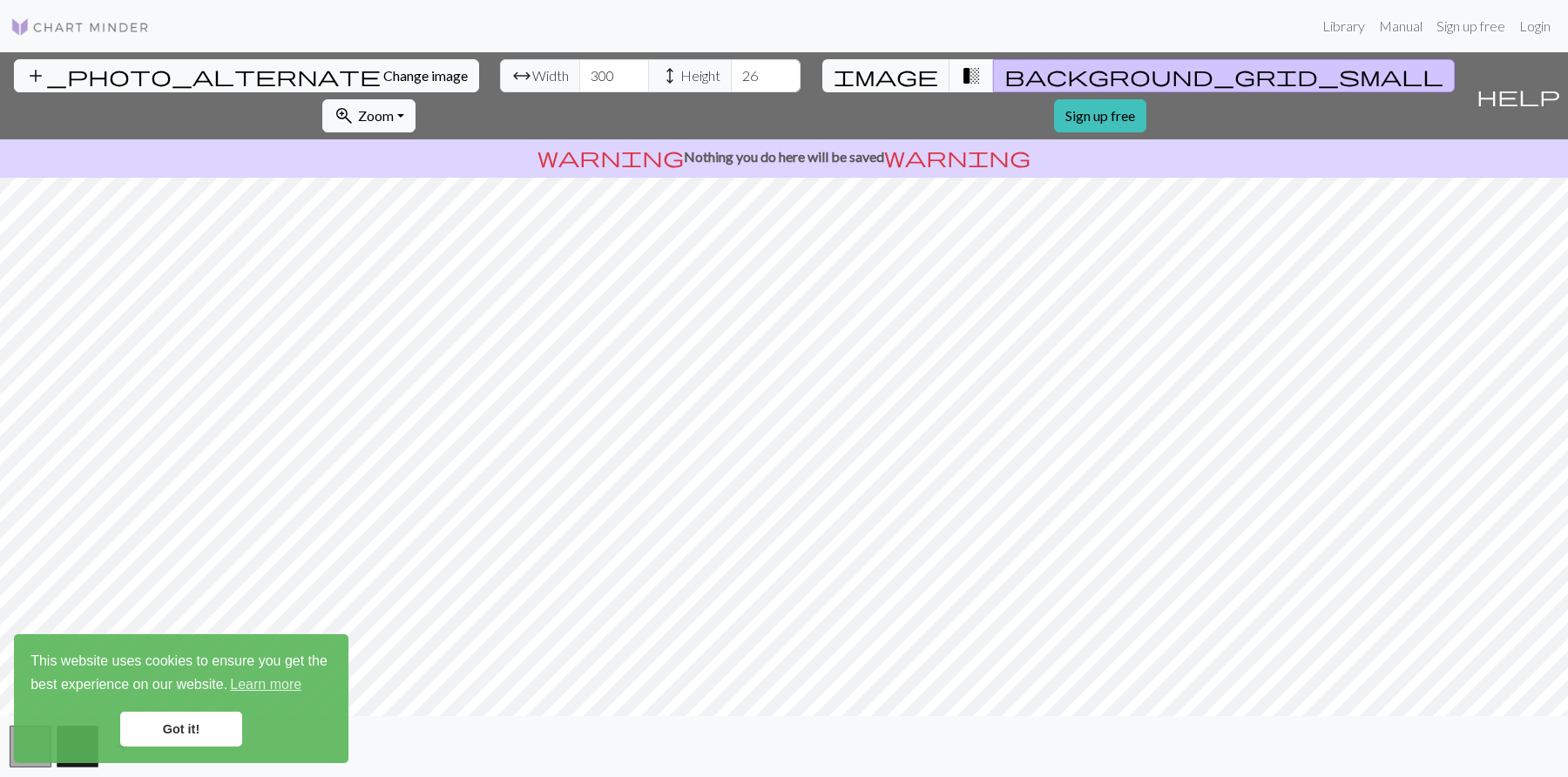 click on "transition_fade" at bounding box center (971, 76) 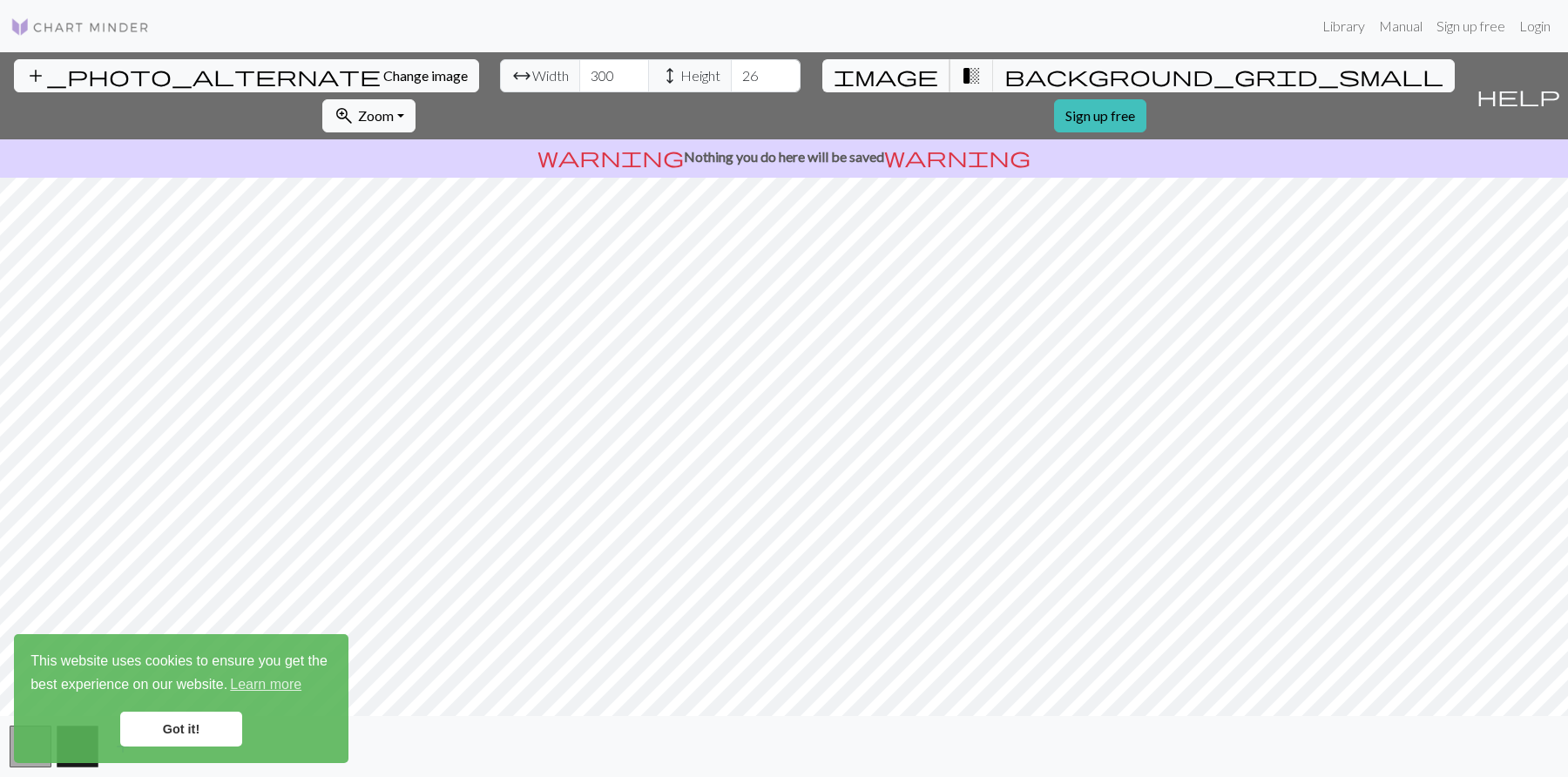 click on "image" at bounding box center [886, 76] 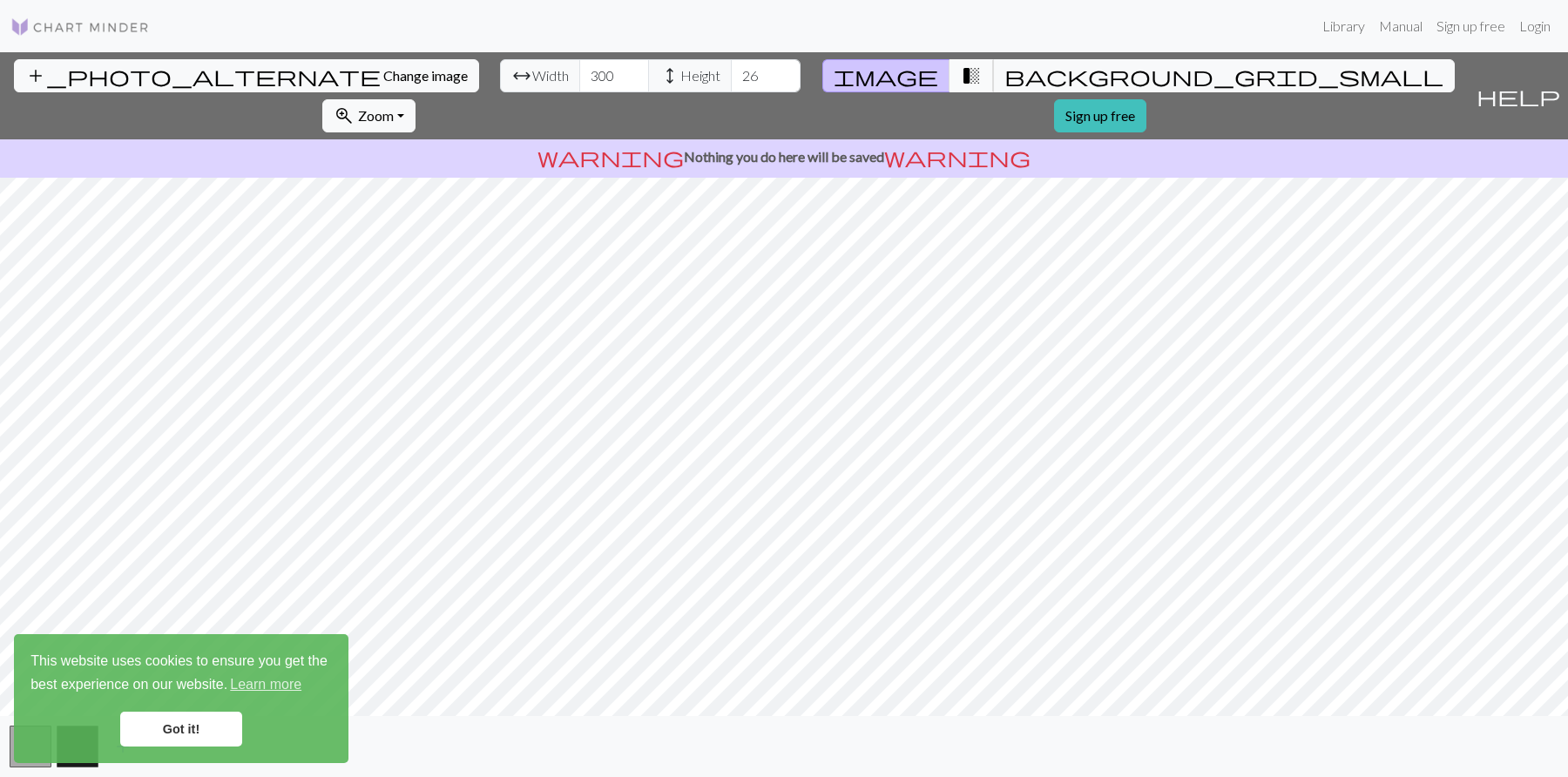click on "transition_fade" at bounding box center [971, 76] 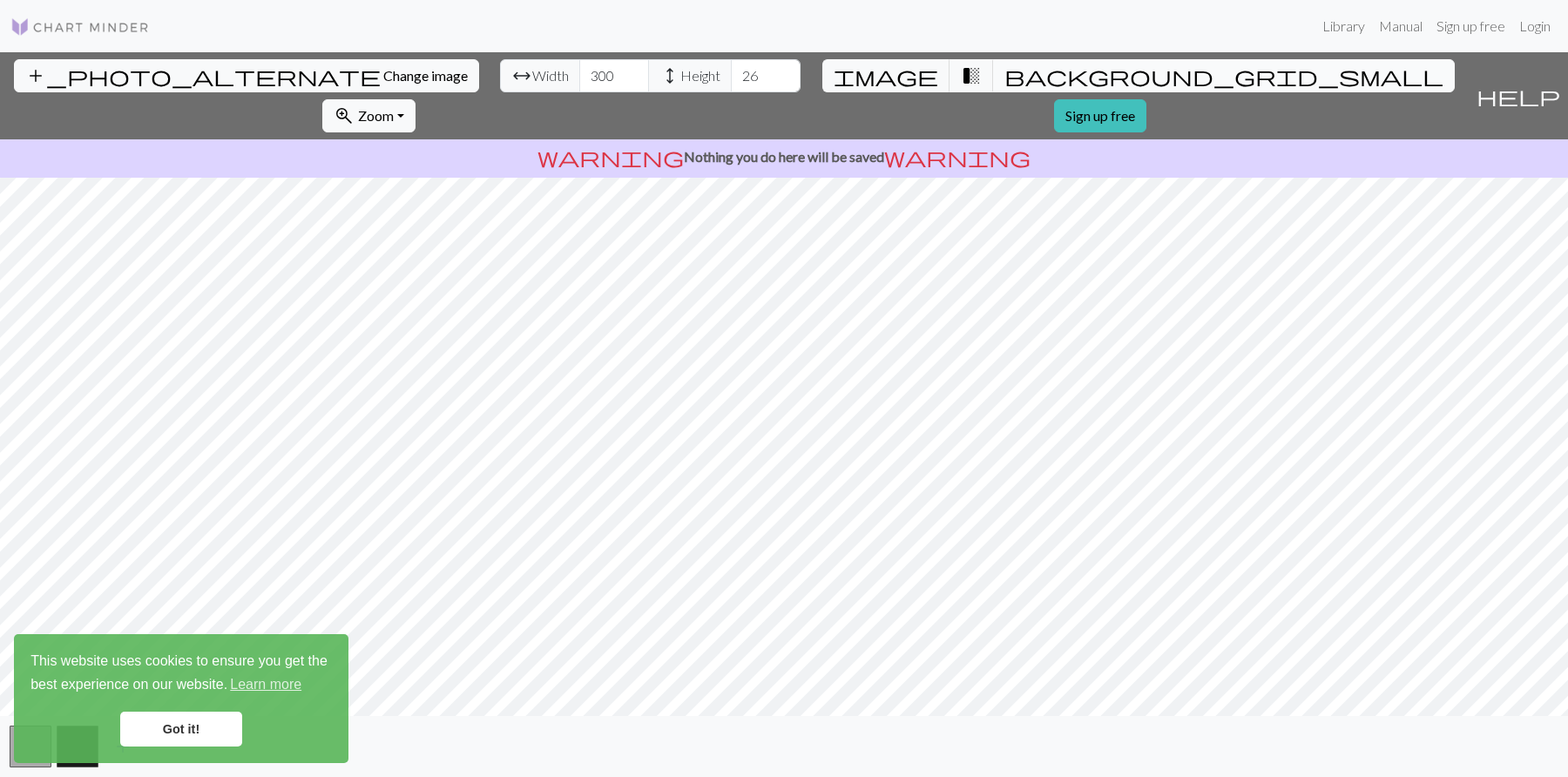 click on "background_grid_small" at bounding box center [1224, 76] 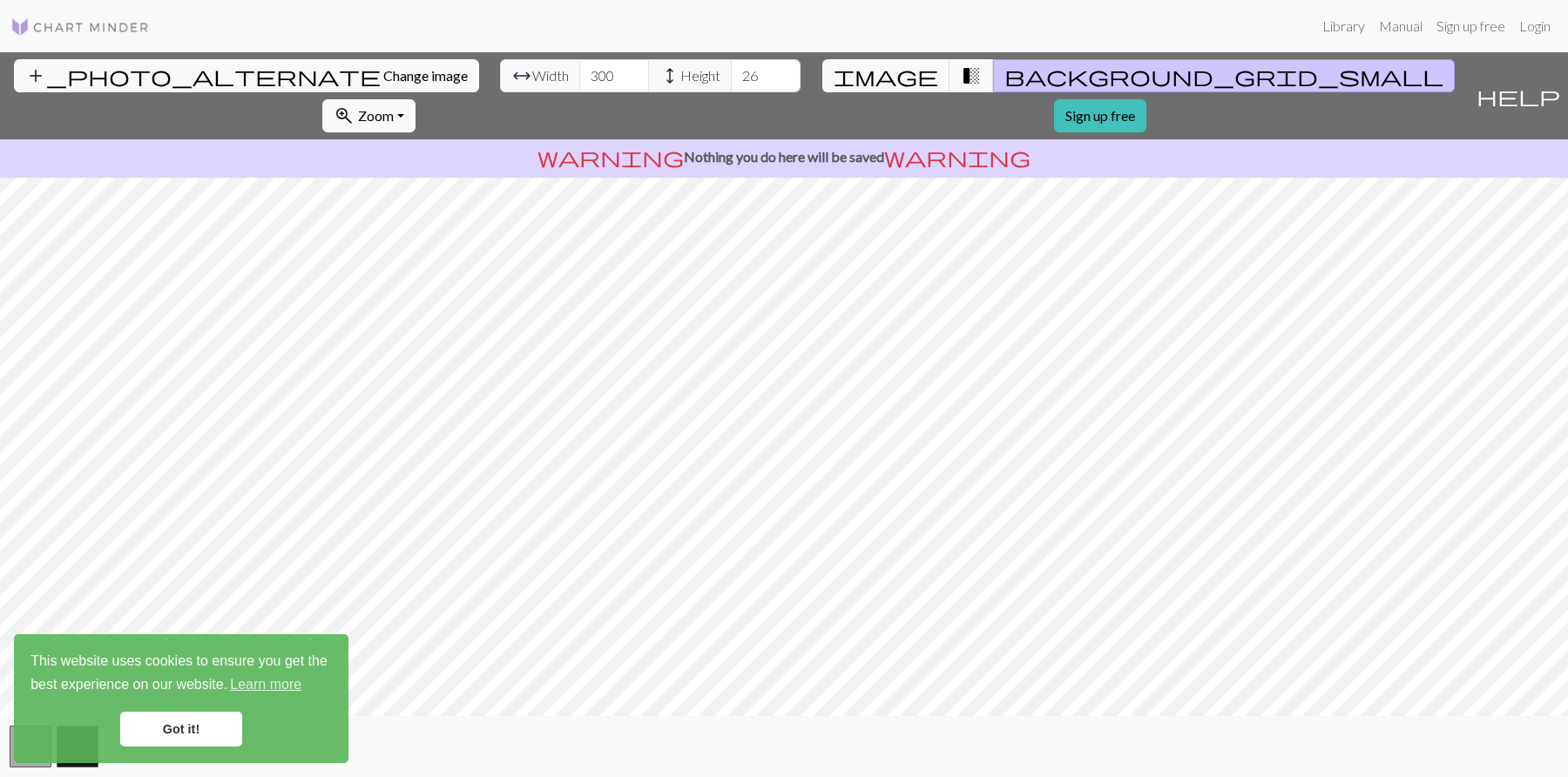 click on "transition_fade" at bounding box center (971, 76) 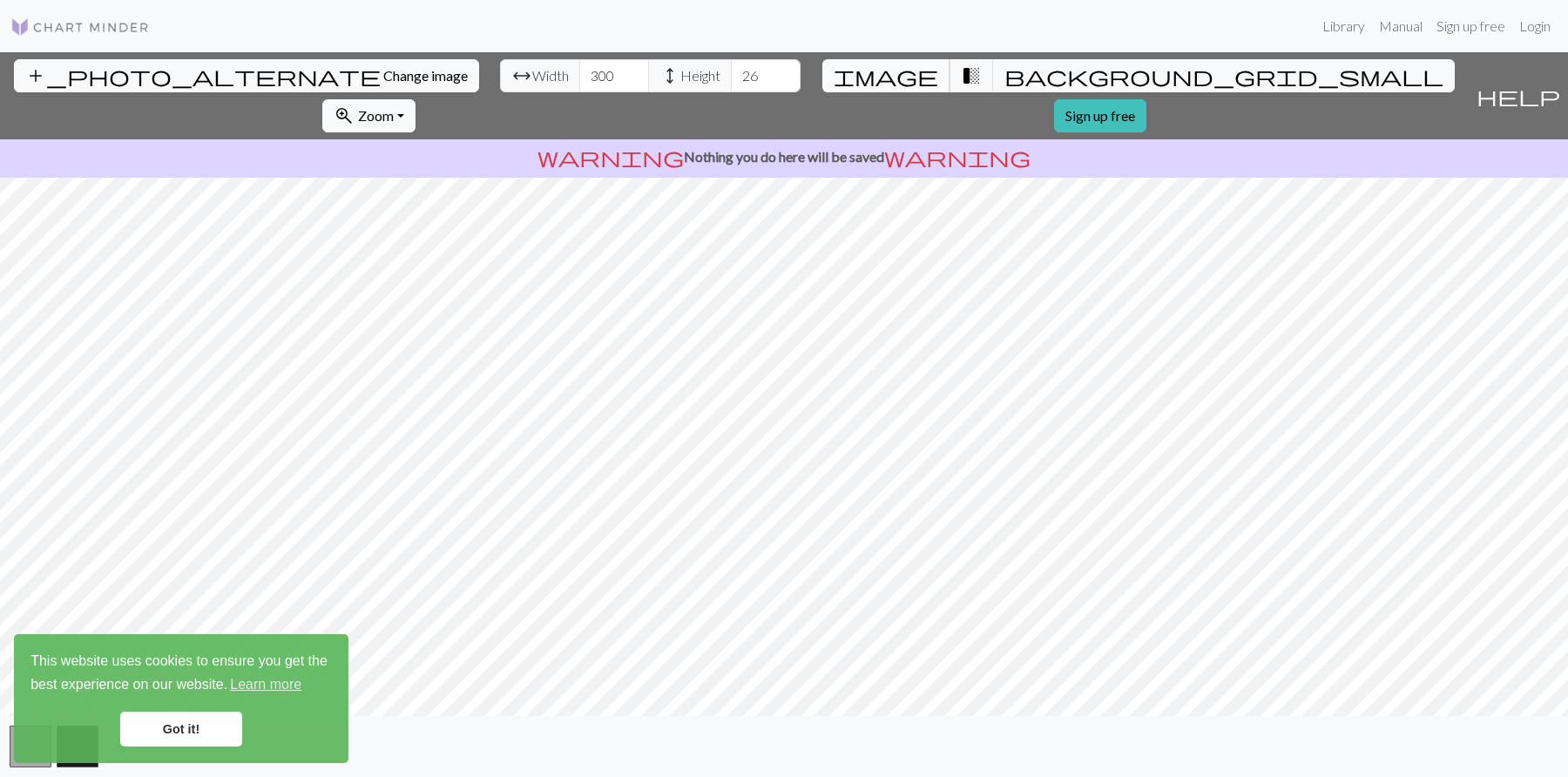 click on "image" at bounding box center (886, 76) 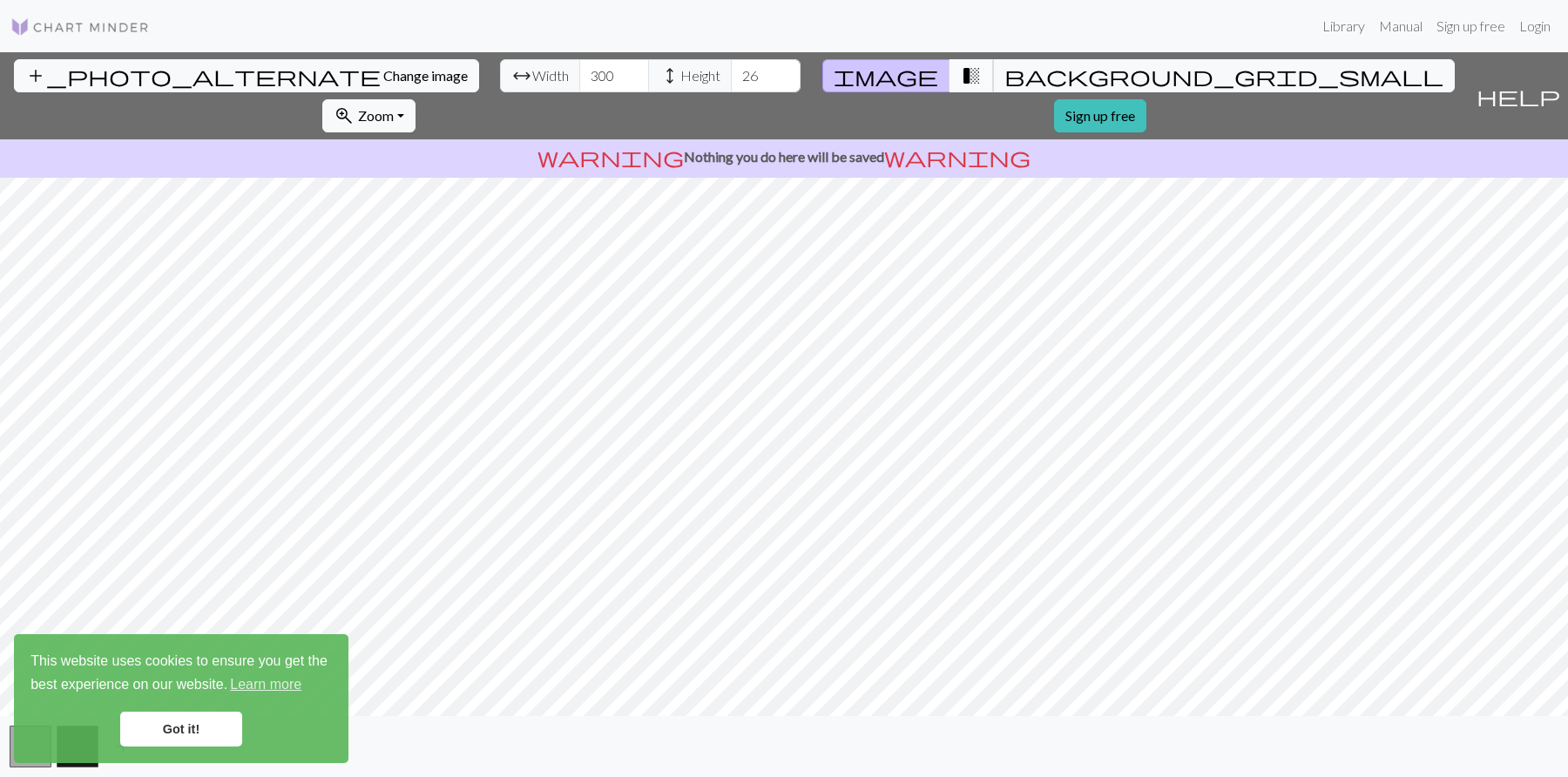 click on "transition_fade" at bounding box center [971, 76] 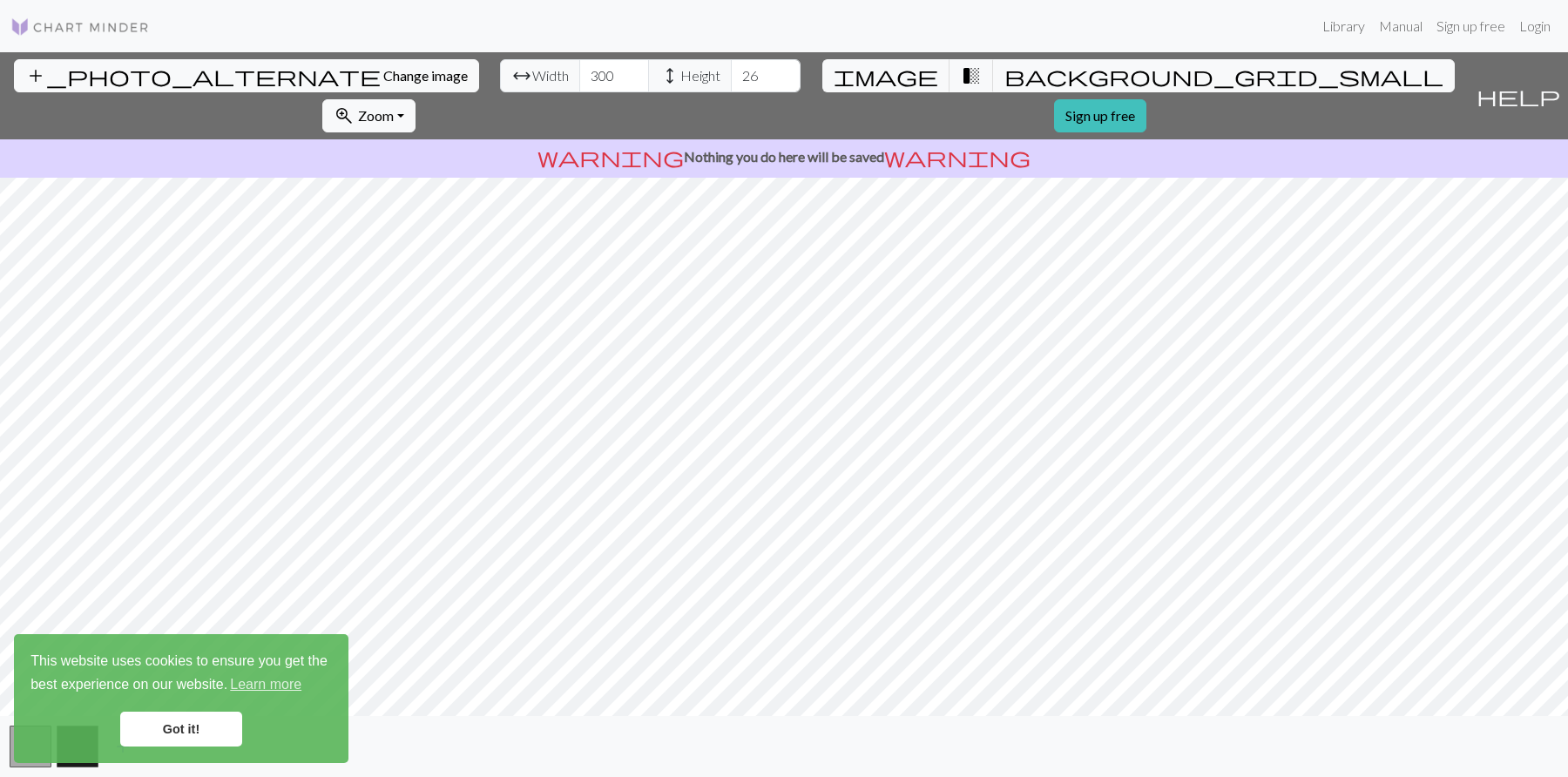 click on "Got it!" at bounding box center [181, 729] 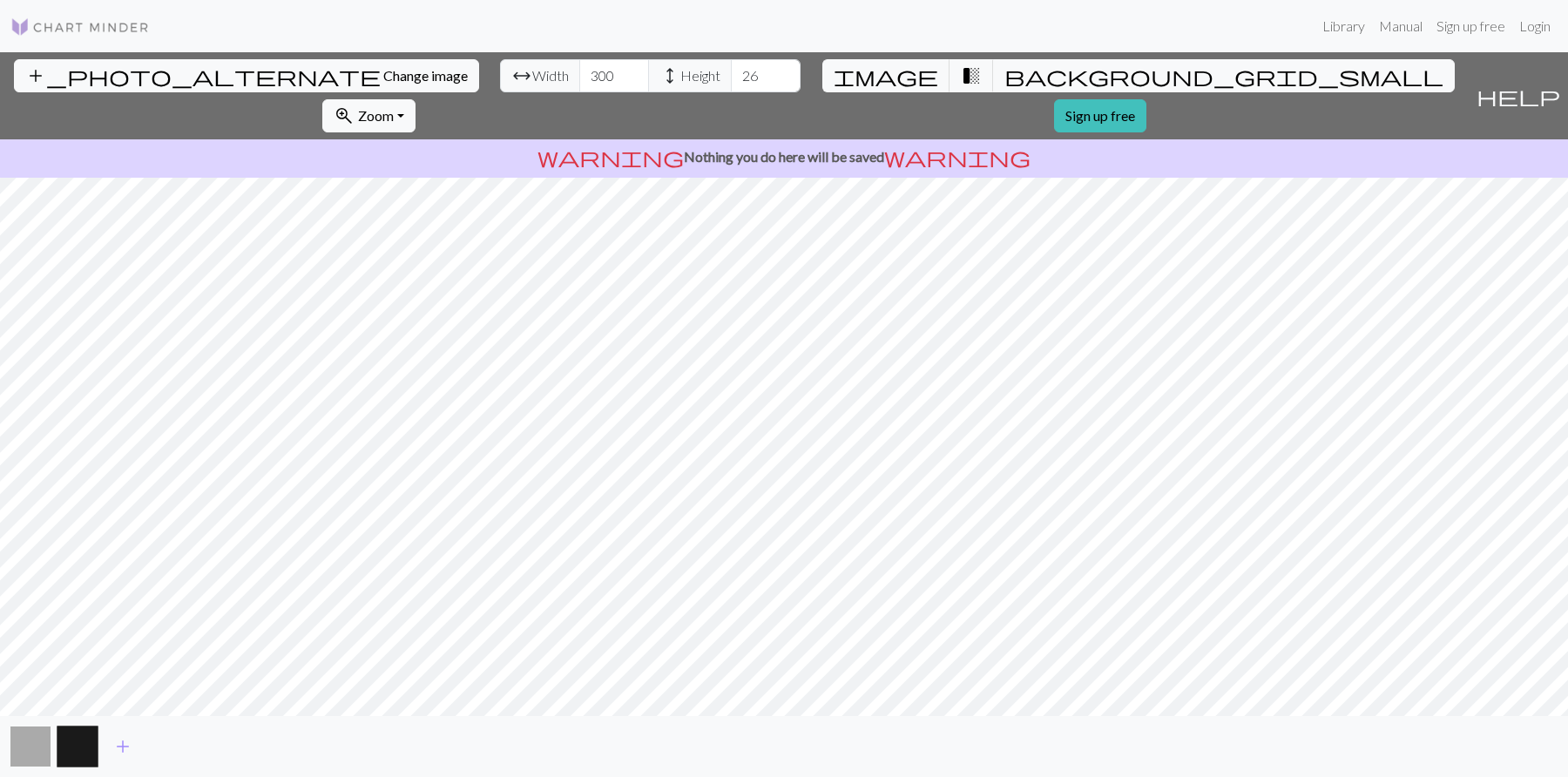 click at bounding box center (30, 747) 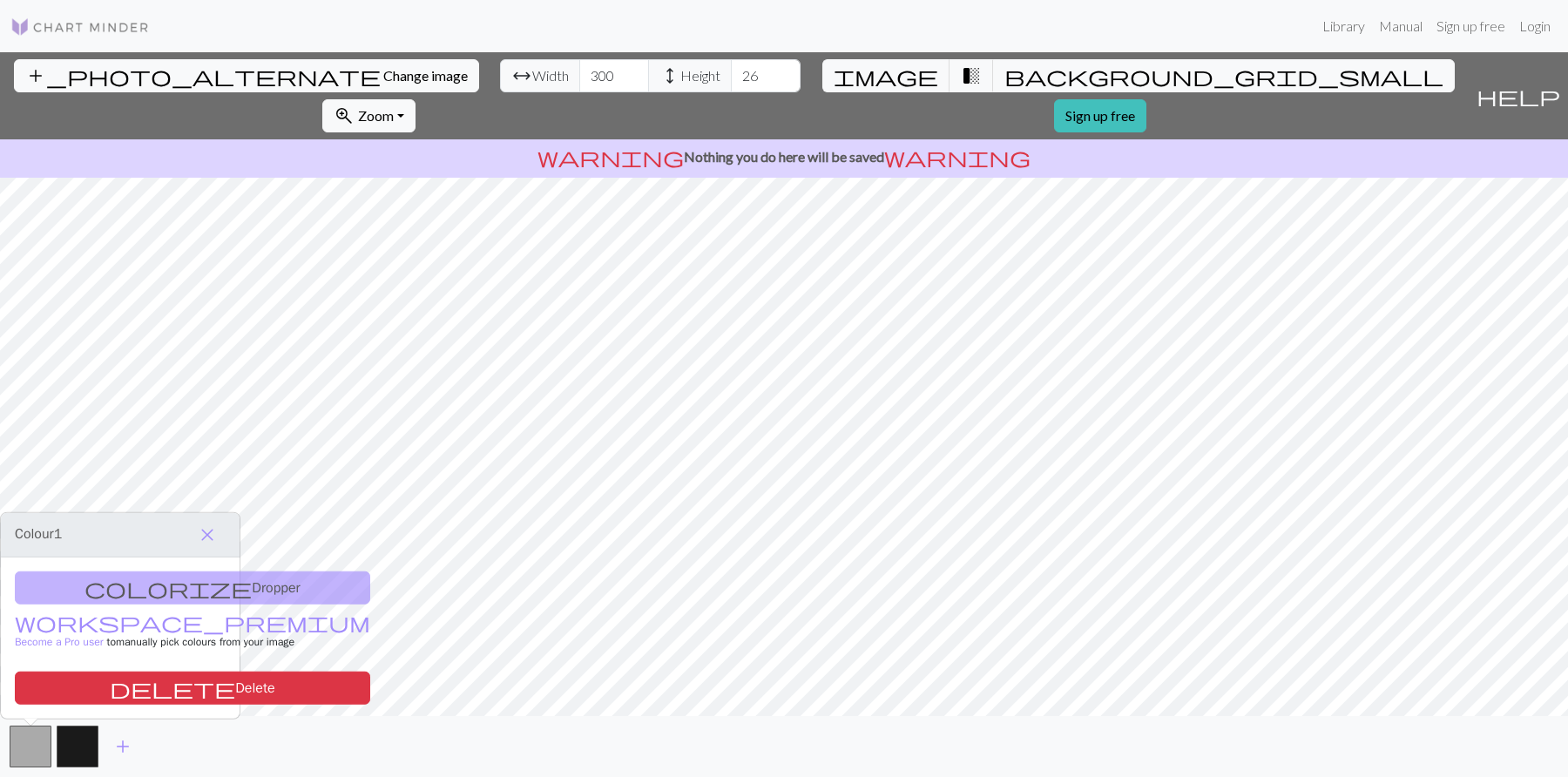 click on "colorize Dropper workspace_premium Become a Pro user   to  manually pick colours from your image delete Delete" at bounding box center [120, 638] 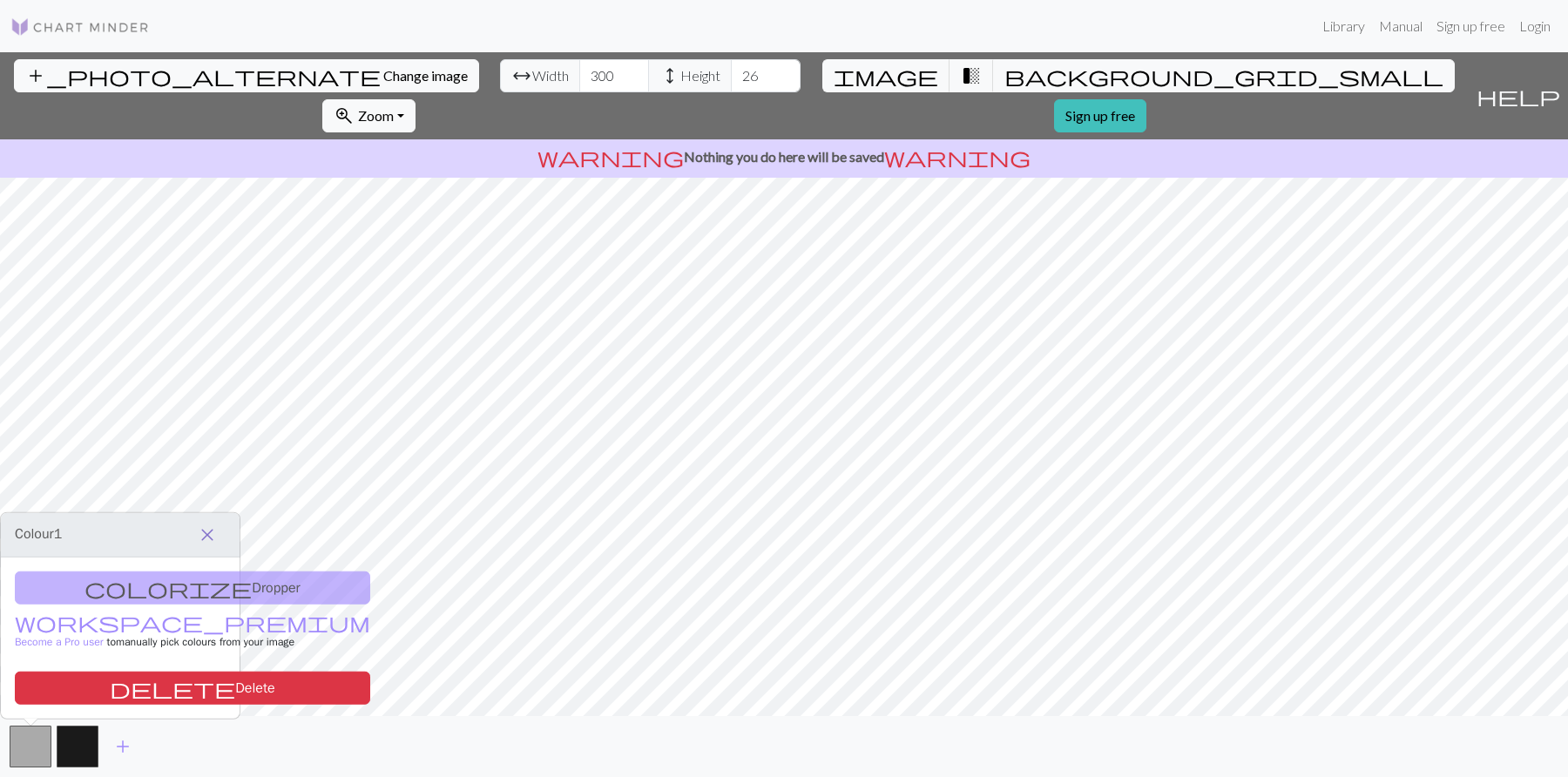 click on "close" at bounding box center (207, 535) 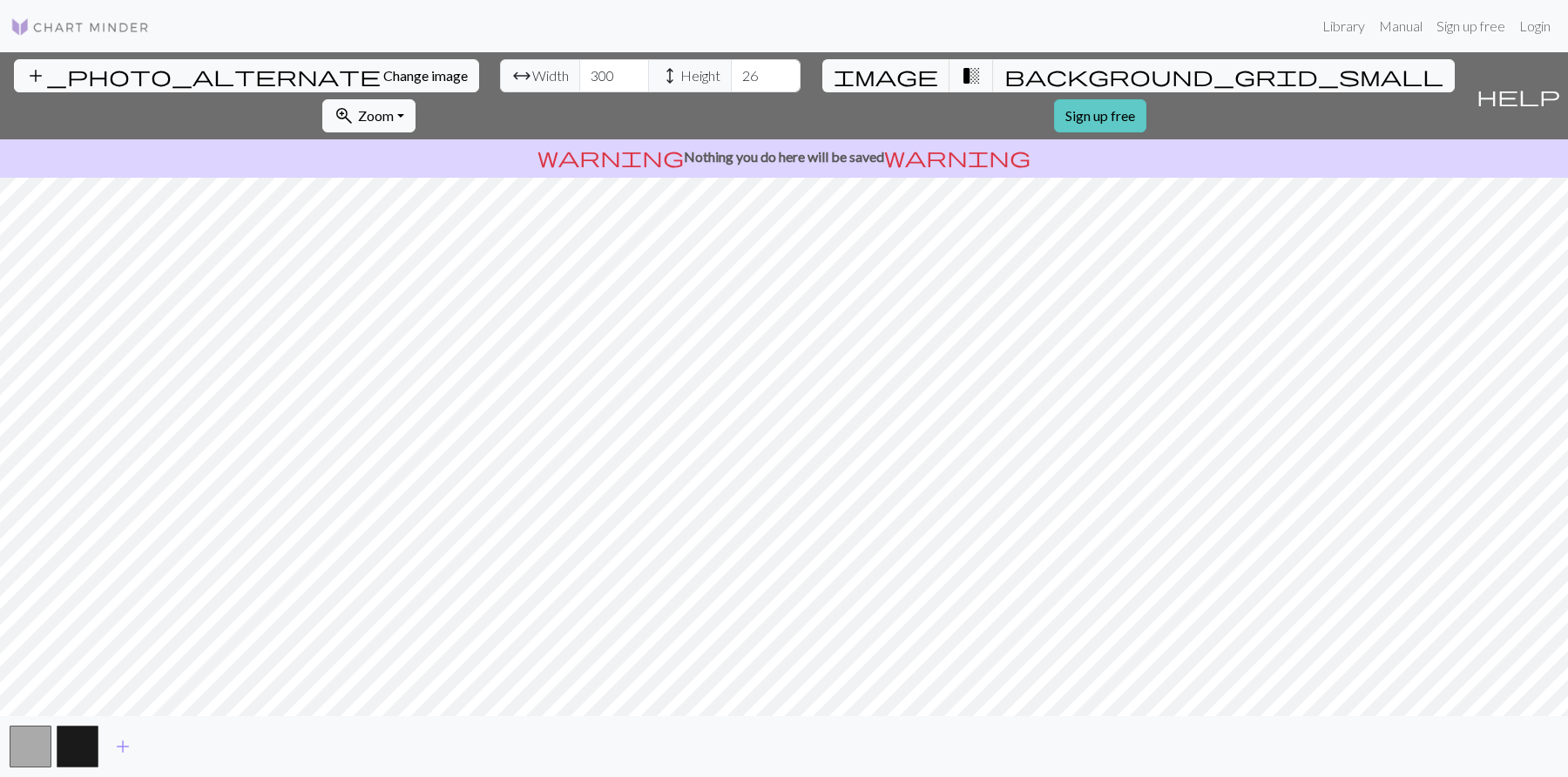 click on "Sign up free" at bounding box center [1100, 116] 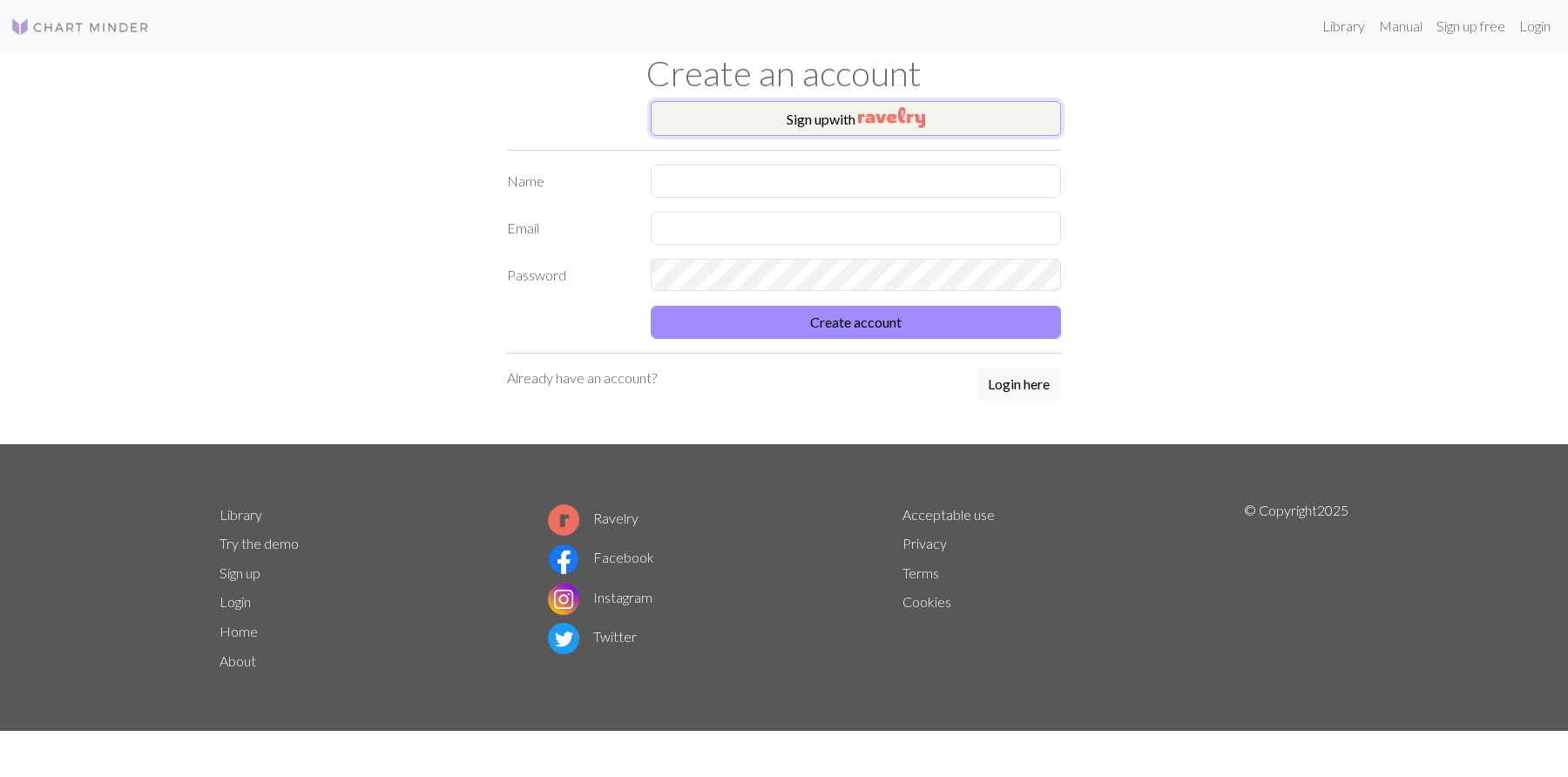 click on "Sign up  with" at bounding box center [855, 118] 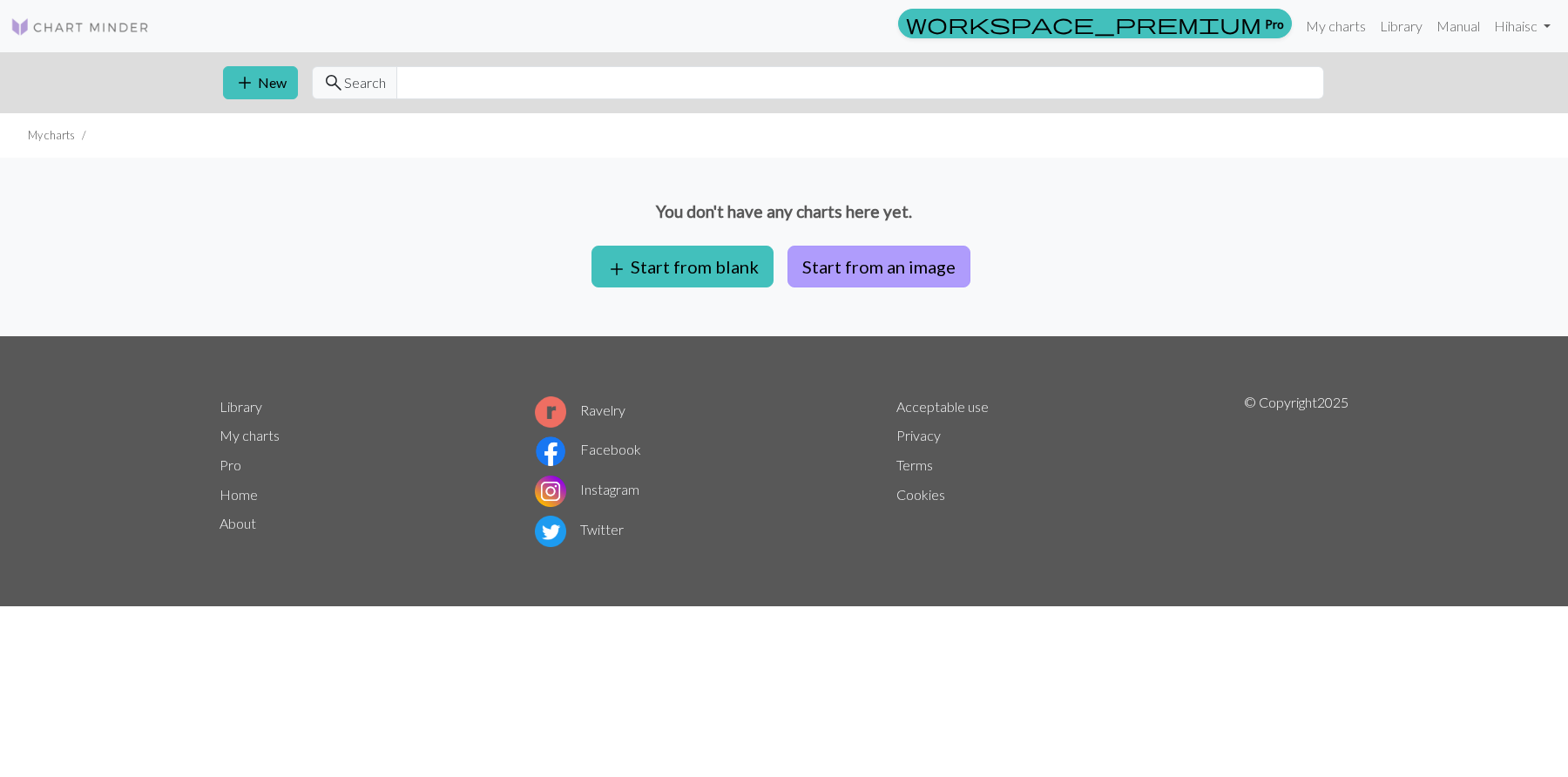 click on "Start from an image" at bounding box center [879, 267] 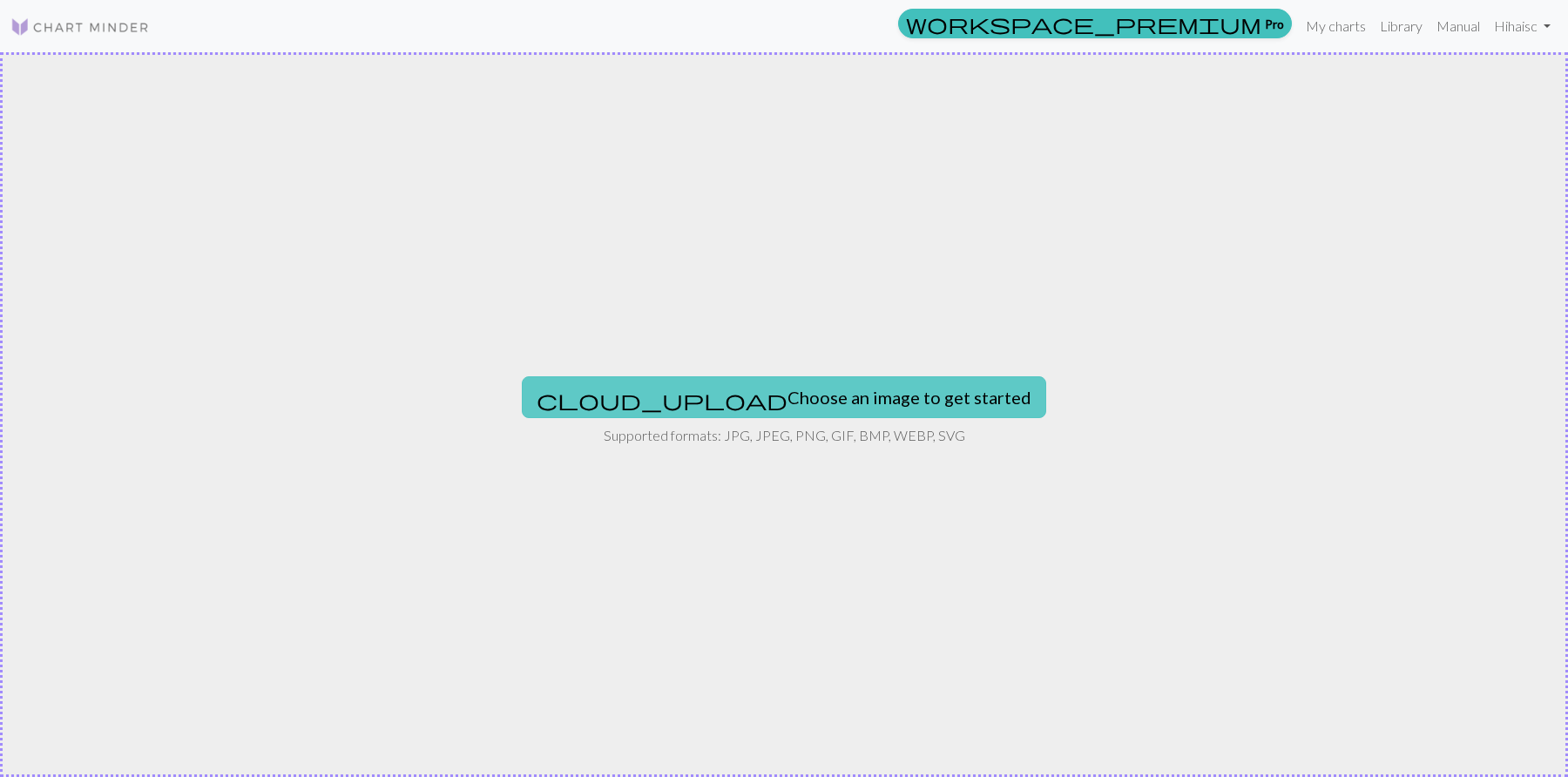 click on "cloud_upload  Choose an image to get started" at bounding box center [784, 397] 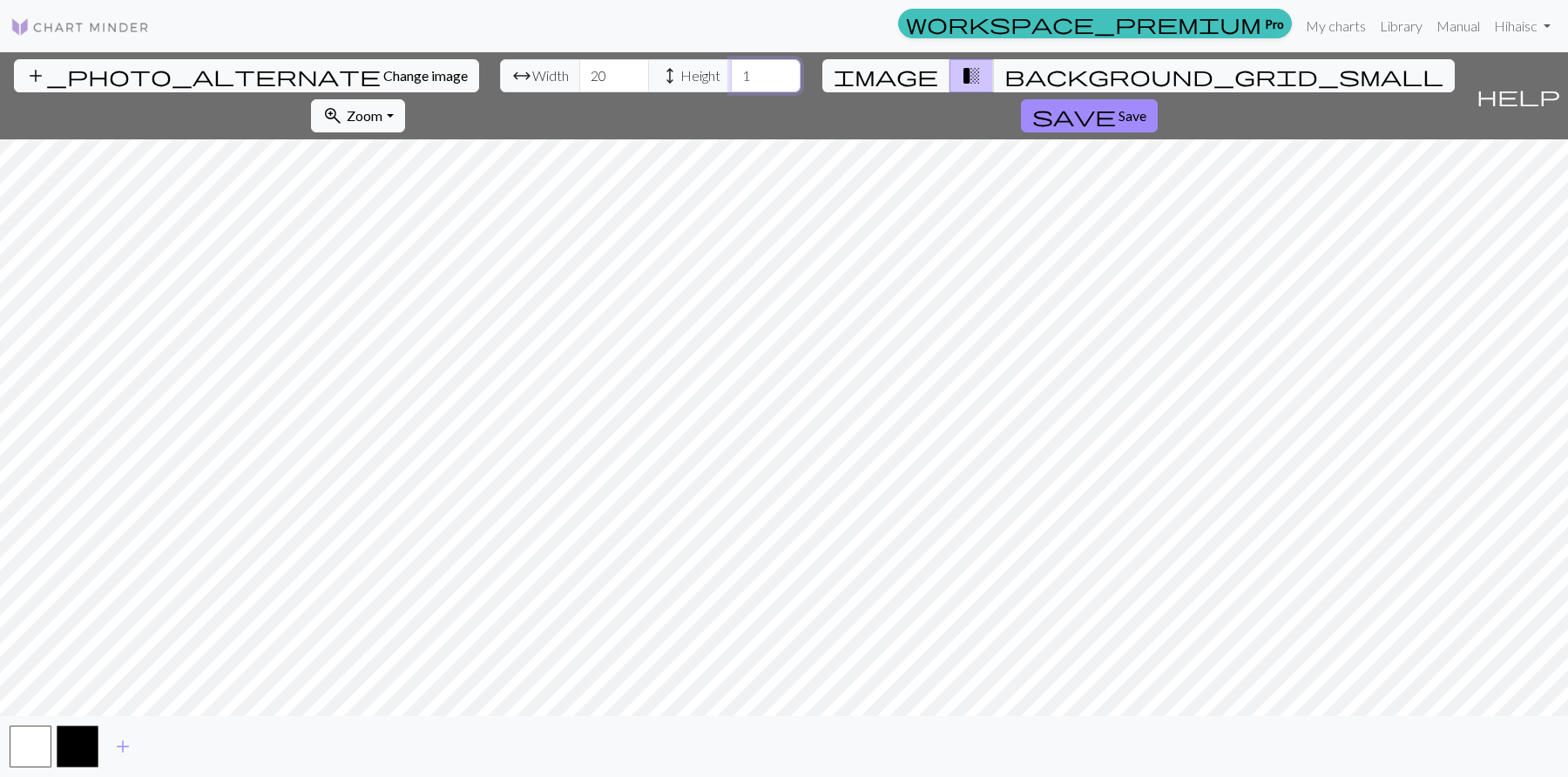 drag, startPoint x: 625, startPoint y: 74, endPoint x: 469, endPoint y: 79, distance: 156.08011 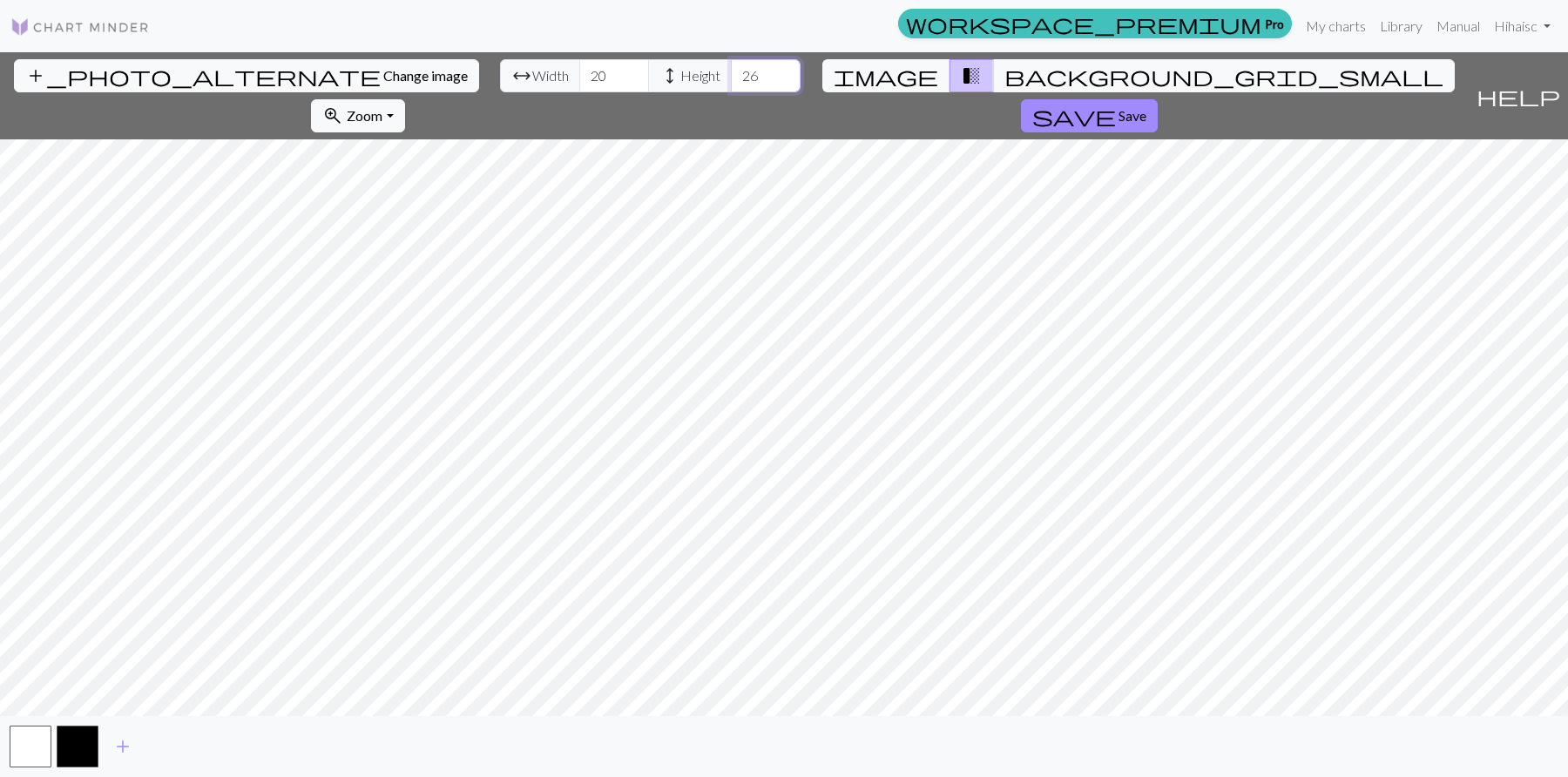 type on "26" 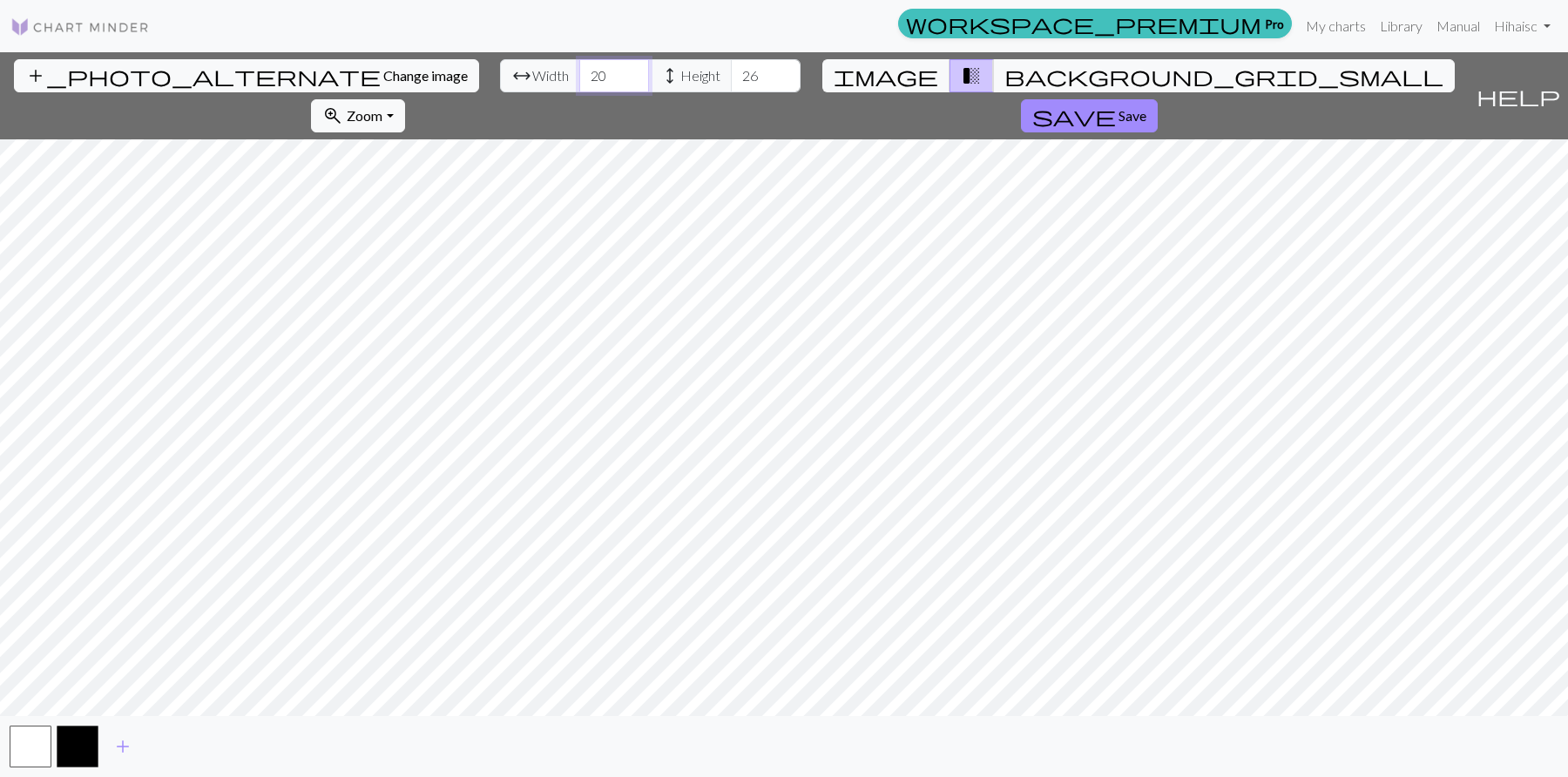 drag, startPoint x: 474, startPoint y: 75, endPoint x: 365, endPoint y: 69, distance: 109.16501 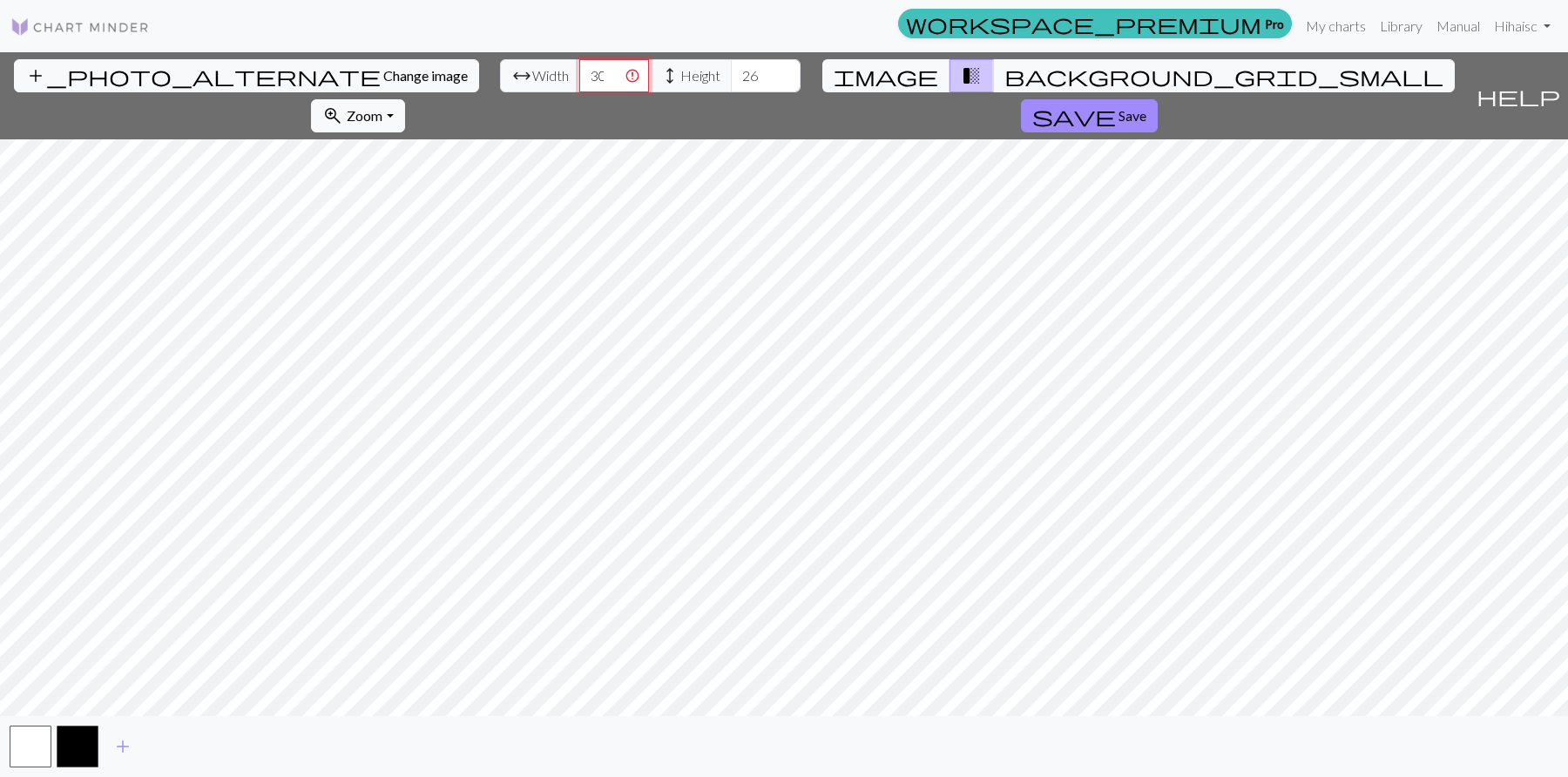 drag, startPoint x: 502, startPoint y: 72, endPoint x: 416, endPoint y: 73, distance: 86.005814 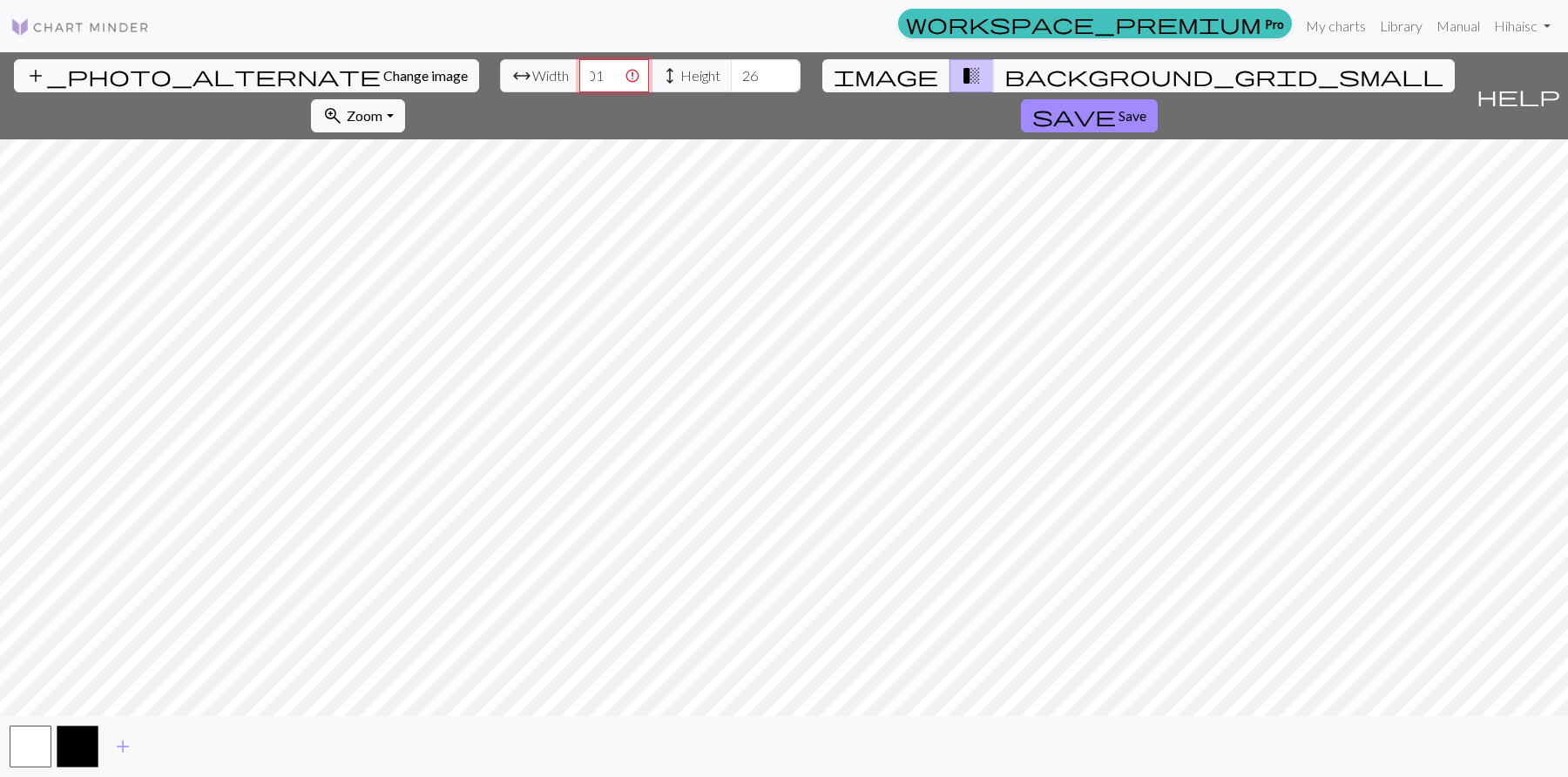 drag, startPoint x: 456, startPoint y: 71, endPoint x: 652, endPoint y: 73, distance: 196.0102 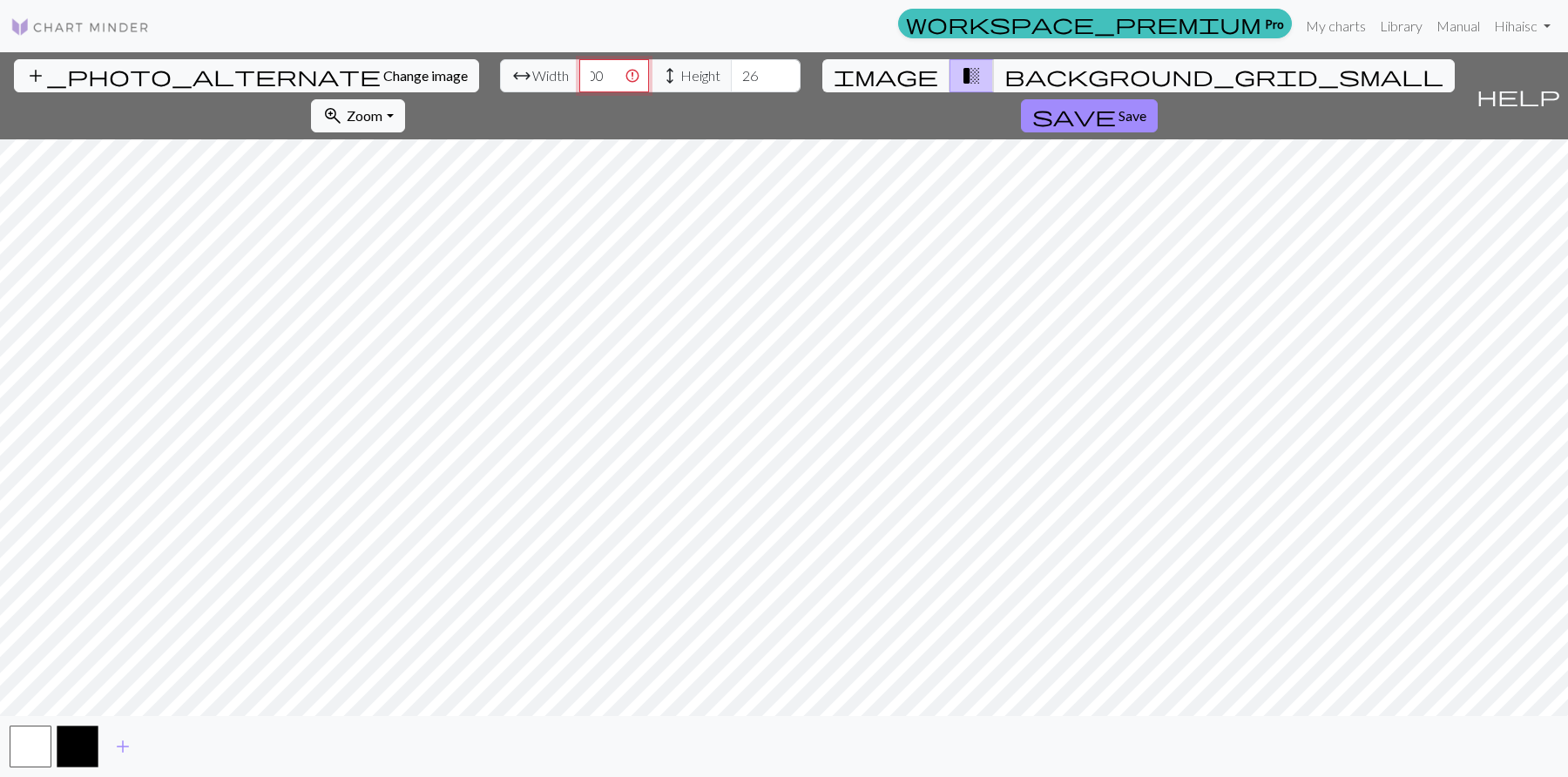 scroll, scrollTop: 0, scrollLeft: 10, axis: horizontal 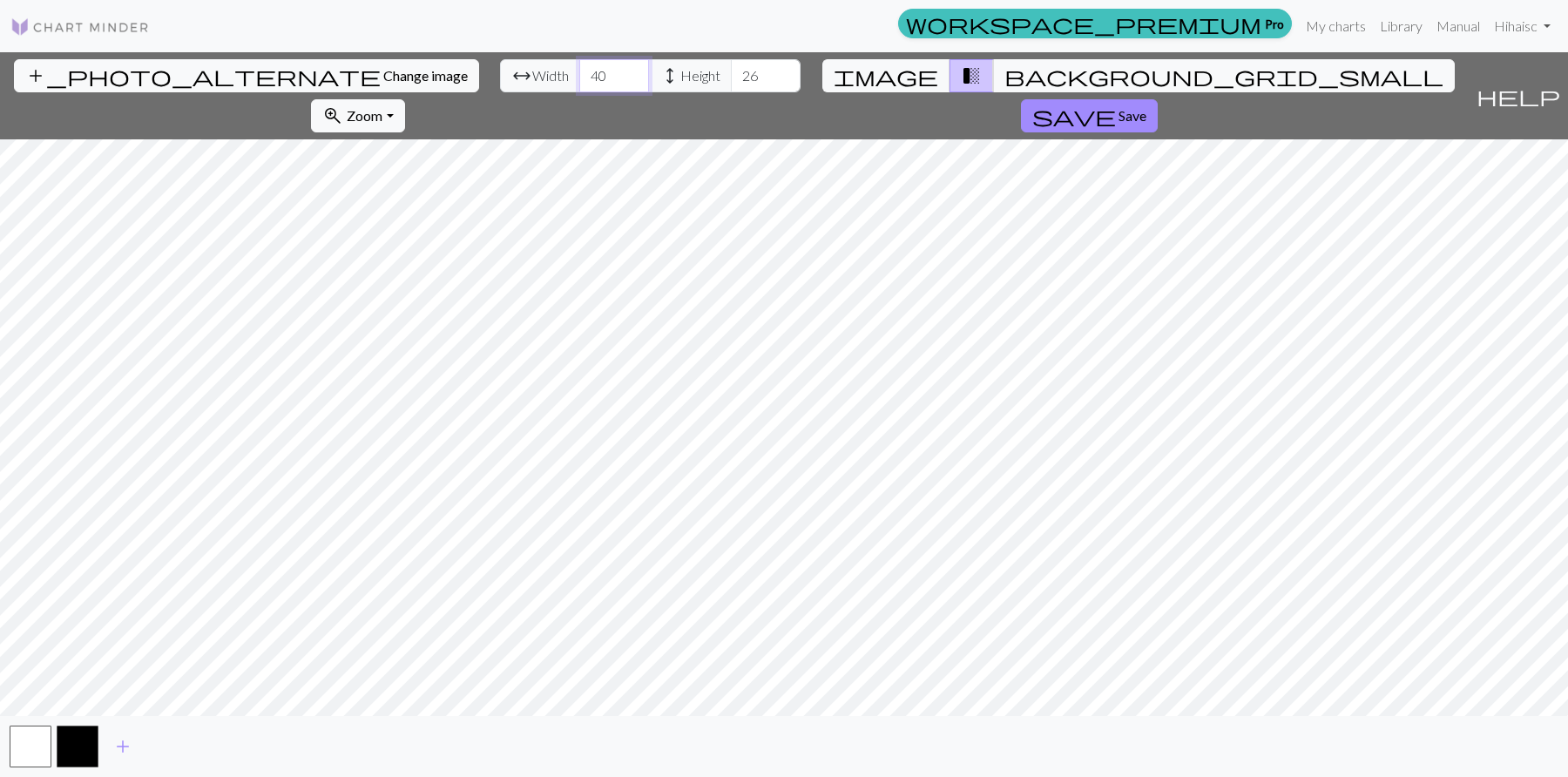 type on "4" 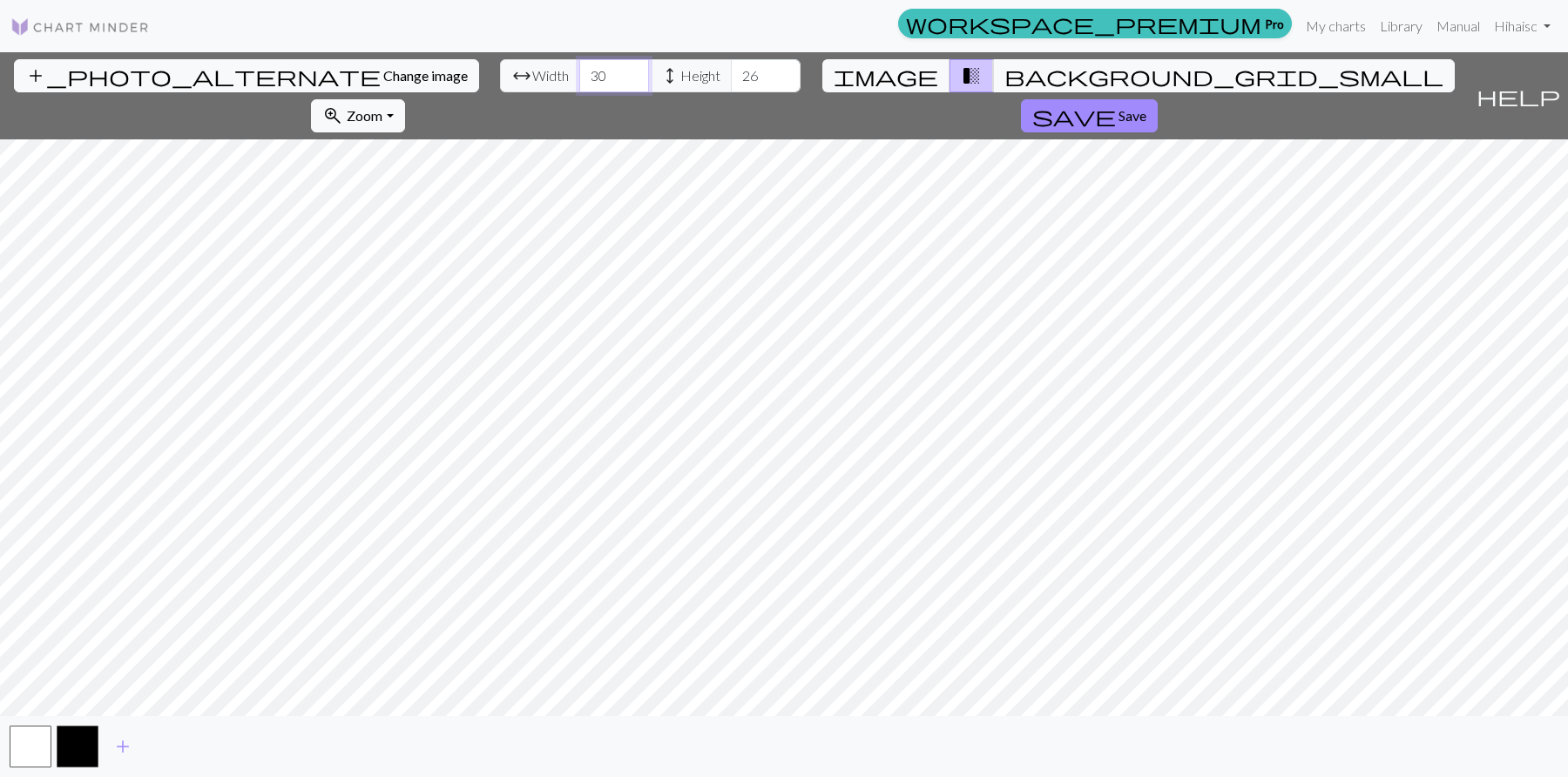 scroll, scrollTop: 0, scrollLeft: 0, axis: both 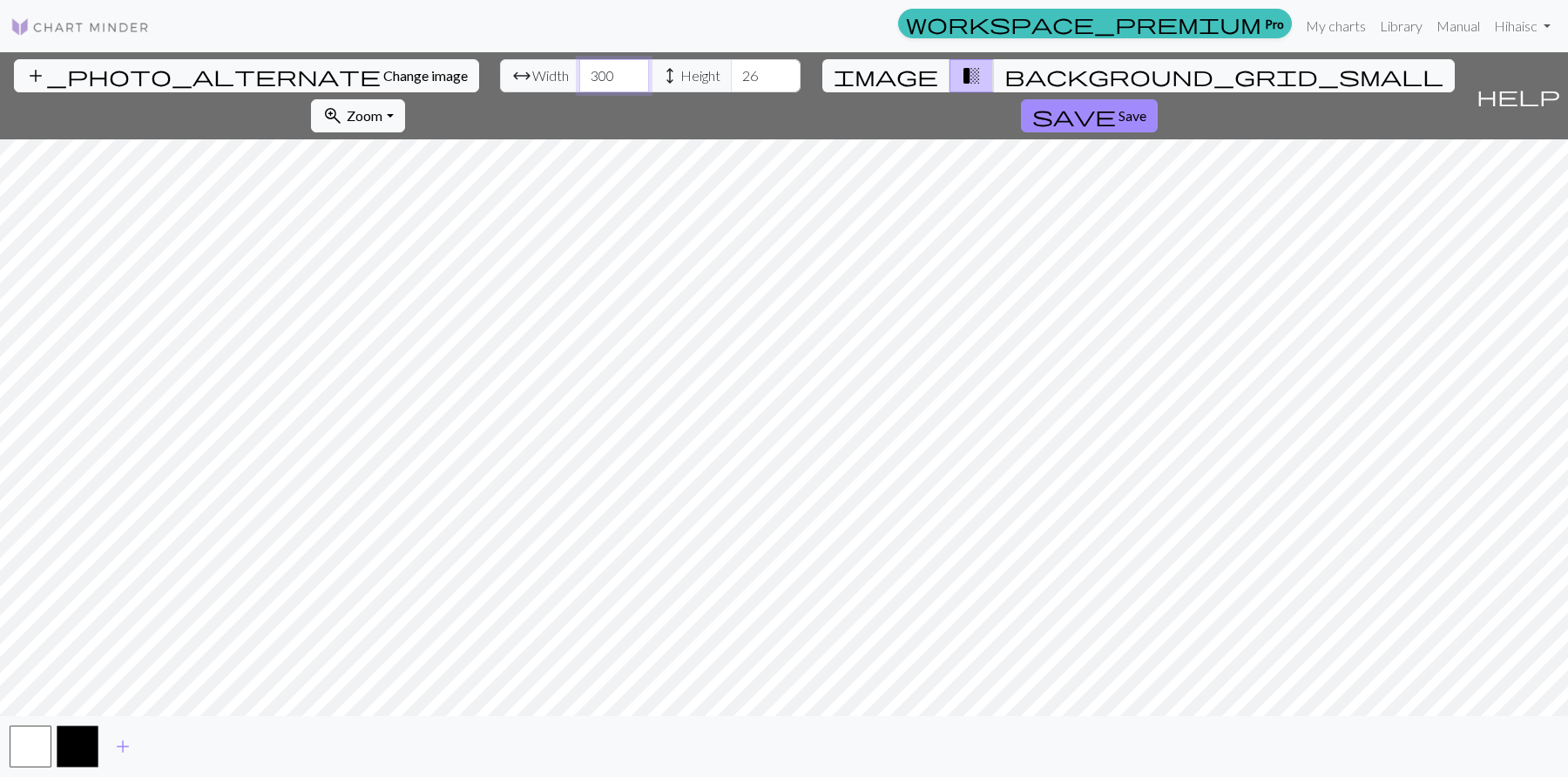 type on "300" 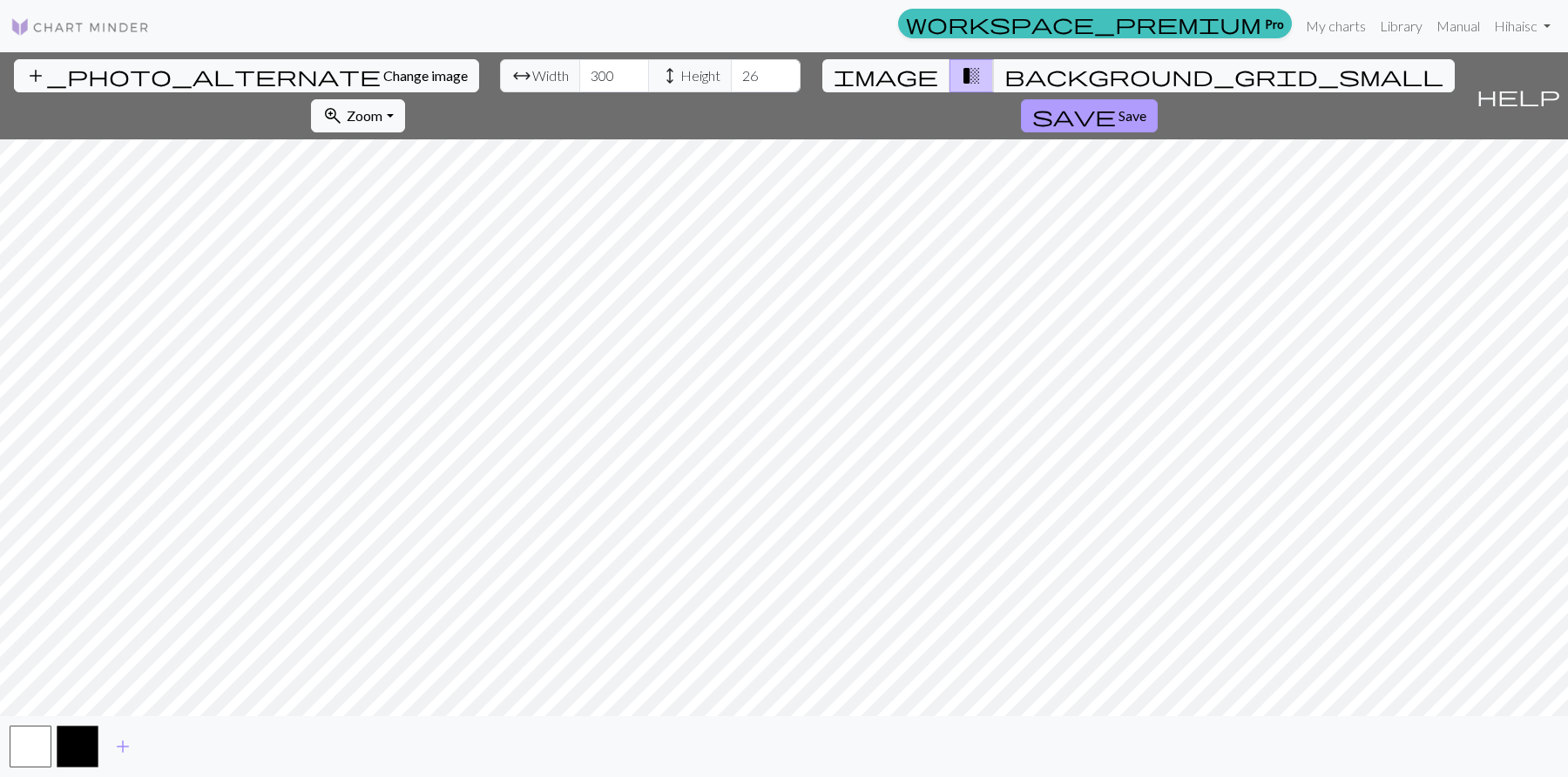 click on "Save" at bounding box center [1132, 115] 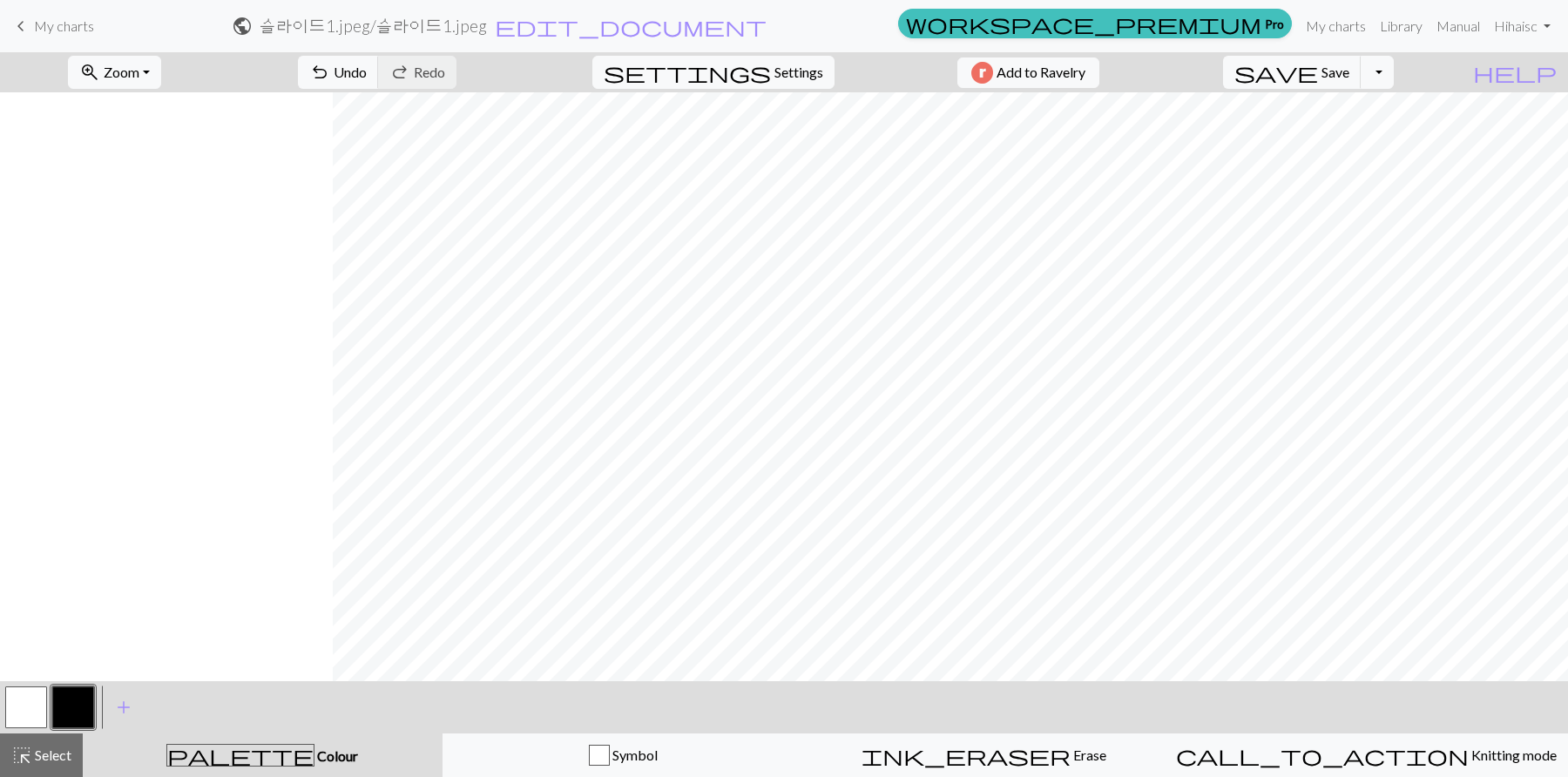 scroll, scrollTop: 0, scrollLeft: 6190, axis: horizontal 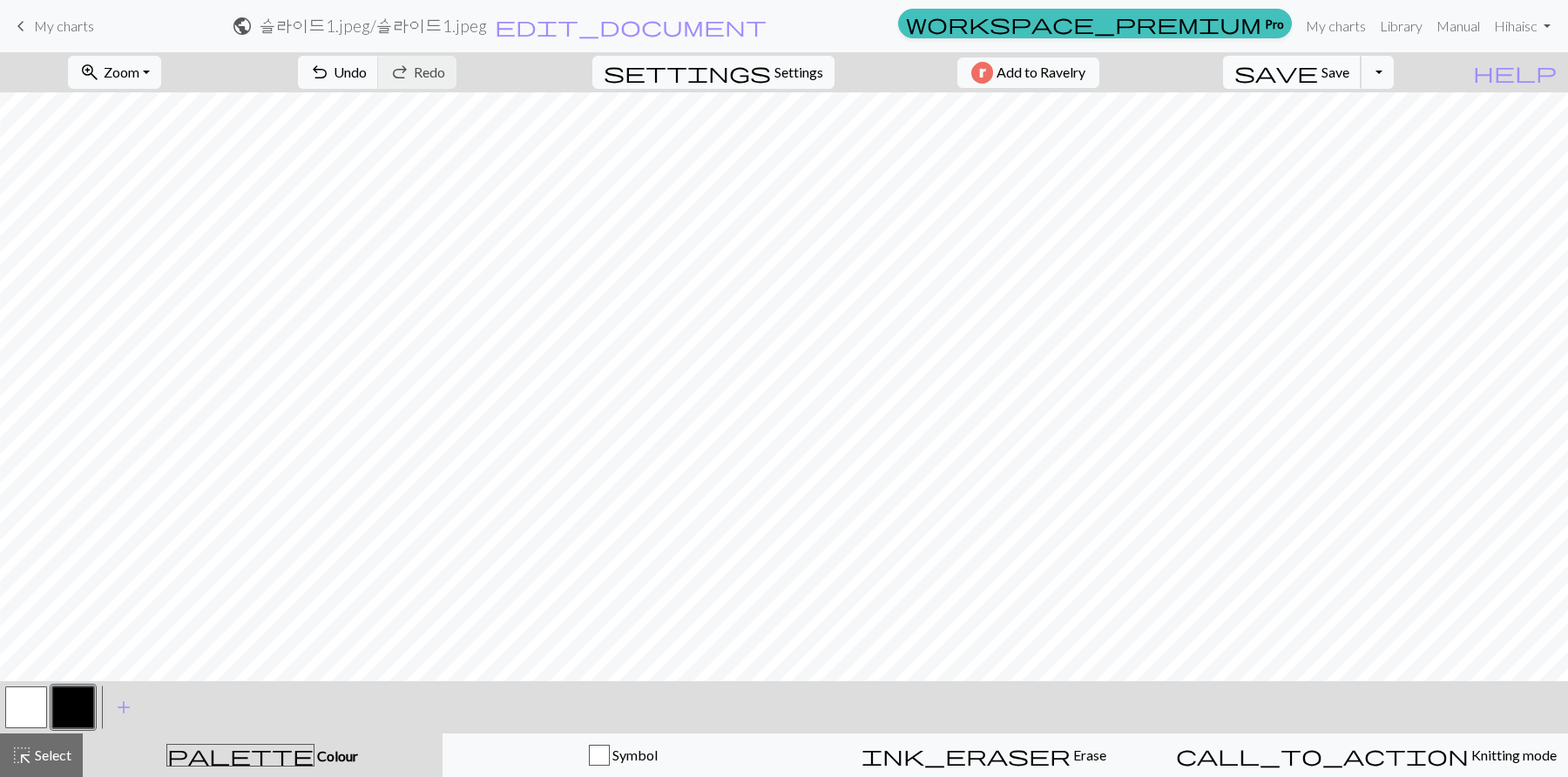 click on "save Save Save" at bounding box center [1292, 72] 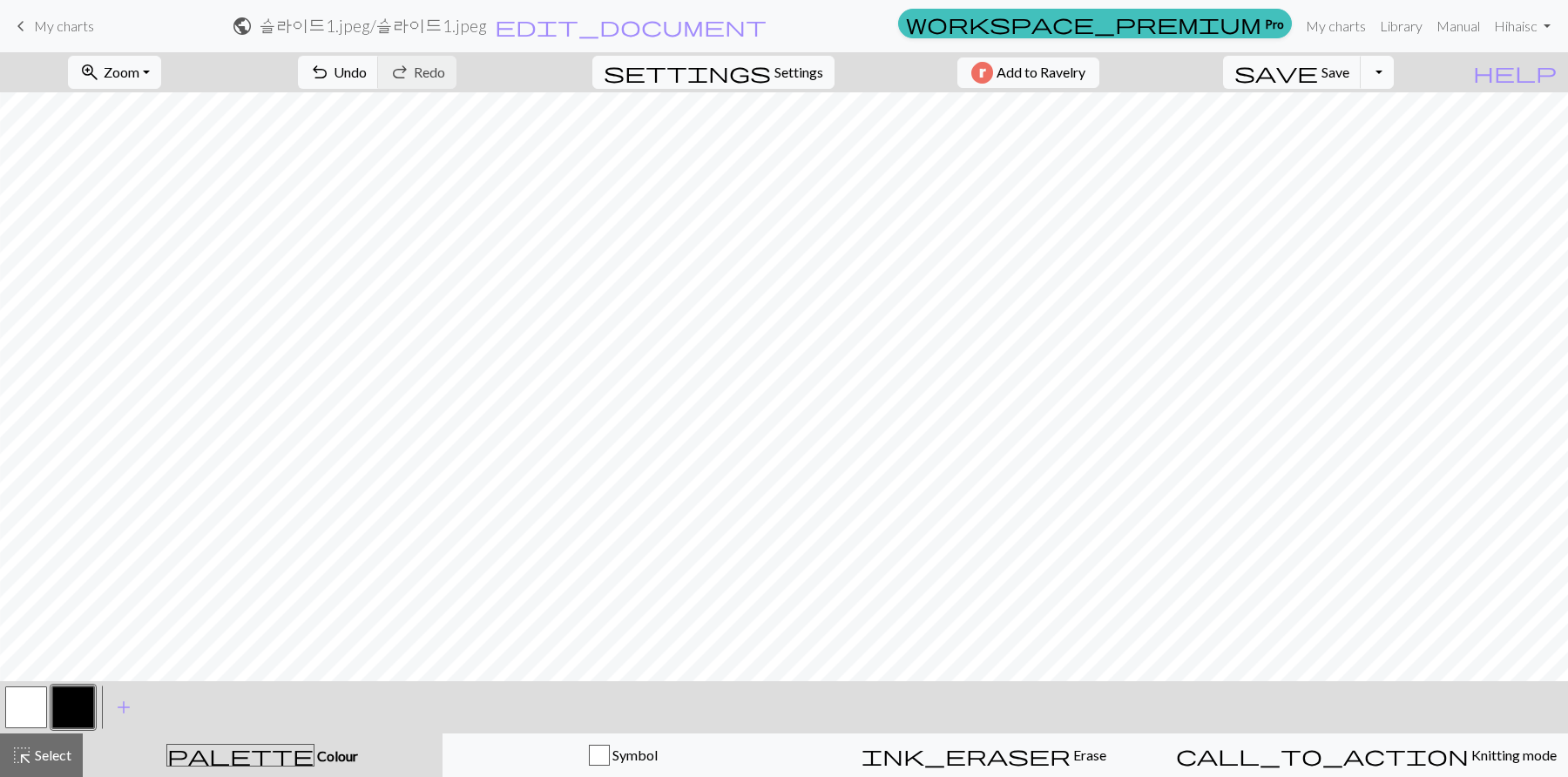 click on "Toggle Dropdown" at bounding box center [1377, 72] 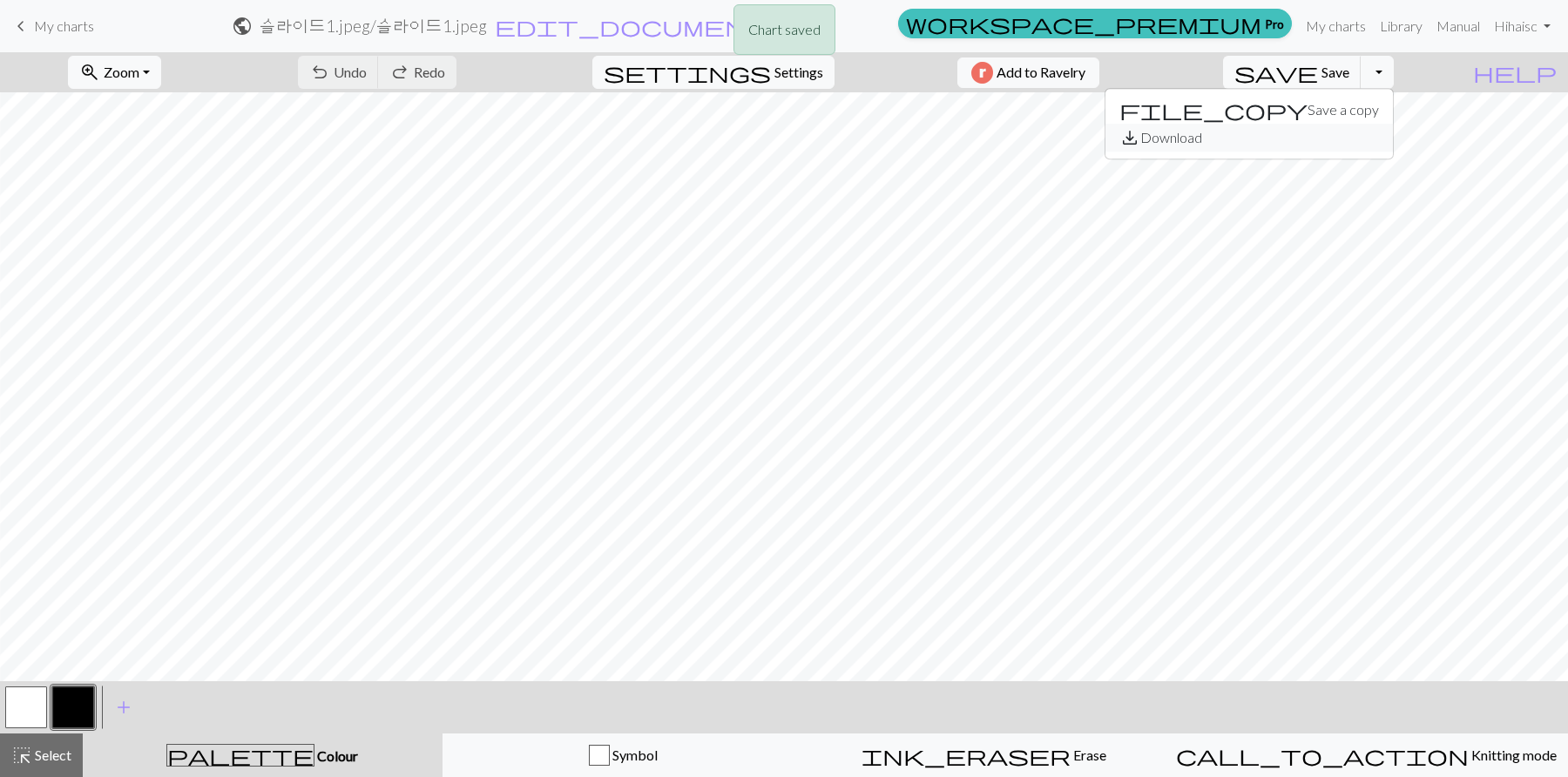 click on "save_alt  Download" at bounding box center [1249, 138] 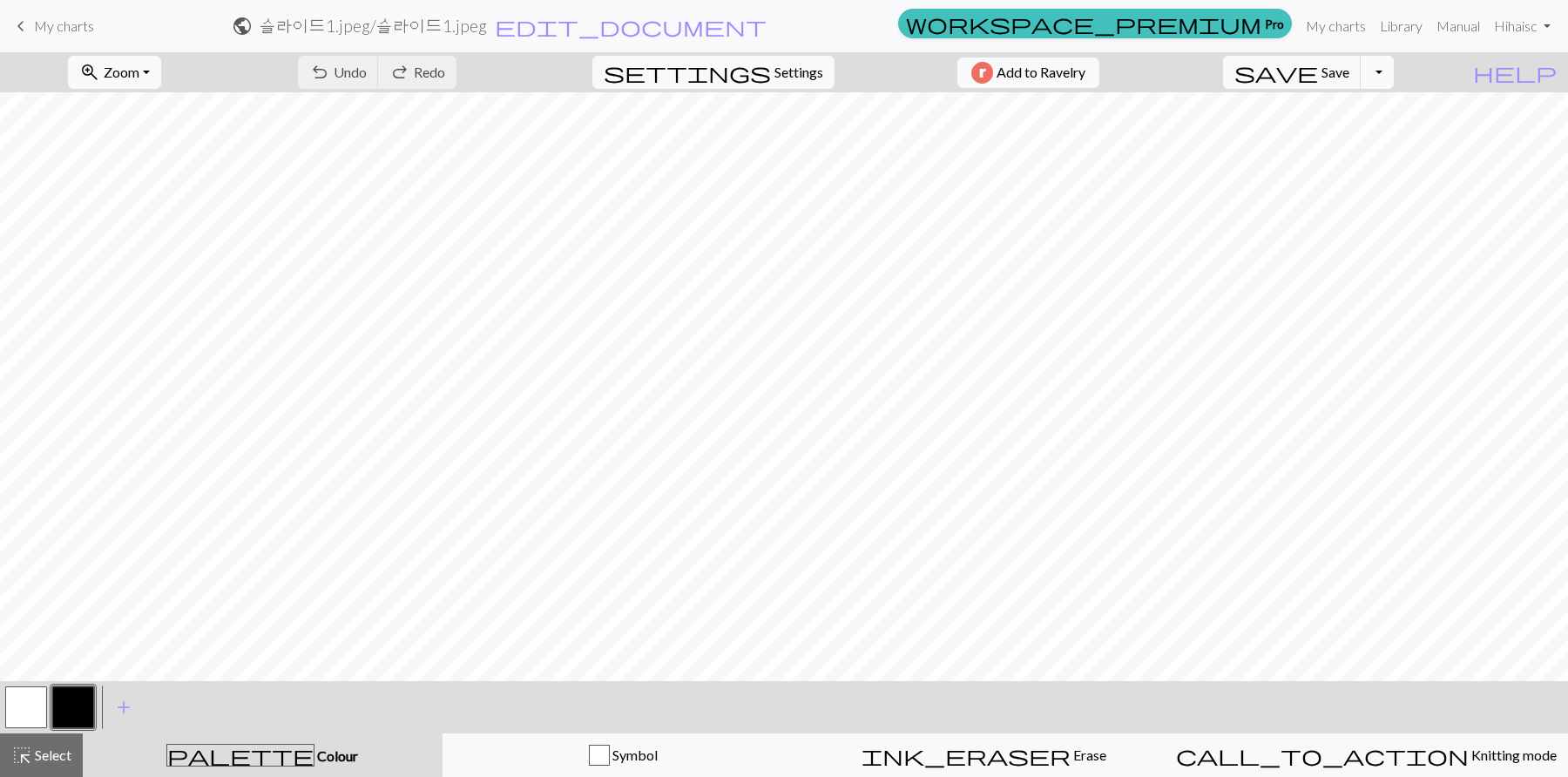 click on "Toggle Dropdown" at bounding box center [1377, 72] 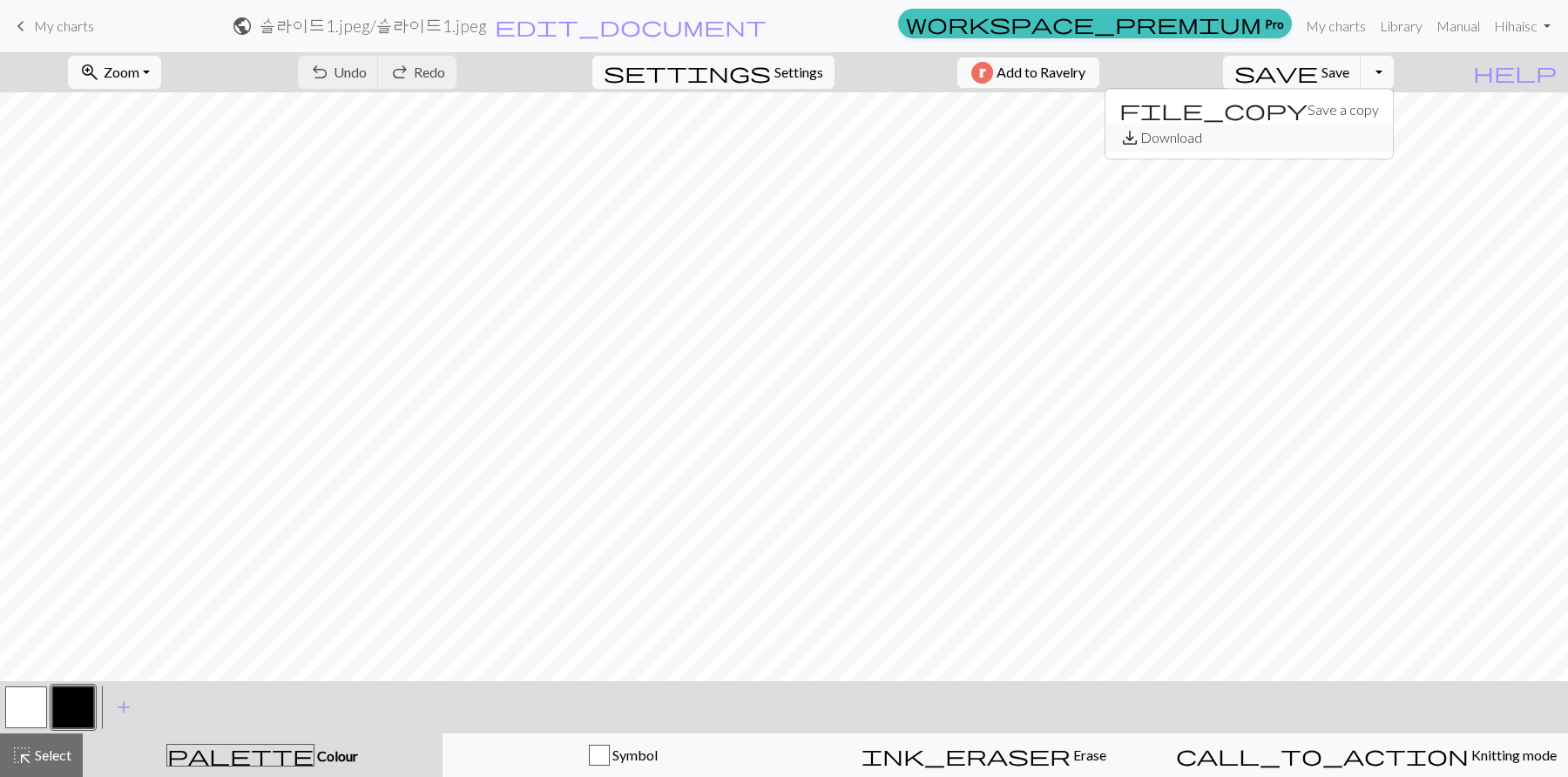 click on "save_alt  Download" at bounding box center (1249, 138) 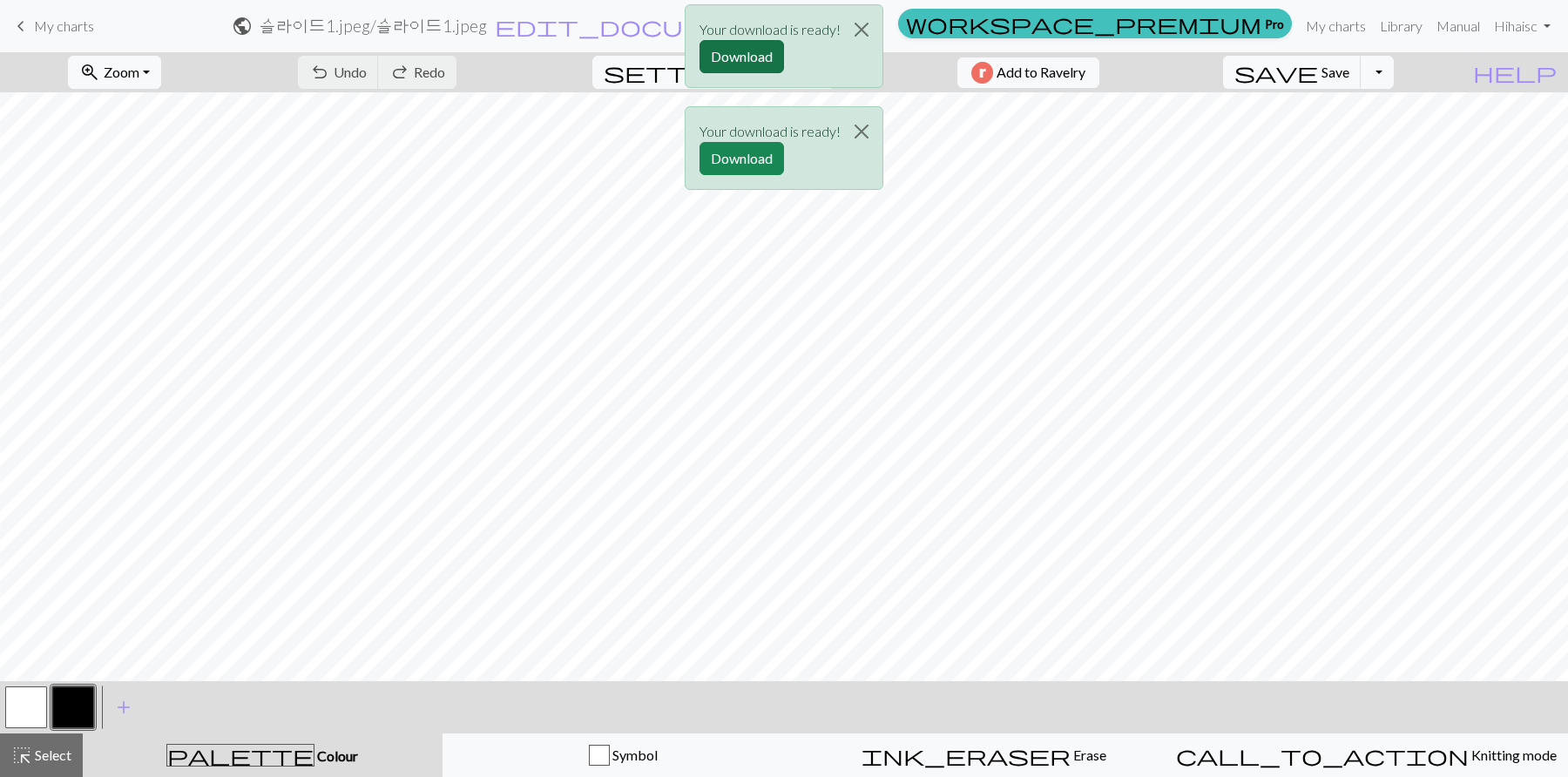 click on "Download" at bounding box center (741, 57) 